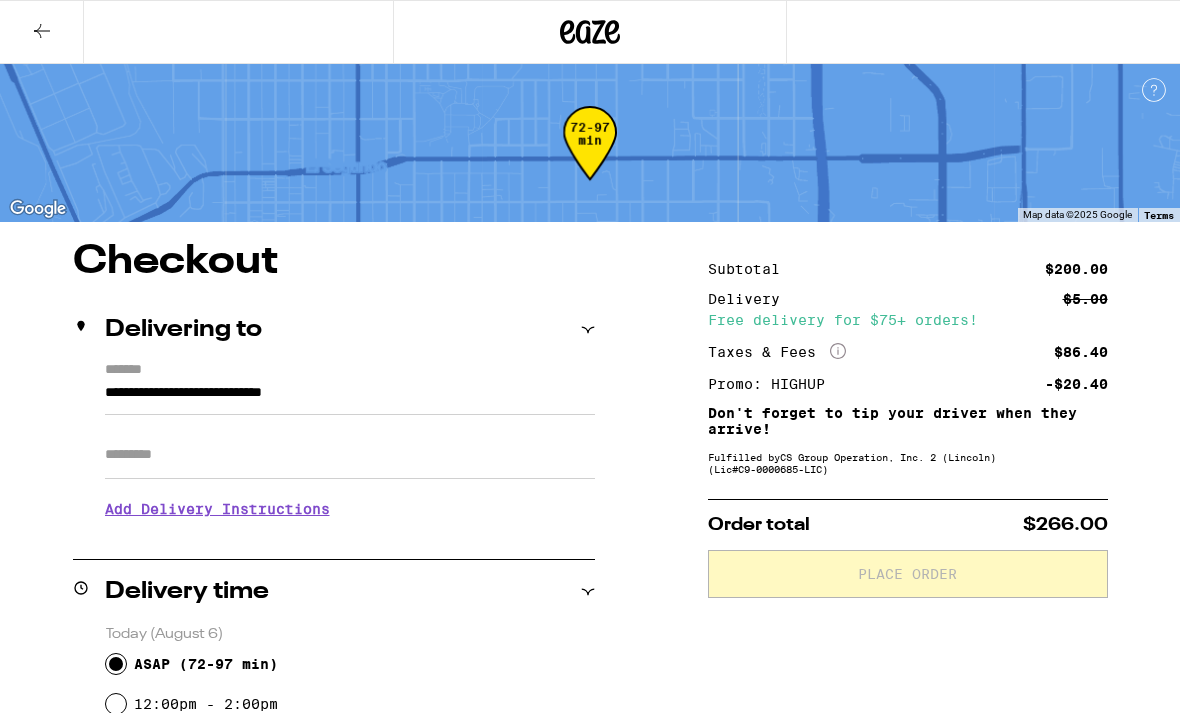 scroll, scrollTop: 0, scrollLeft: 0, axis: both 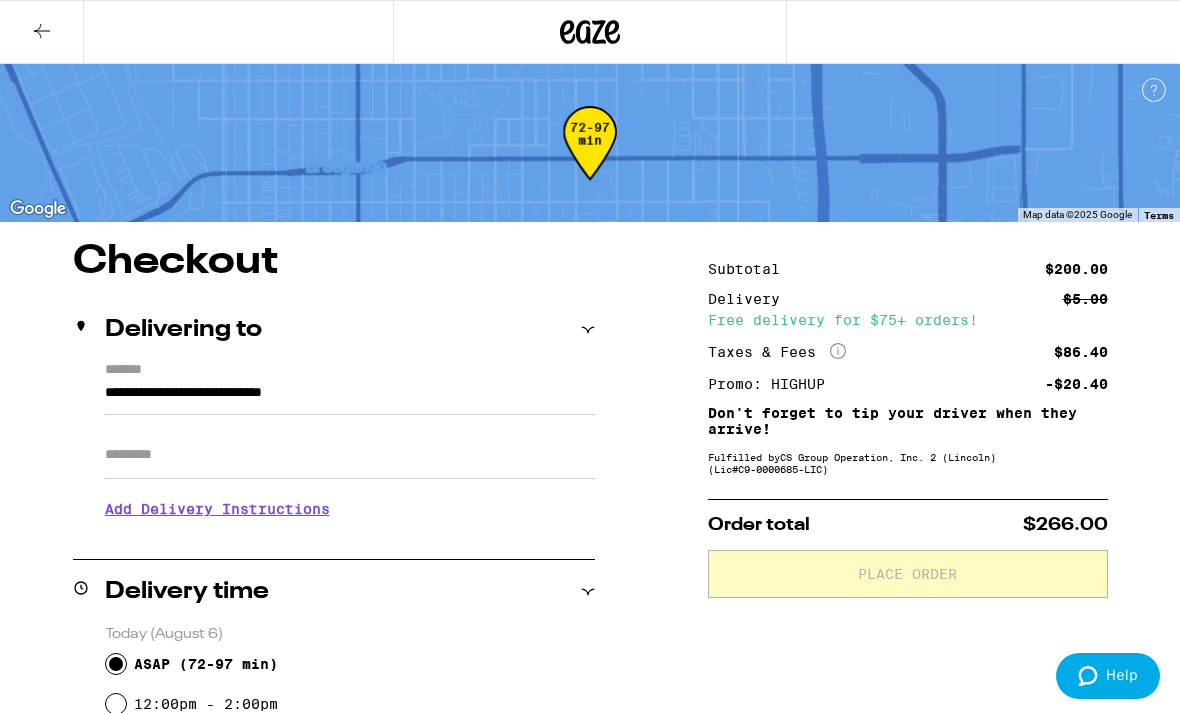 click 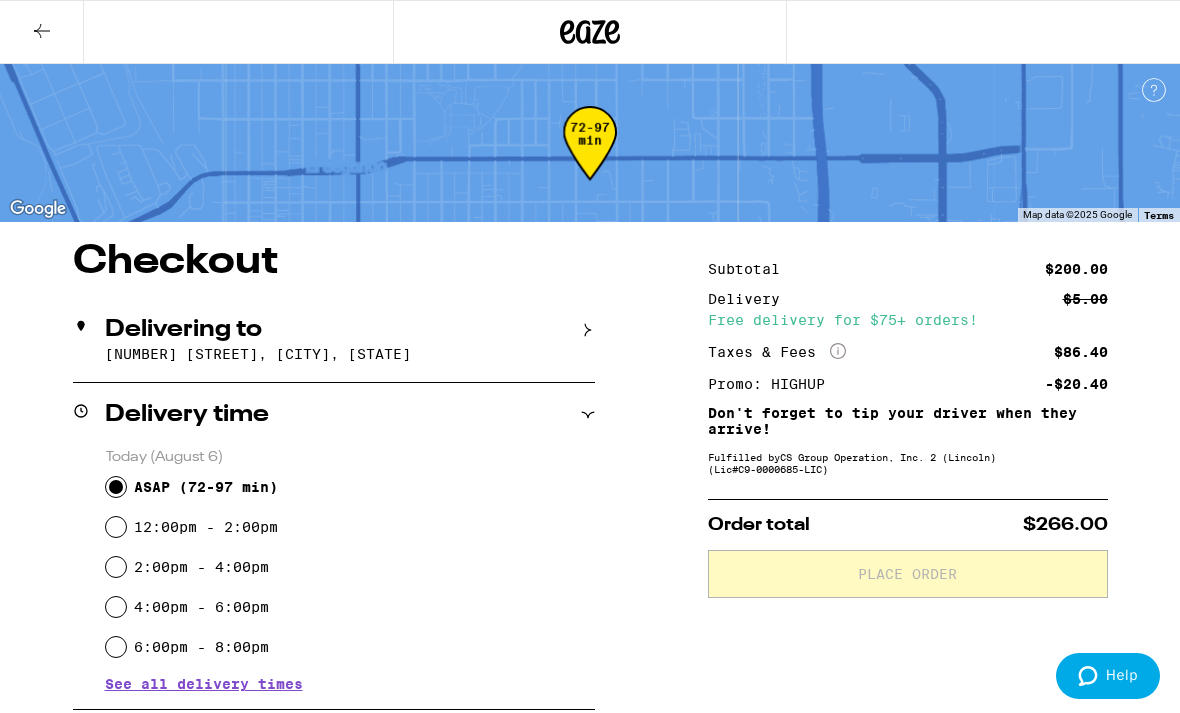 click on "303 Bungalow Dr, El Segundo, CA" at bounding box center [350, 354] 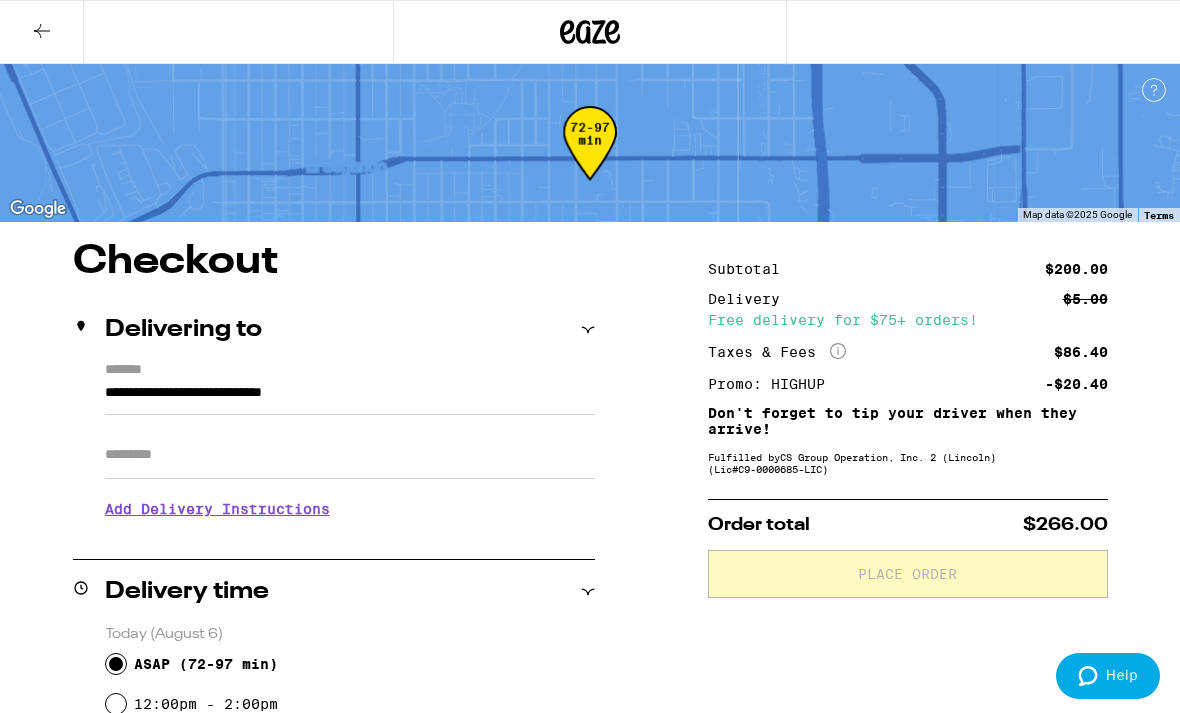 click on "**********" at bounding box center (350, 398) 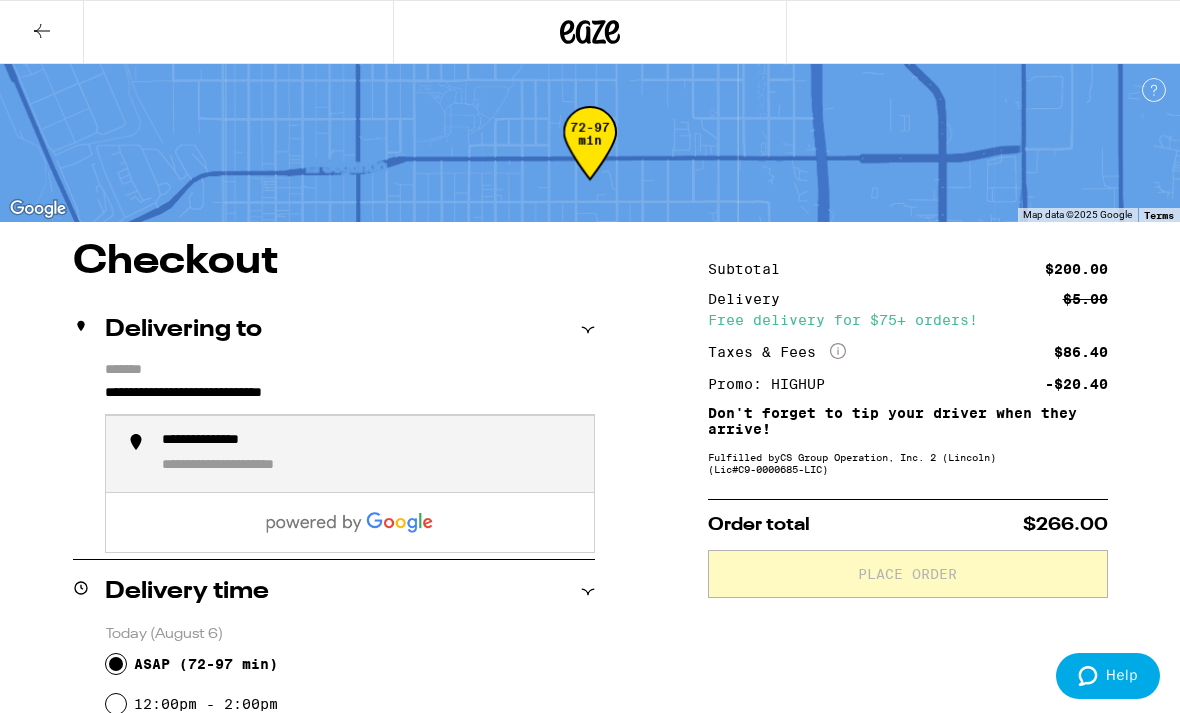 click on "**********" at bounding box center (350, 398) 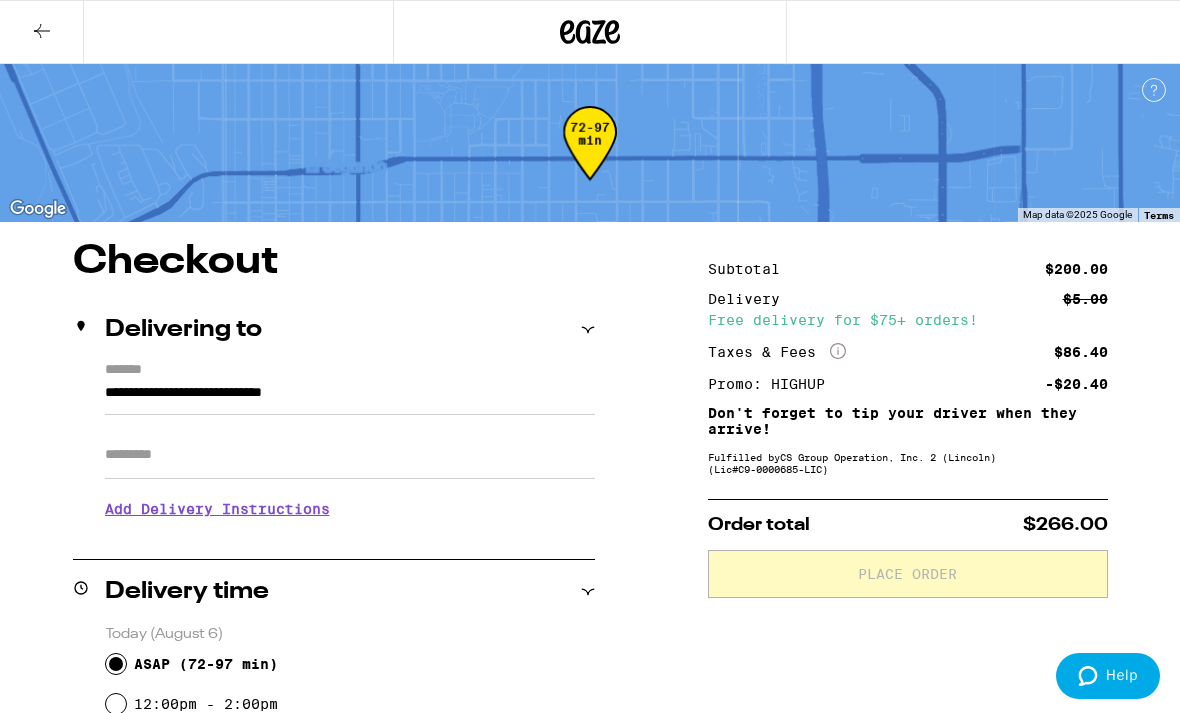 click on "**********" at bounding box center [350, 398] 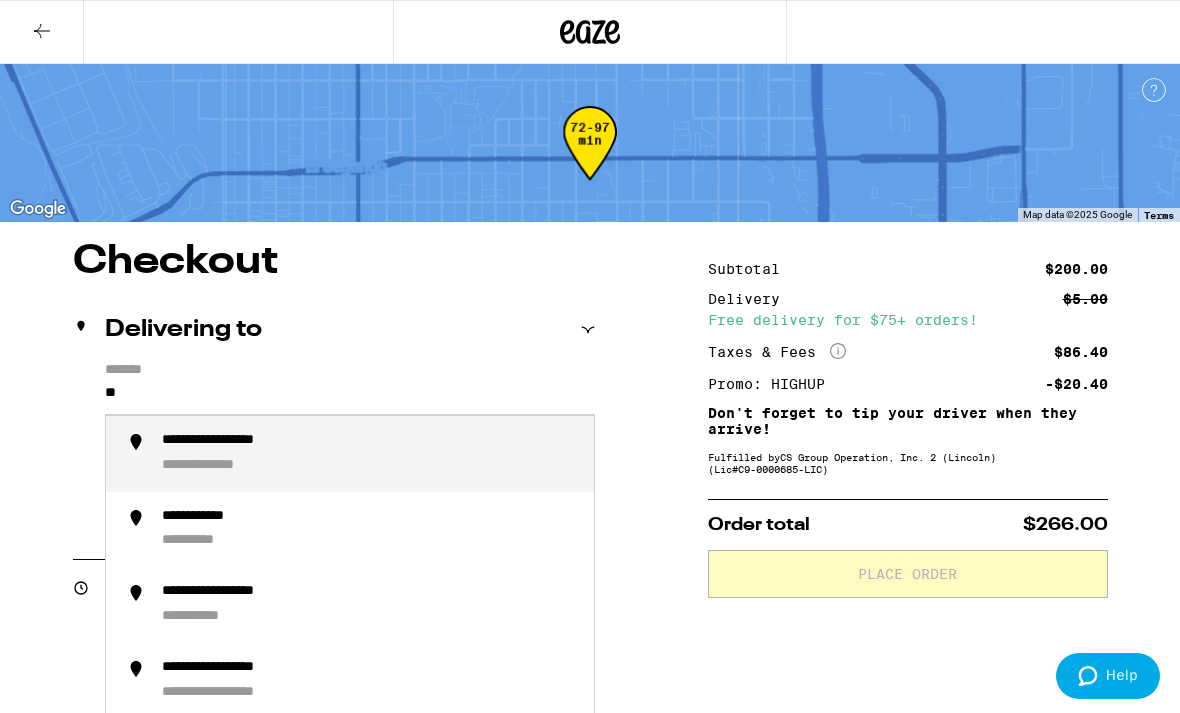 type on "*" 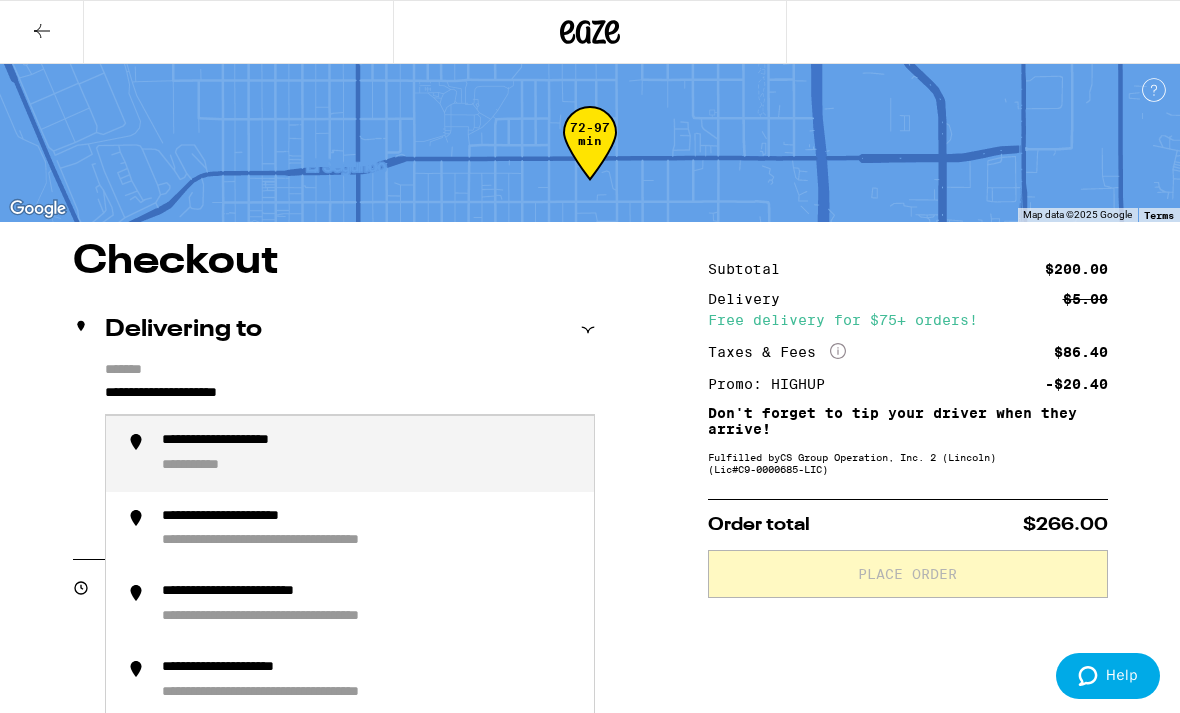 type on "**********" 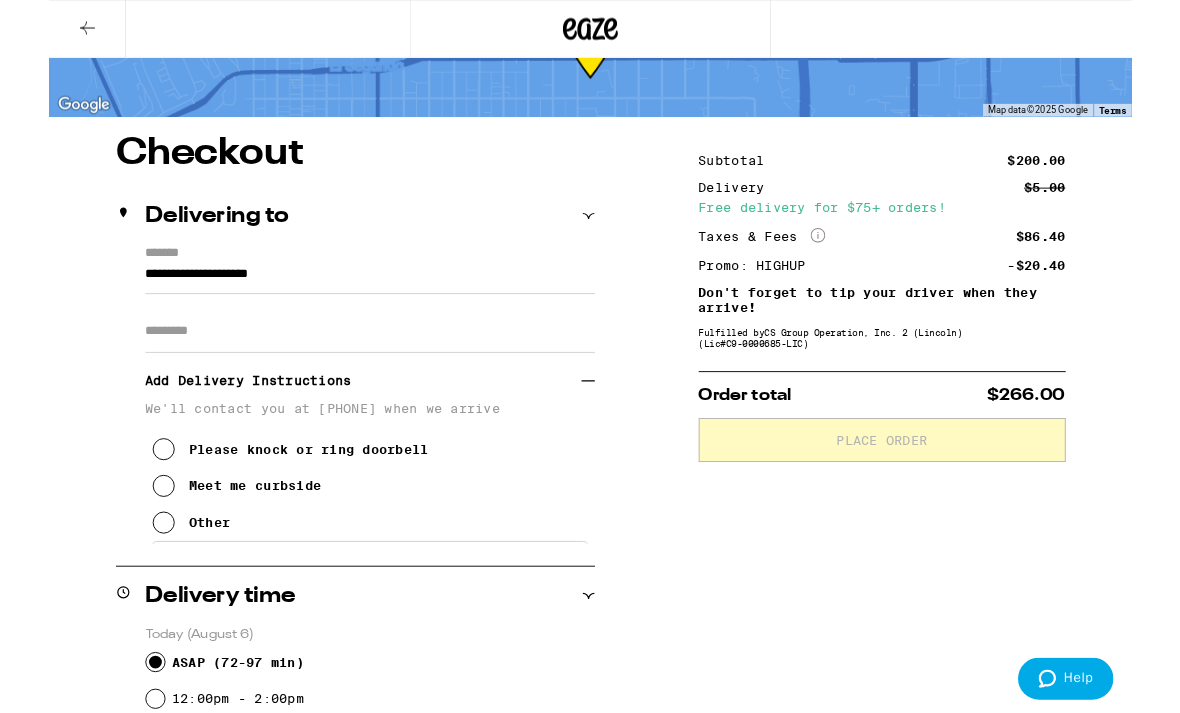 scroll, scrollTop: 95, scrollLeft: 0, axis: vertical 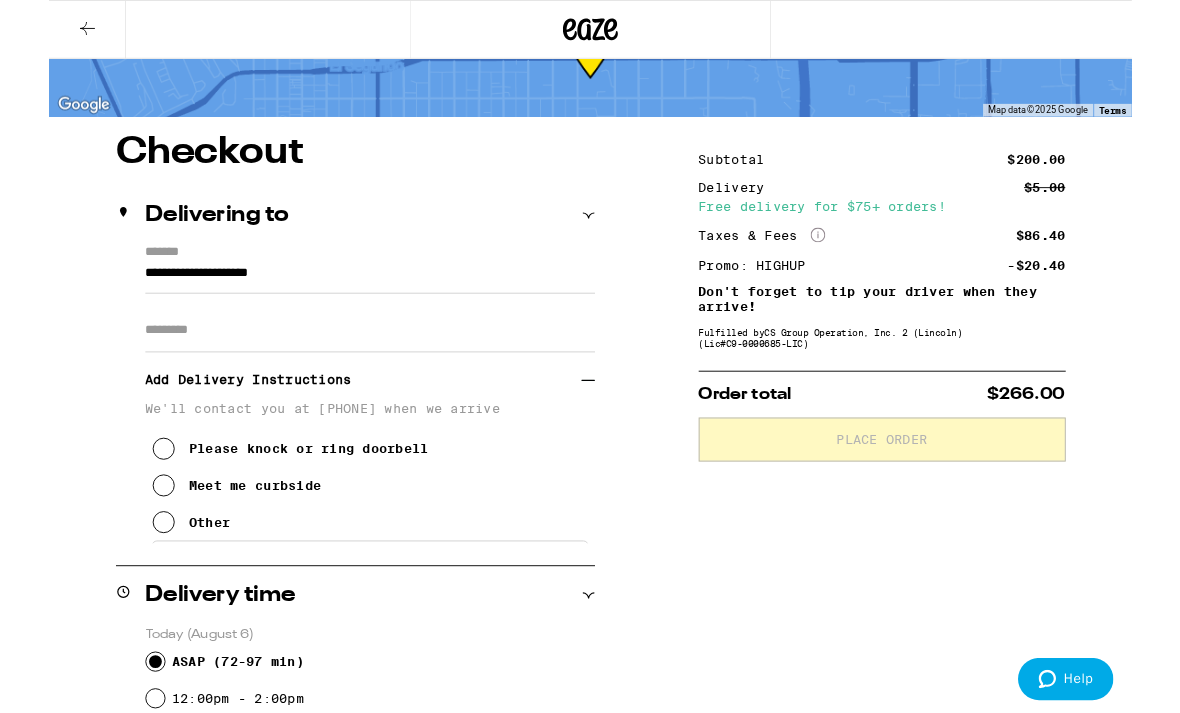 click at bounding box center [125, 529] 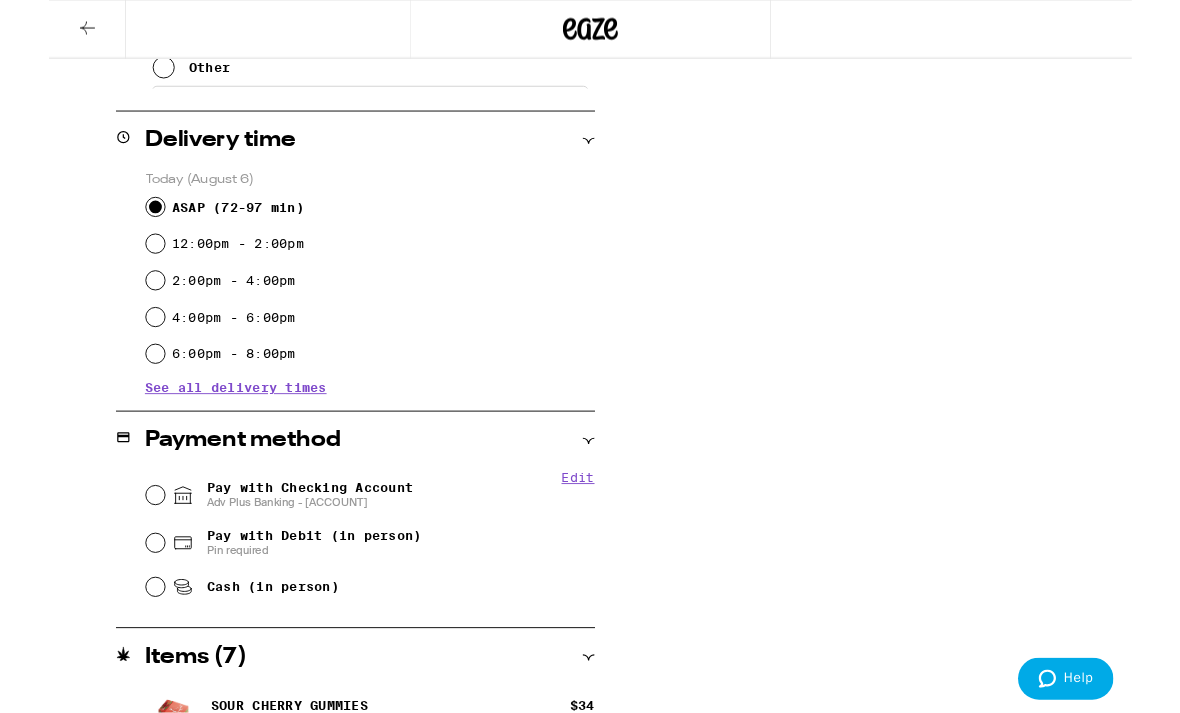 scroll, scrollTop: 593, scrollLeft: 0, axis: vertical 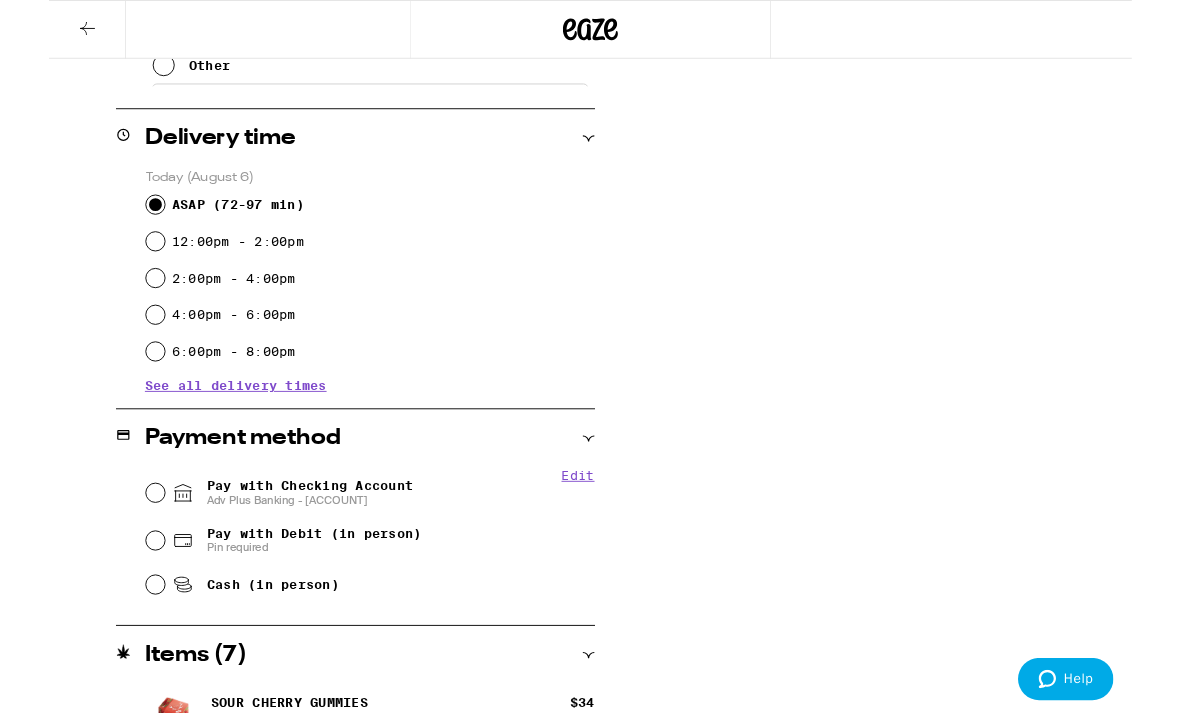 click on "Pay with Checking Account Adv Plus Banking - 3883" at bounding box center [350, 537] 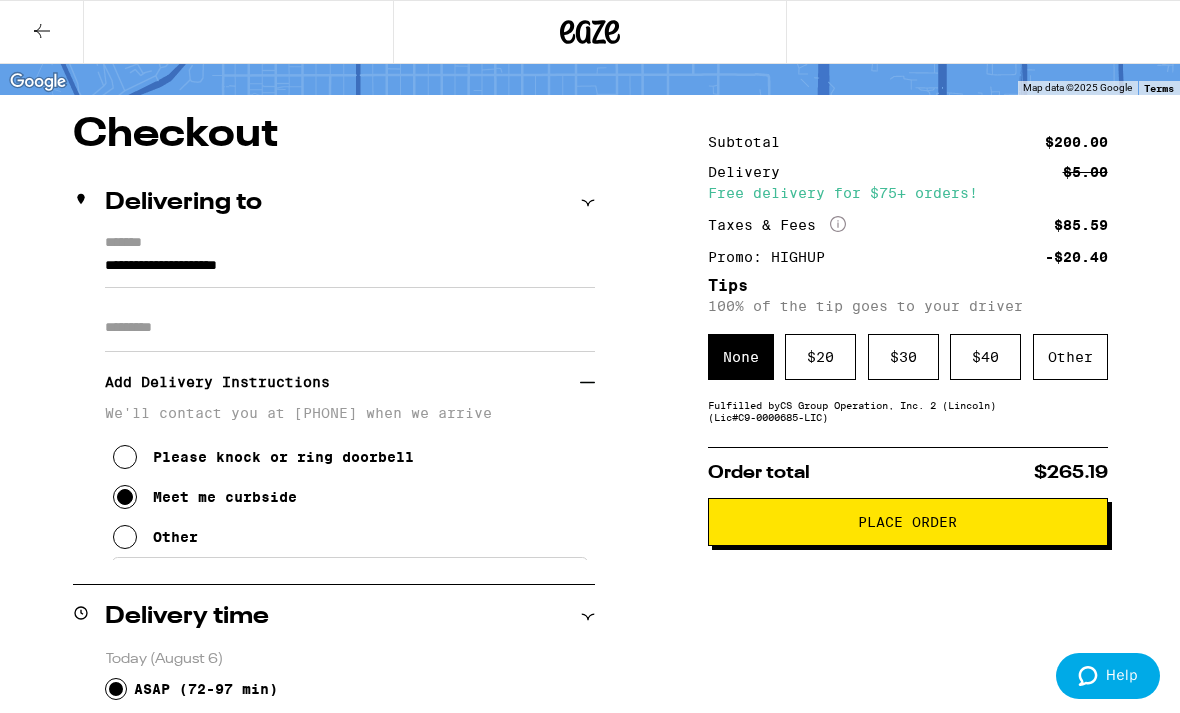 scroll, scrollTop: 126, scrollLeft: 0, axis: vertical 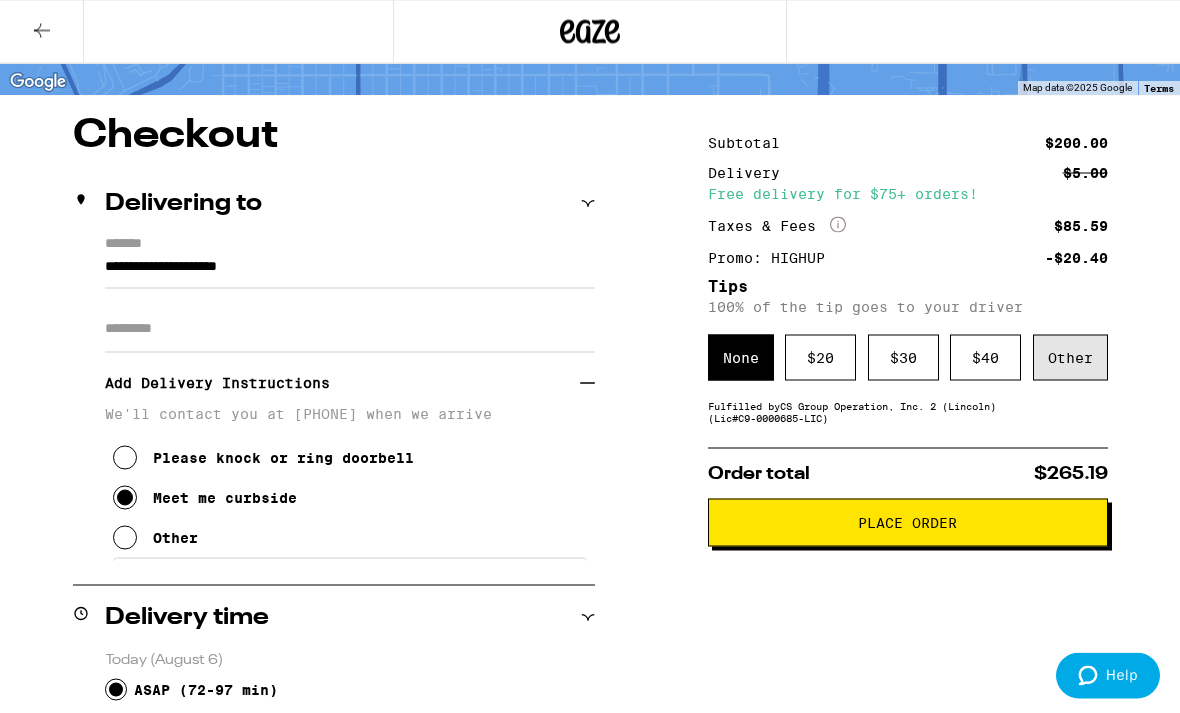 click on "Other" at bounding box center (1070, 358) 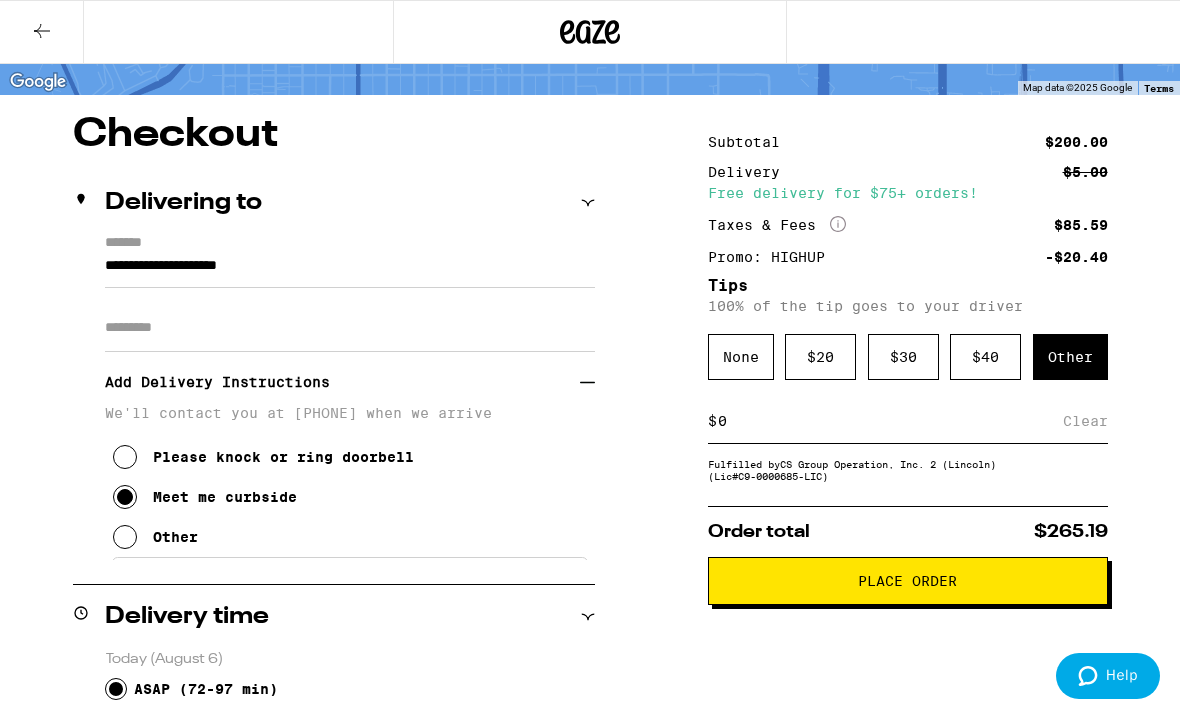 scroll, scrollTop: 126, scrollLeft: 0, axis: vertical 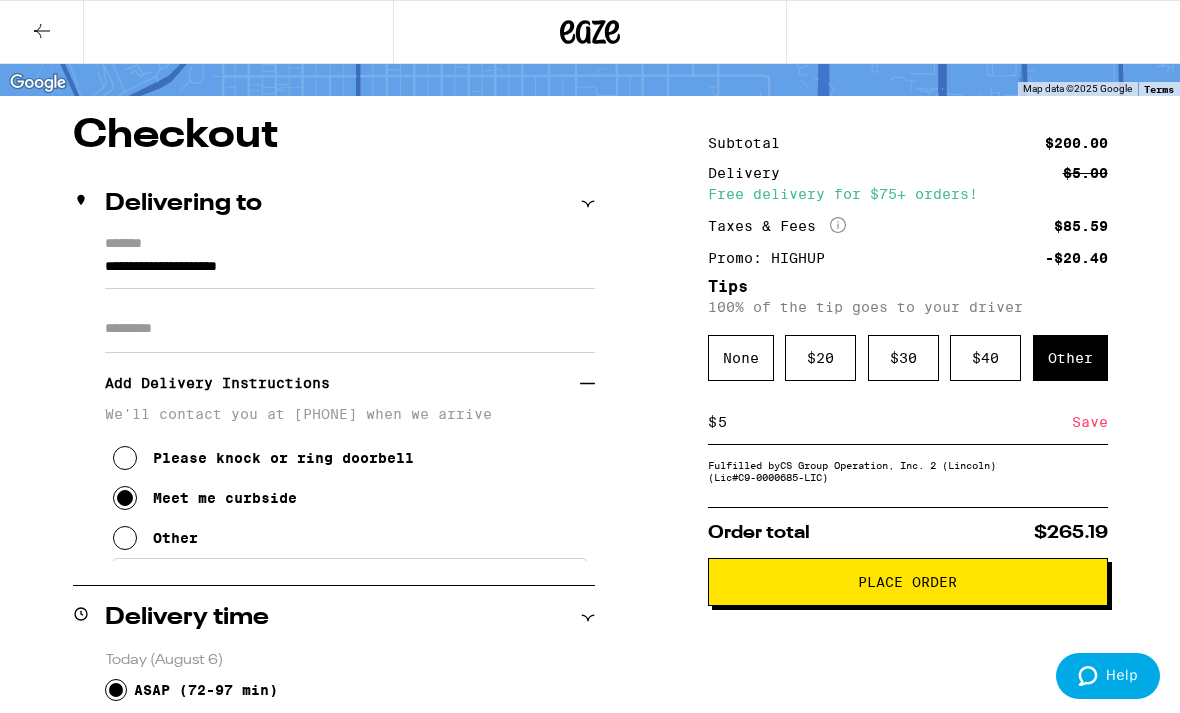 type on "5" 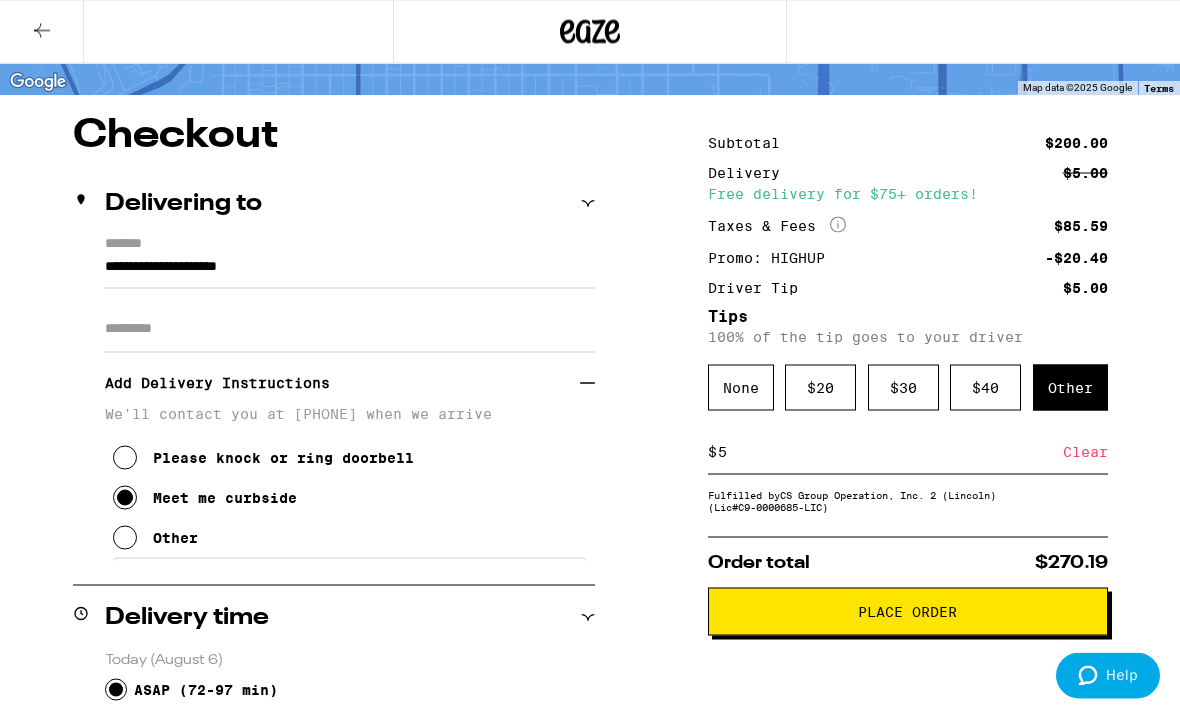 scroll, scrollTop: 127, scrollLeft: 0, axis: vertical 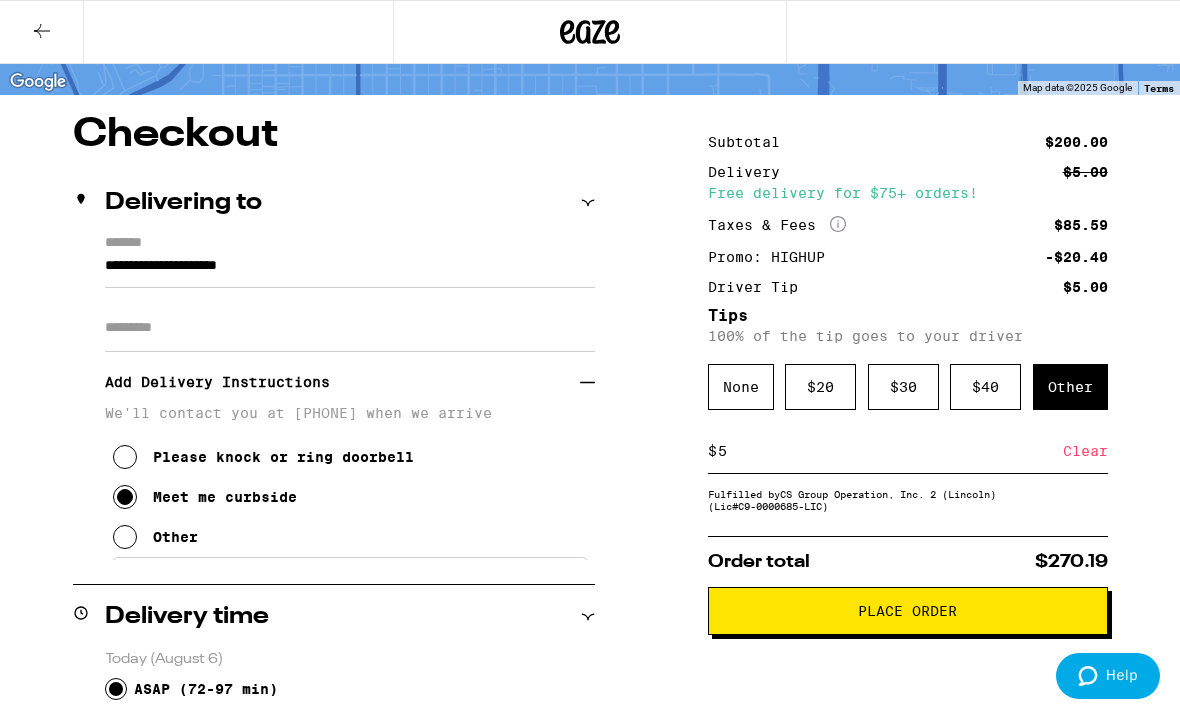 click on "**********" at bounding box center (350, 271) 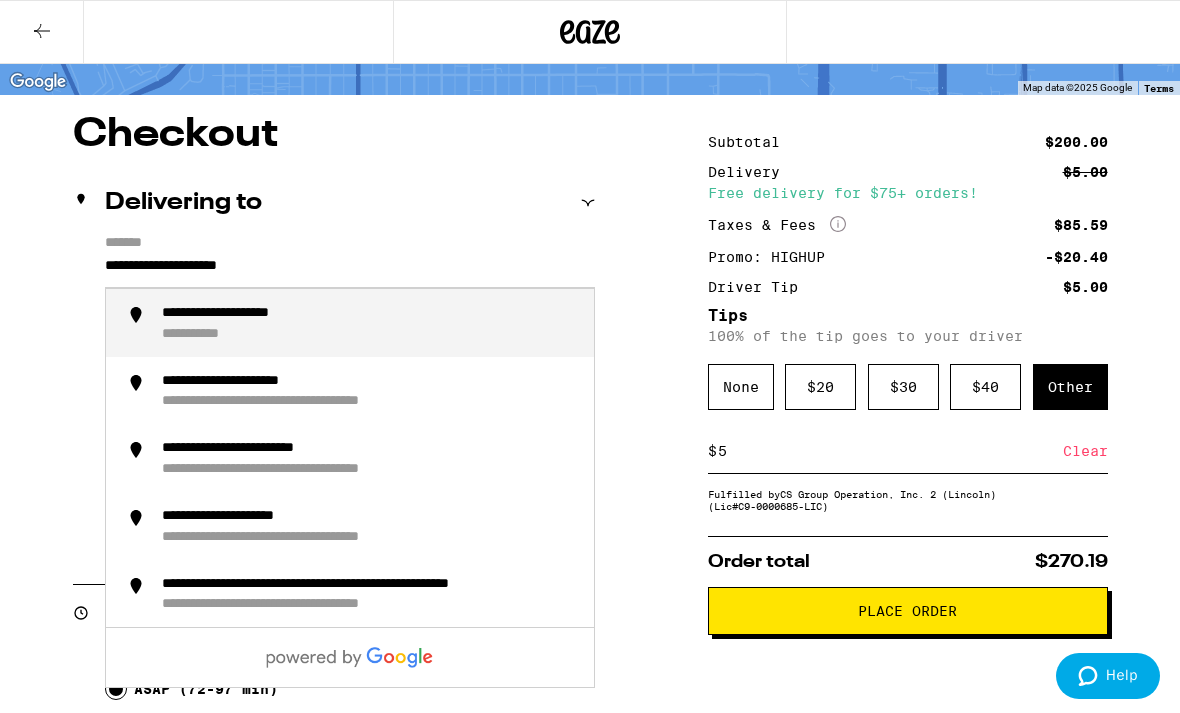 scroll, scrollTop: 126, scrollLeft: 0, axis: vertical 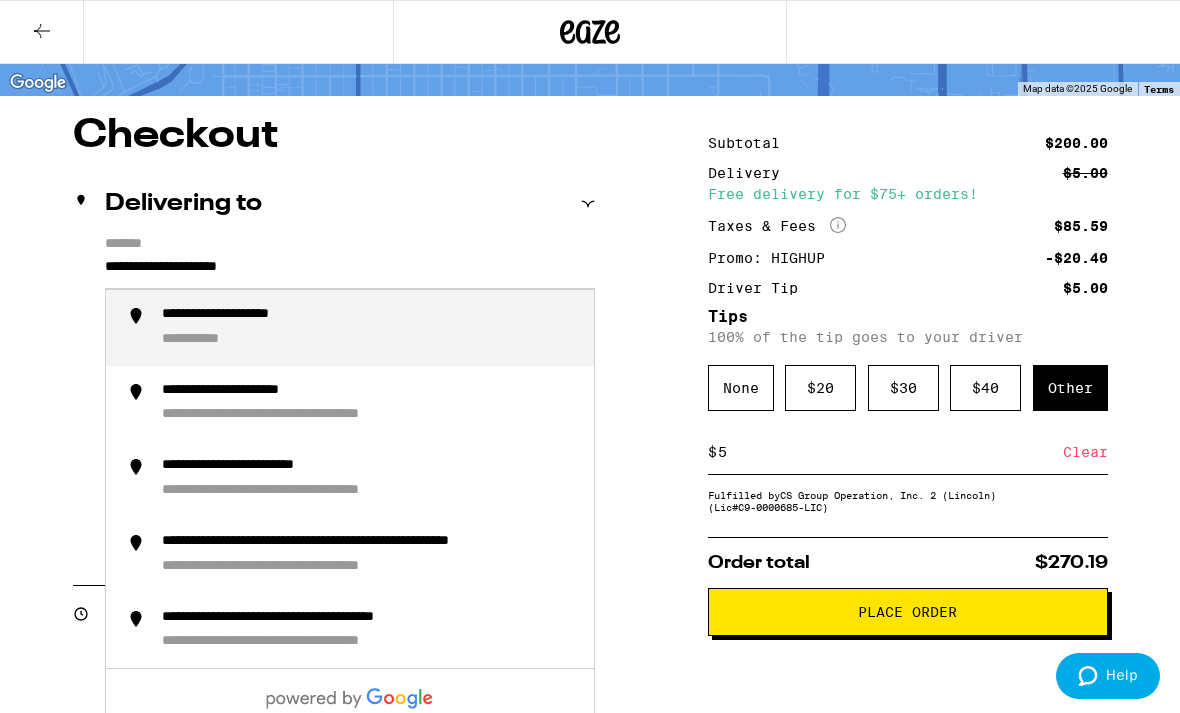 click on "**********" at bounding box center (266, 391) 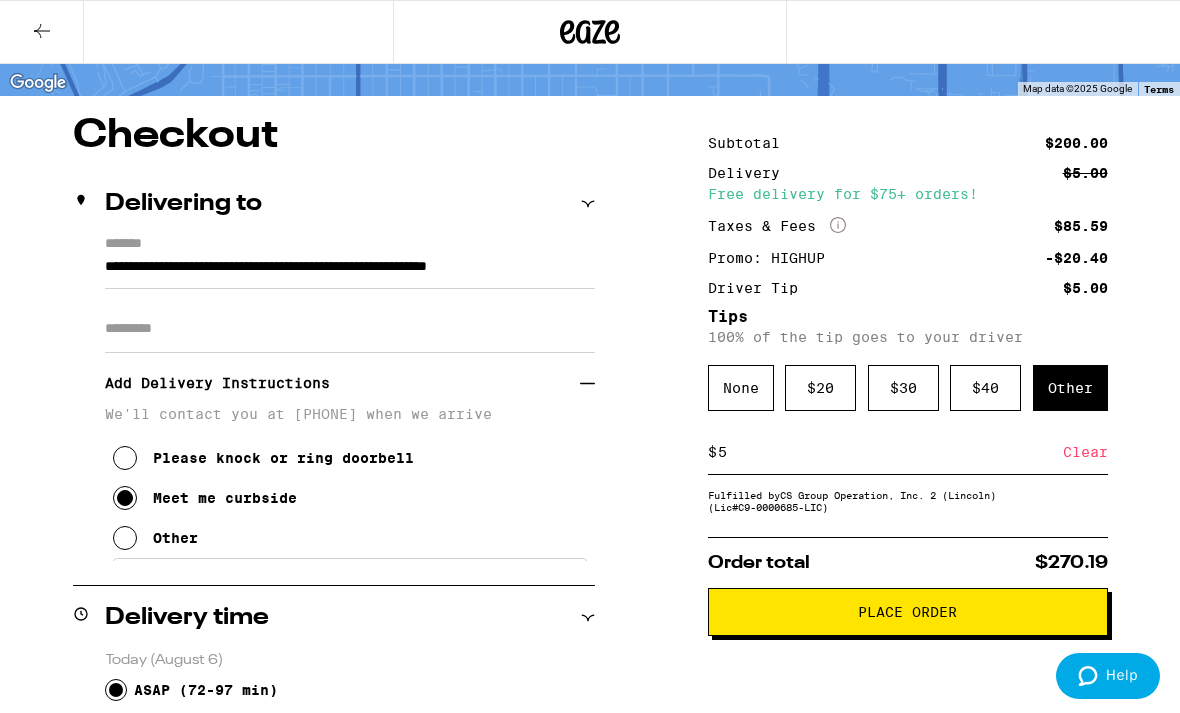 type on "**********" 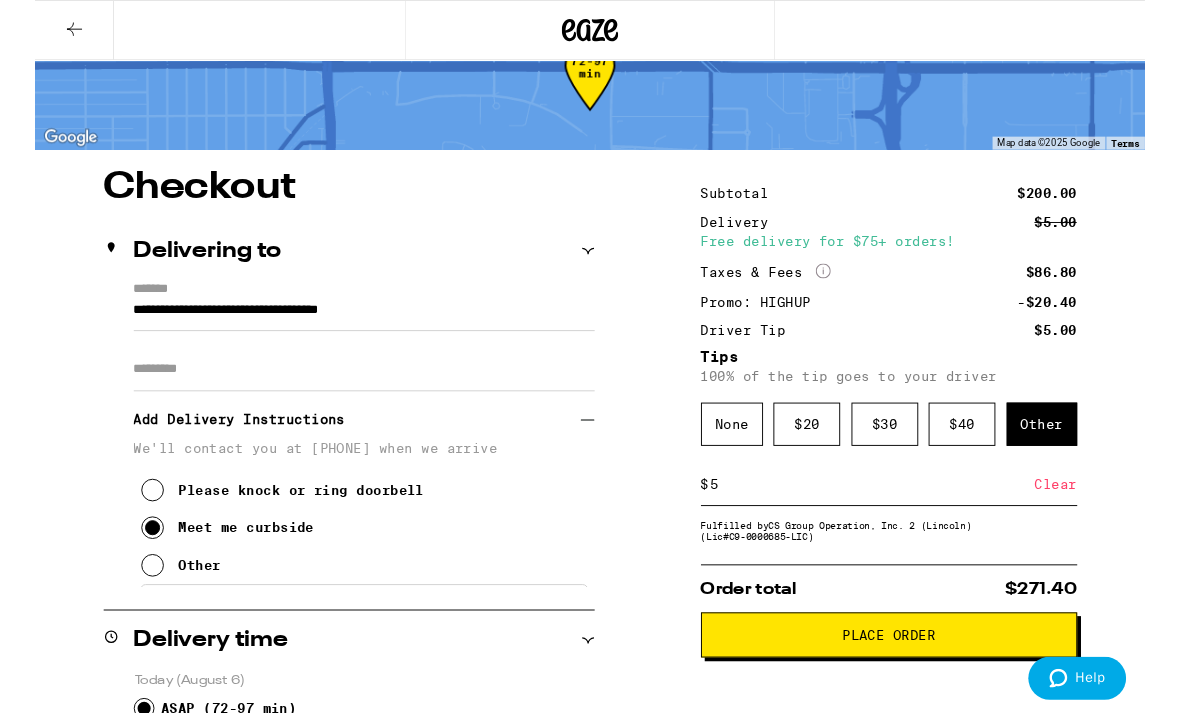 scroll, scrollTop: 173, scrollLeft: 0, axis: vertical 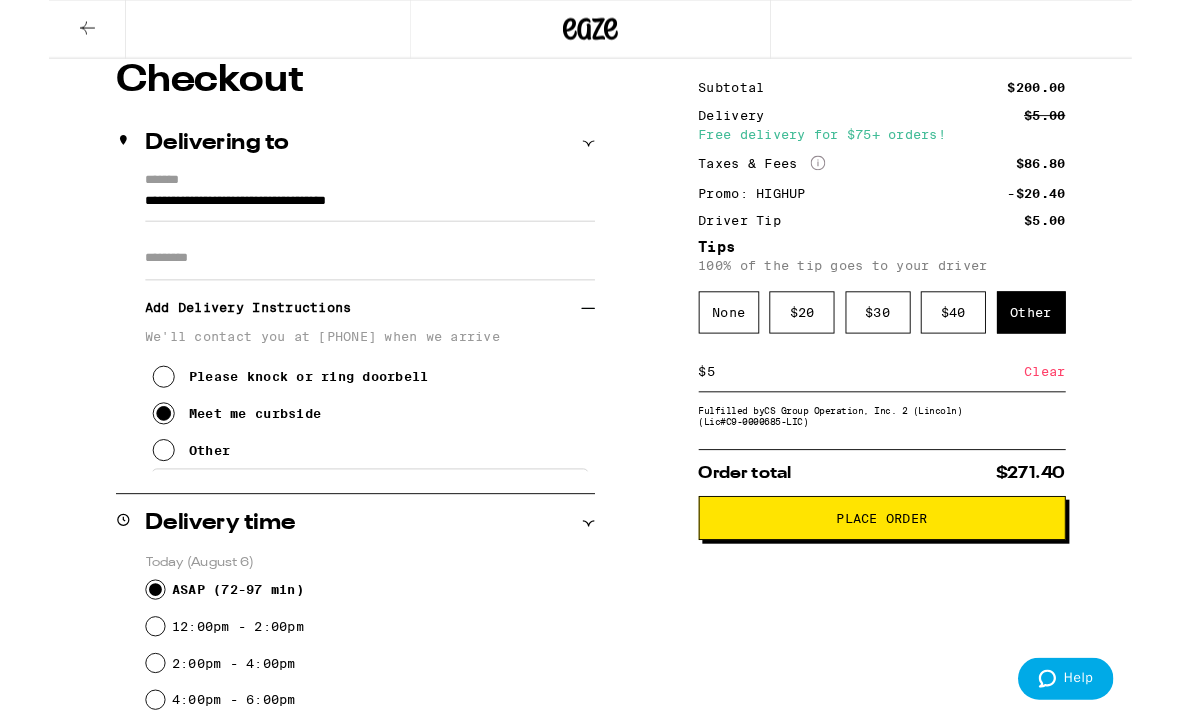 click on "Place Order" at bounding box center [908, 565] 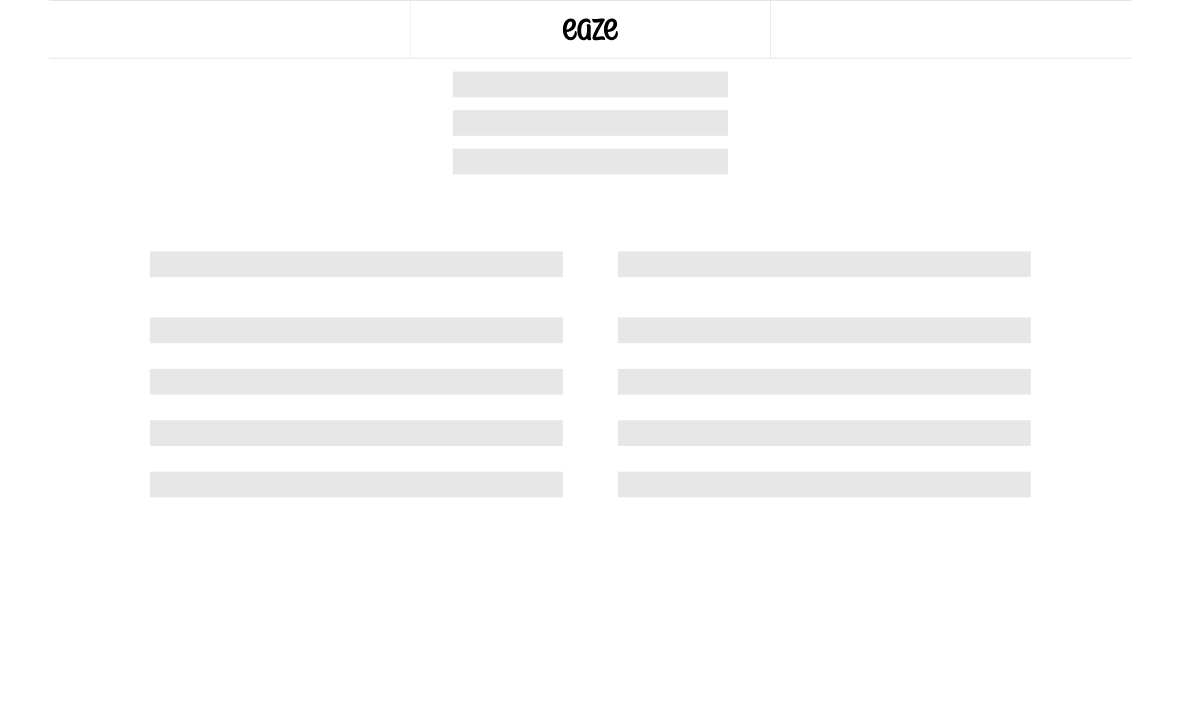scroll, scrollTop: 0, scrollLeft: 0, axis: both 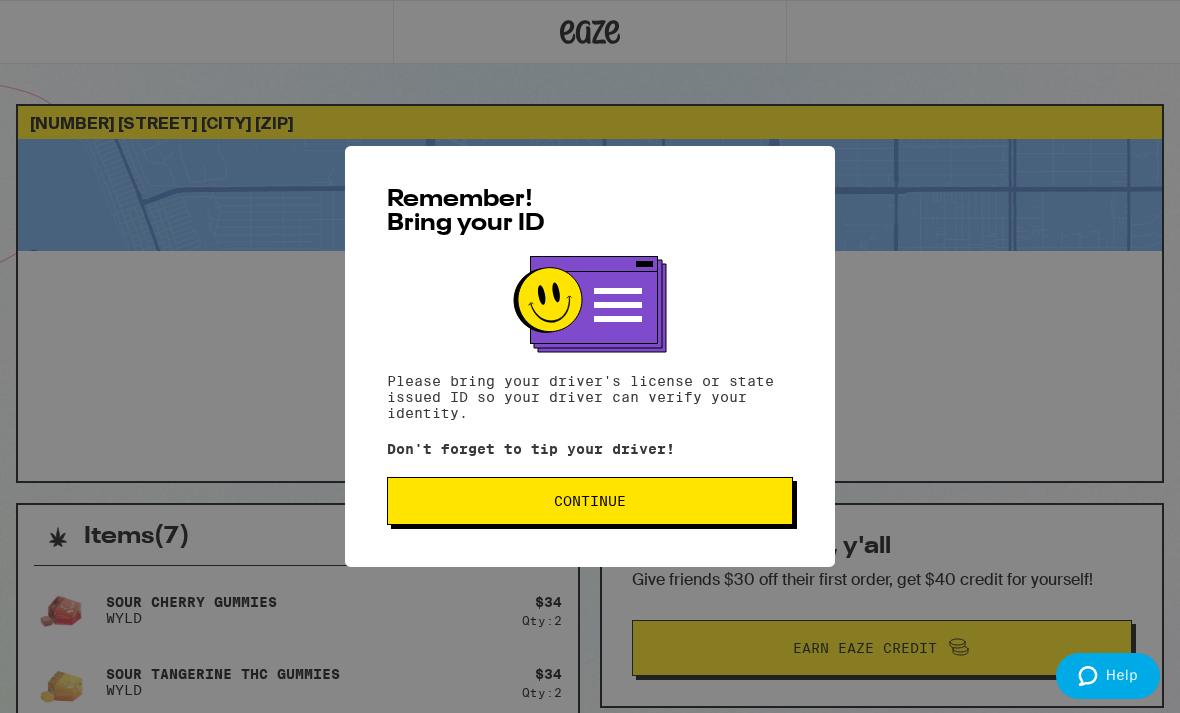 click on "Continue" at bounding box center [590, 501] 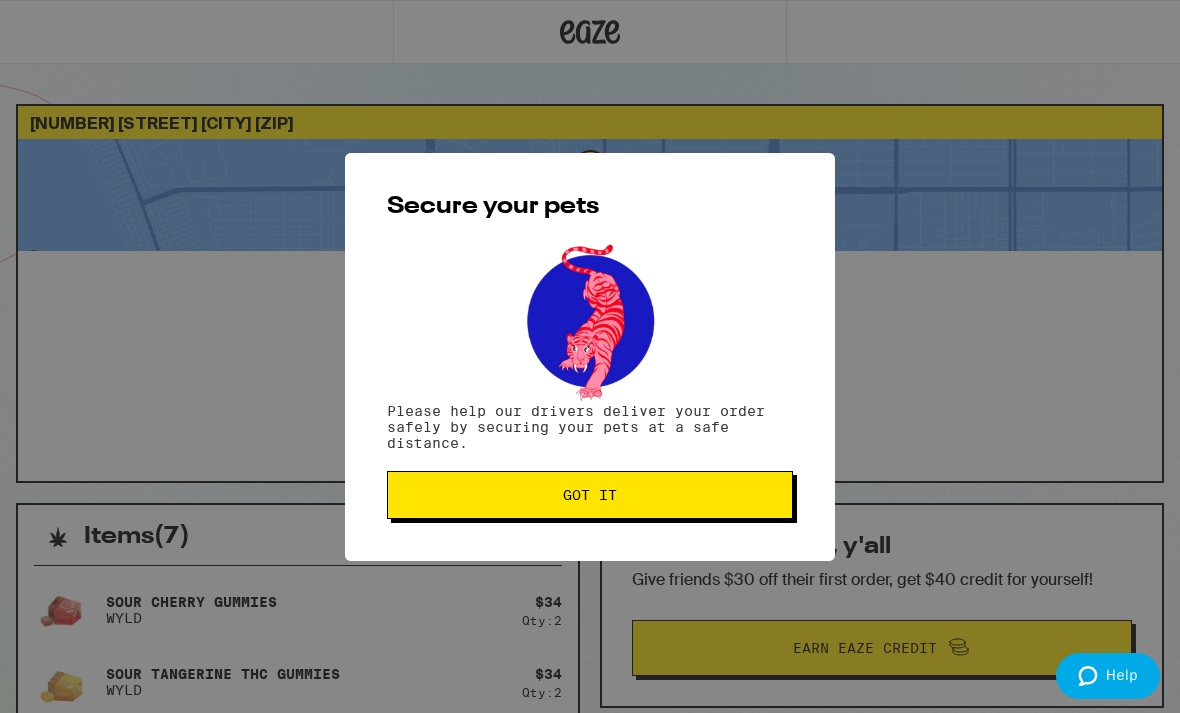 click on "Got it" at bounding box center (590, 495) 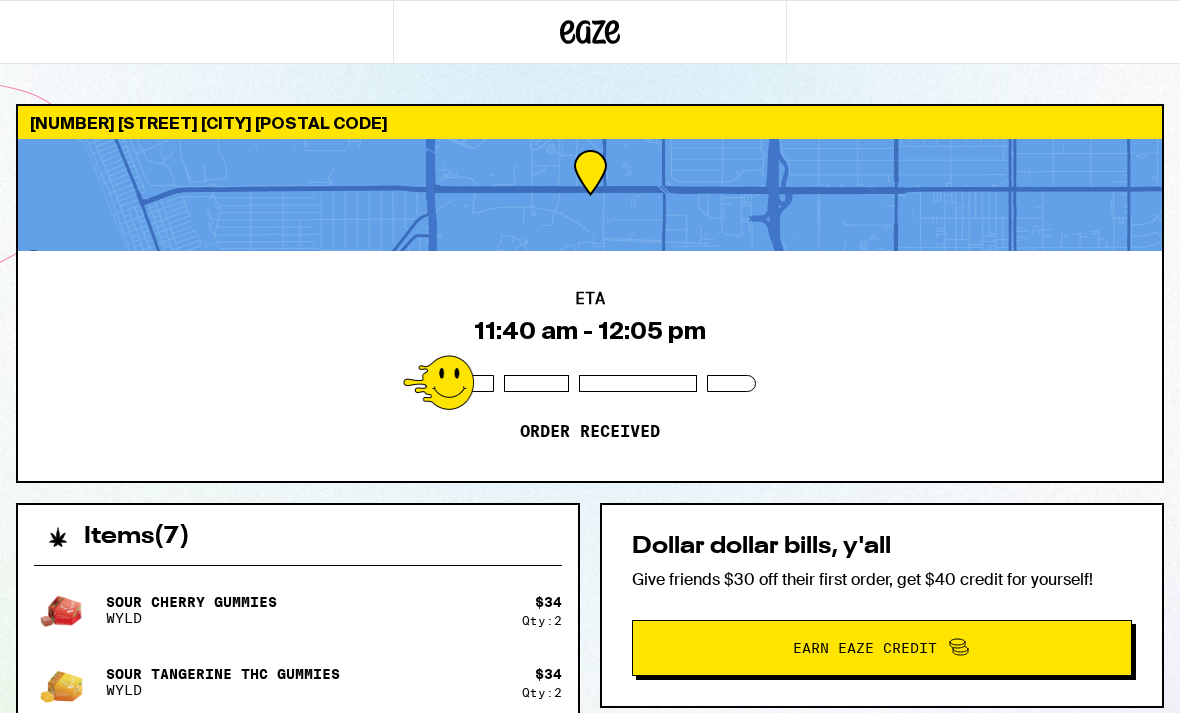 scroll, scrollTop: 0, scrollLeft: 0, axis: both 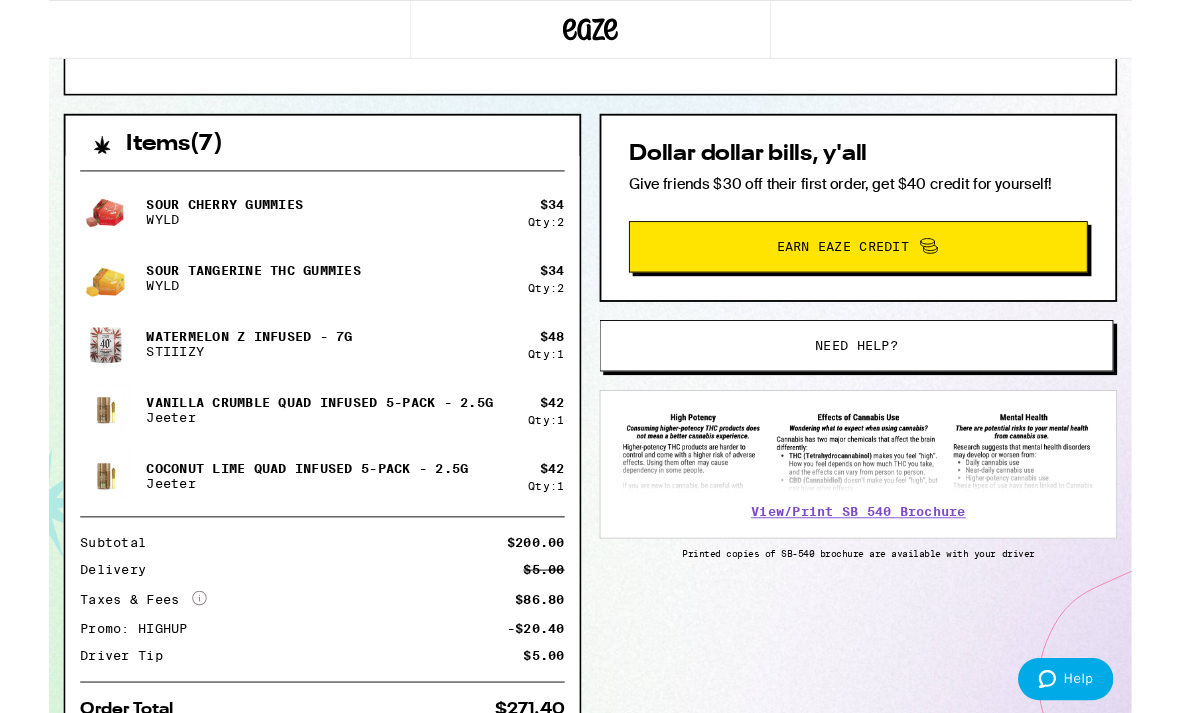 click on "Need help?" at bounding box center [880, 377] 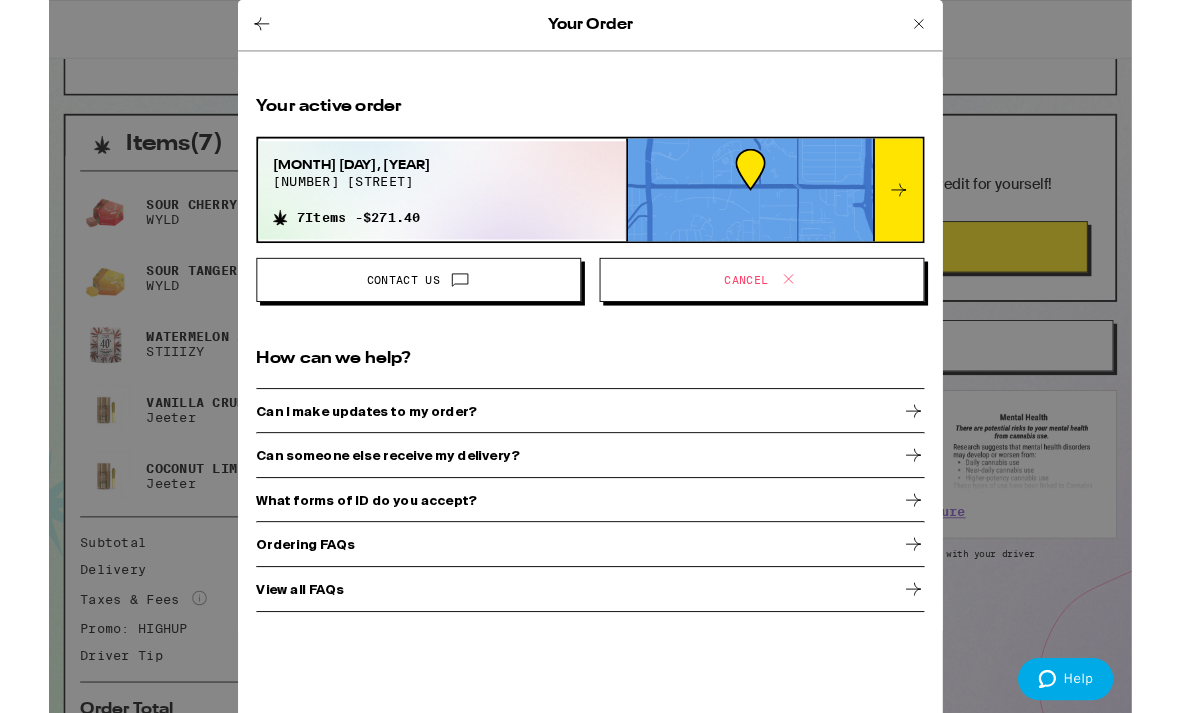 click on "Cancel" at bounding box center (777, 305) 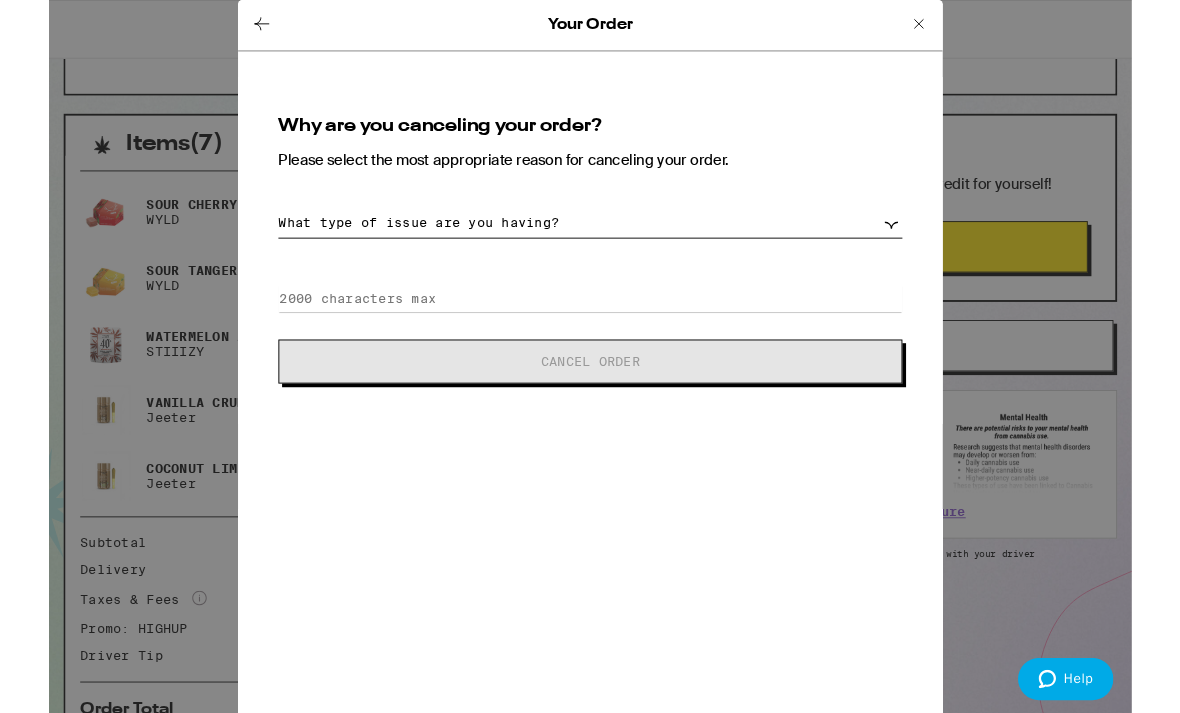 click on "What type of issue are you having? Order taking too long Order arriving too soon Need to change my order No ID Can no longer receive order Payment issues Wrong Address Other" at bounding box center [590, 242] 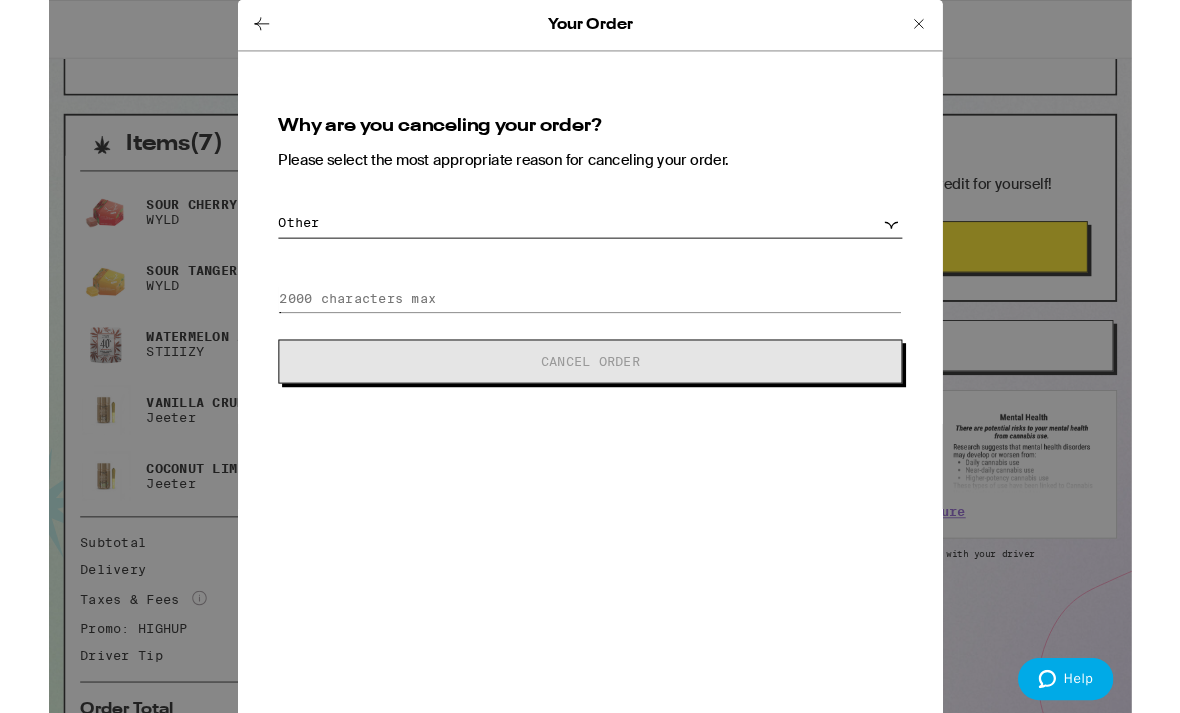 click at bounding box center [590, 325] 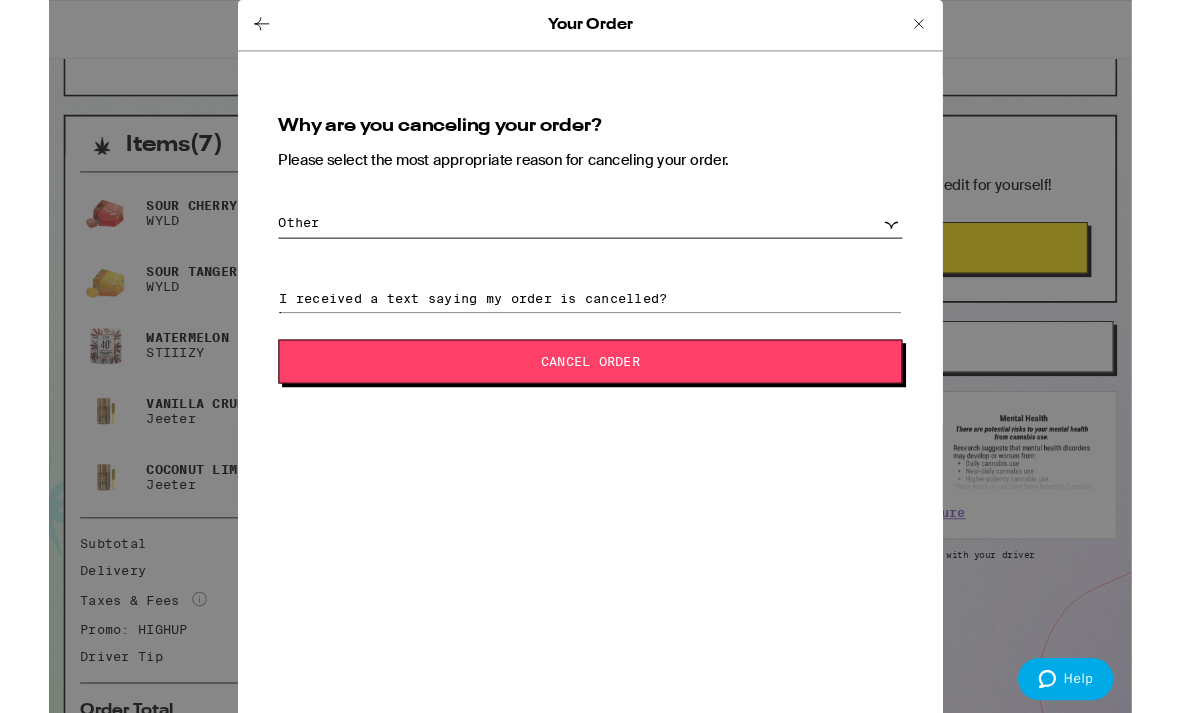 type on "I received a text saying my order is cancelled?" 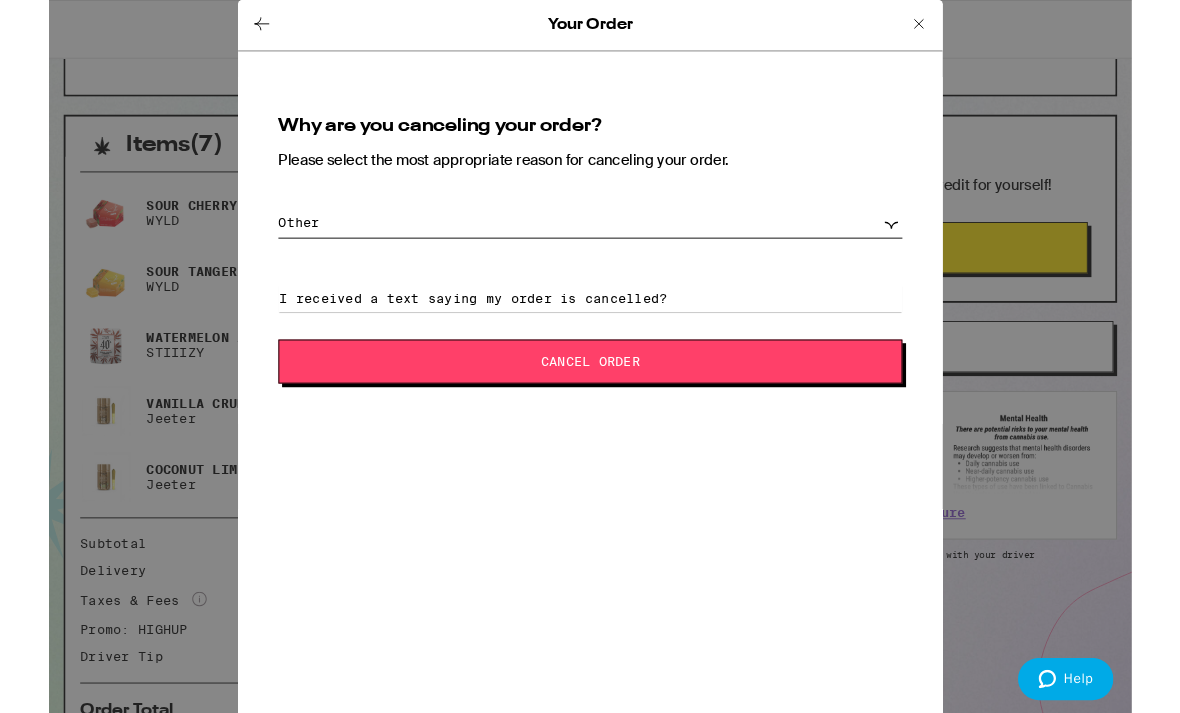 click on "Cancel Order" at bounding box center (590, 394) 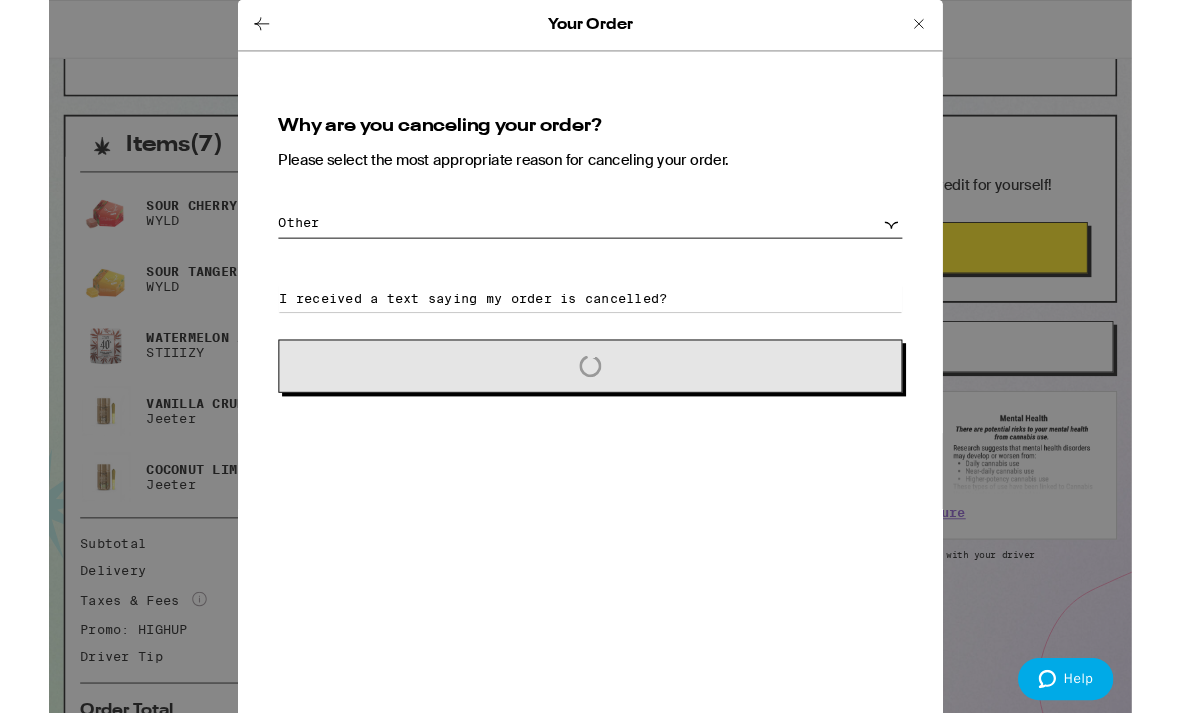 scroll, scrollTop: 0, scrollLeft: 0, axis: both 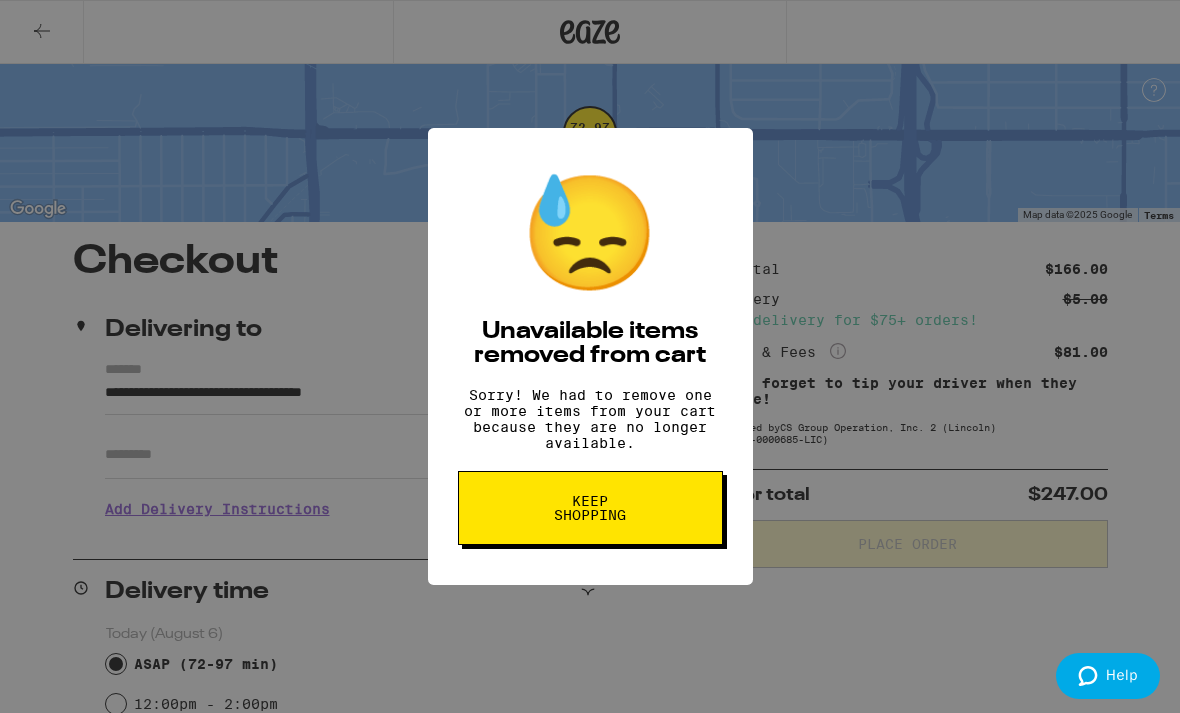 click on "Keep Shopping" at bounding box center (590, 508) 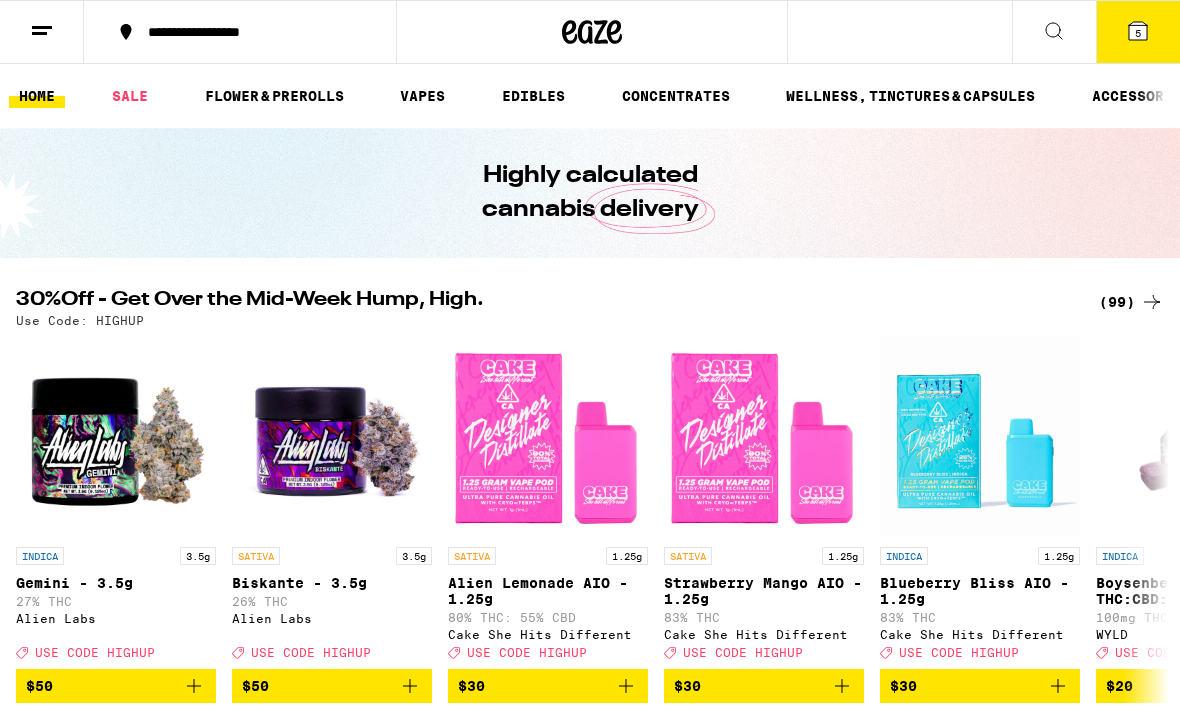scroll, scrollTop: 707, scrollLeft: 0, axis: vertical 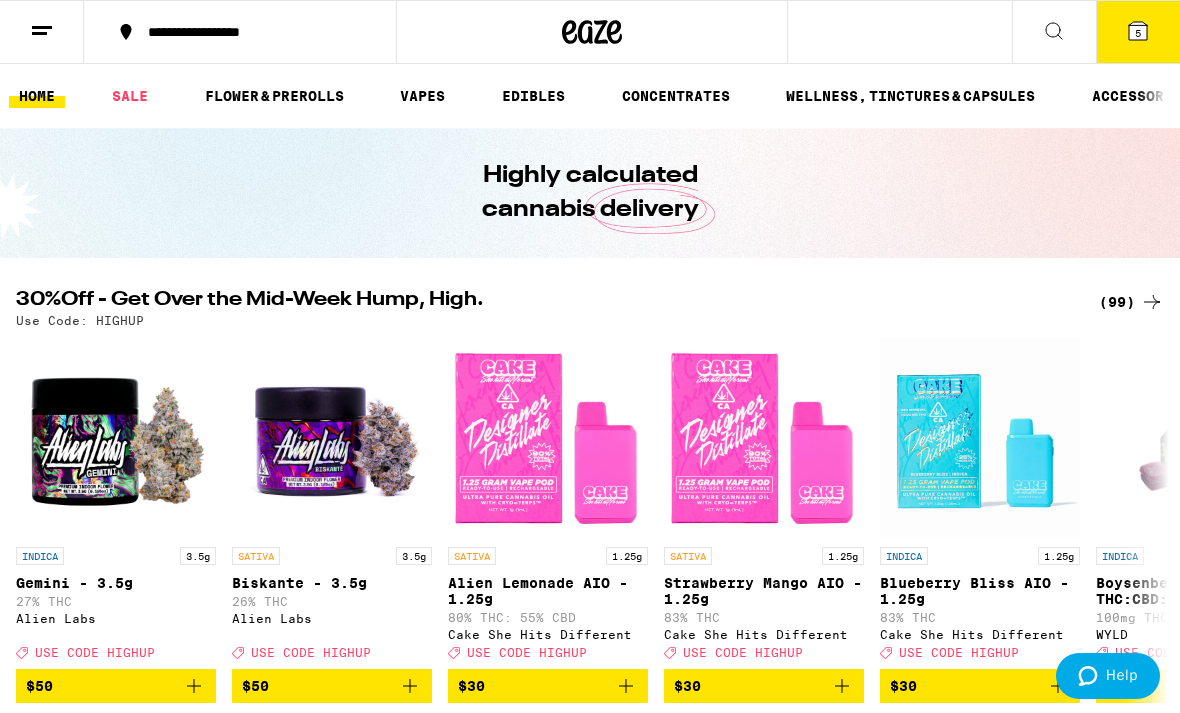 click on "(99)" at bounding box center [1131, 302] 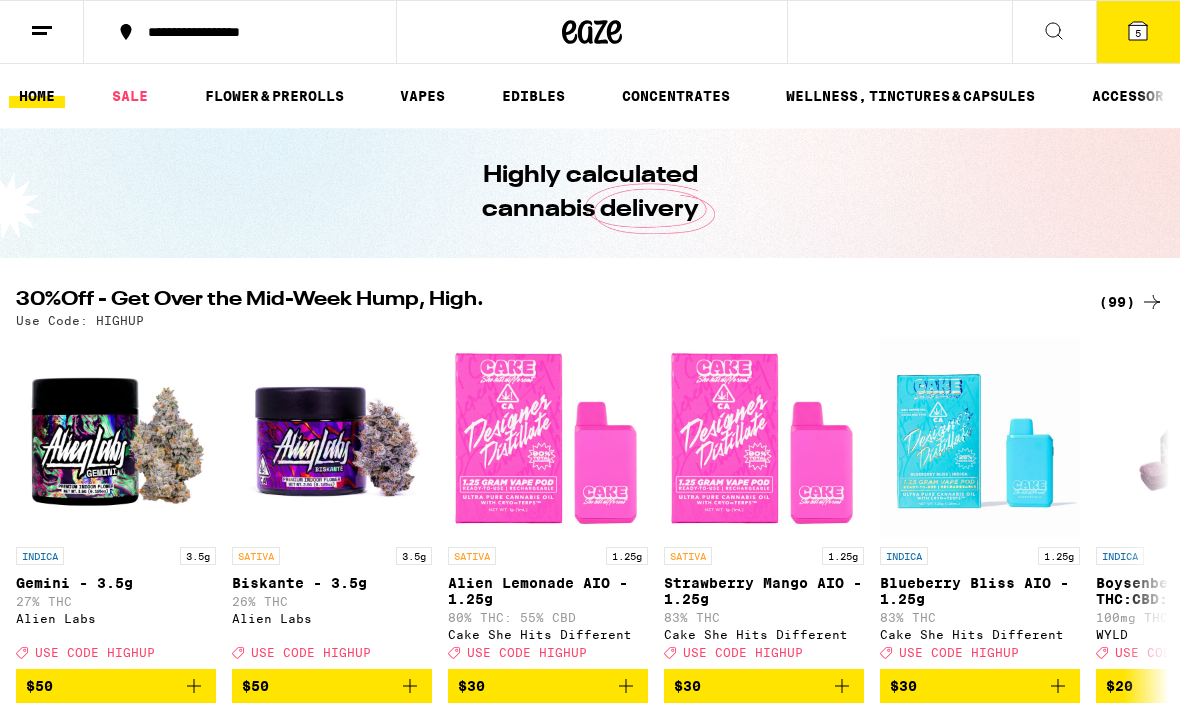 scroll, scrollTop: 0, scrollLeft: 0, axis: both 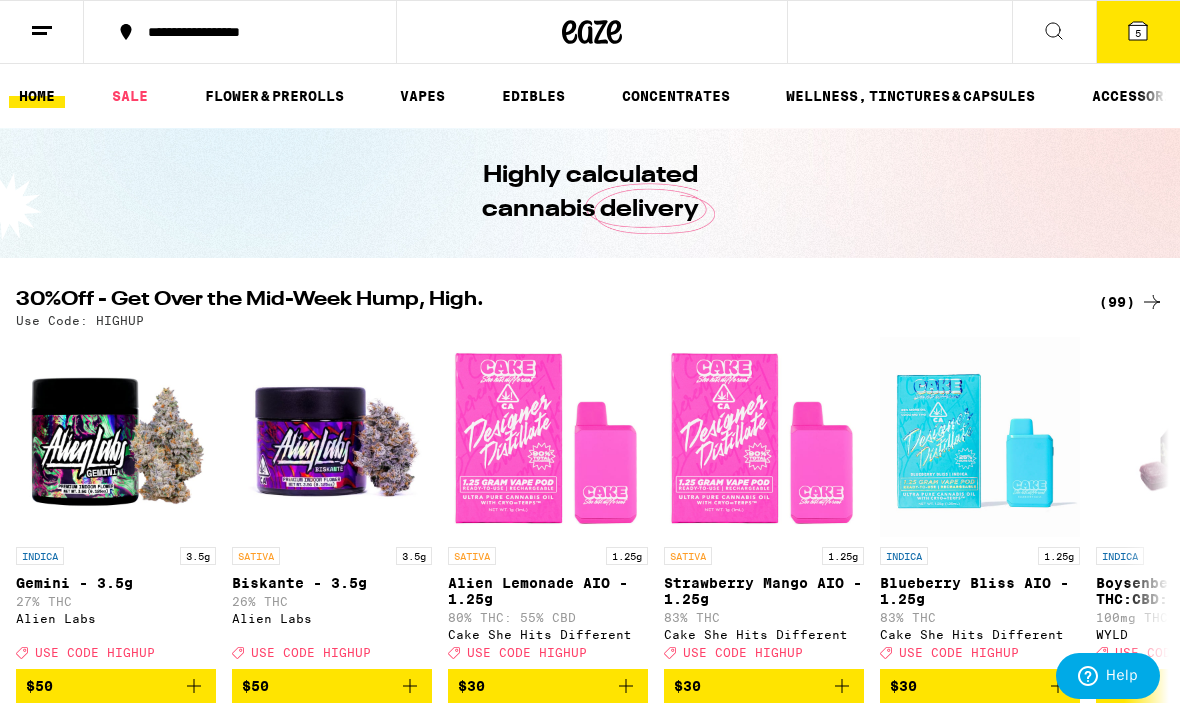click 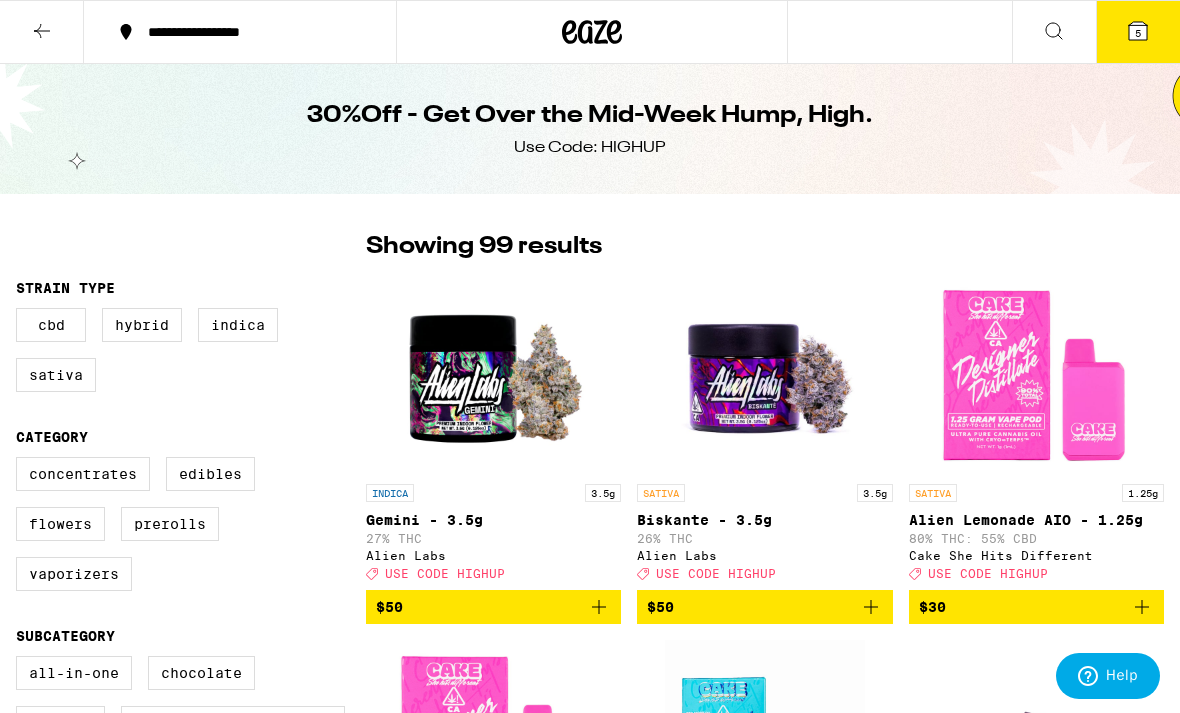 scroll, scrollTop: 0, scrollLeft: 0, axis: both 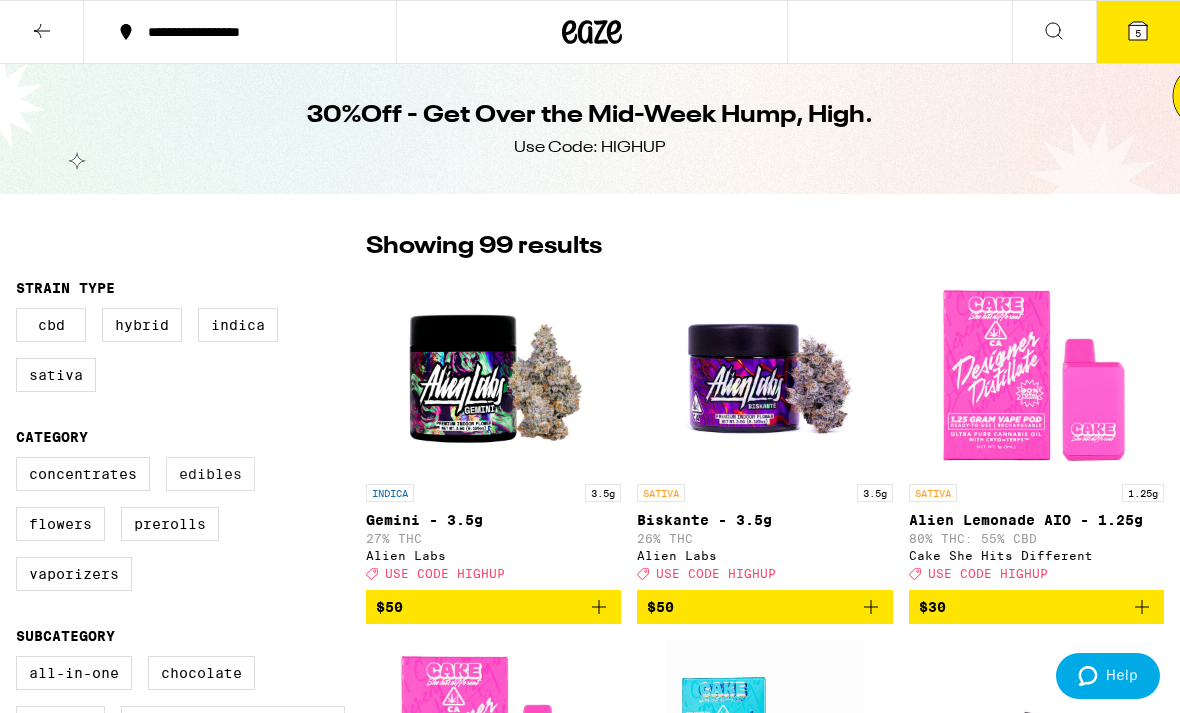click on "Edibles" at bounding box center [210, 474] 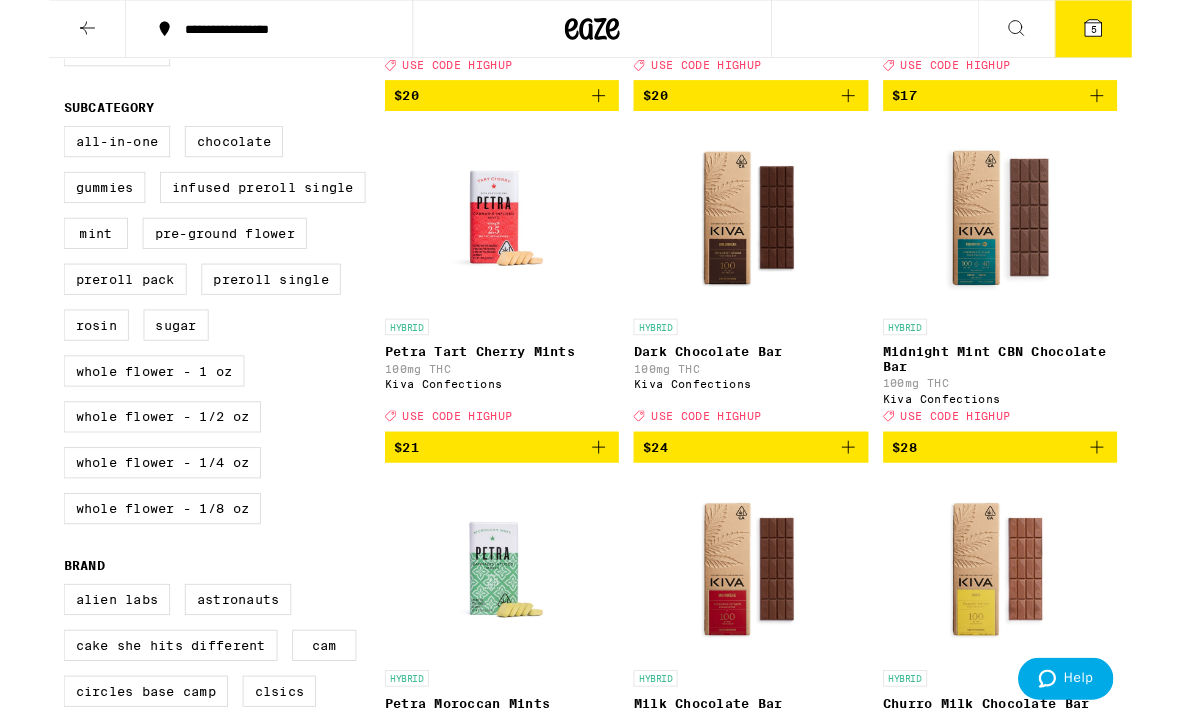 scroll, scrollTop: 520, scrollLeft: 0, axis: vertical 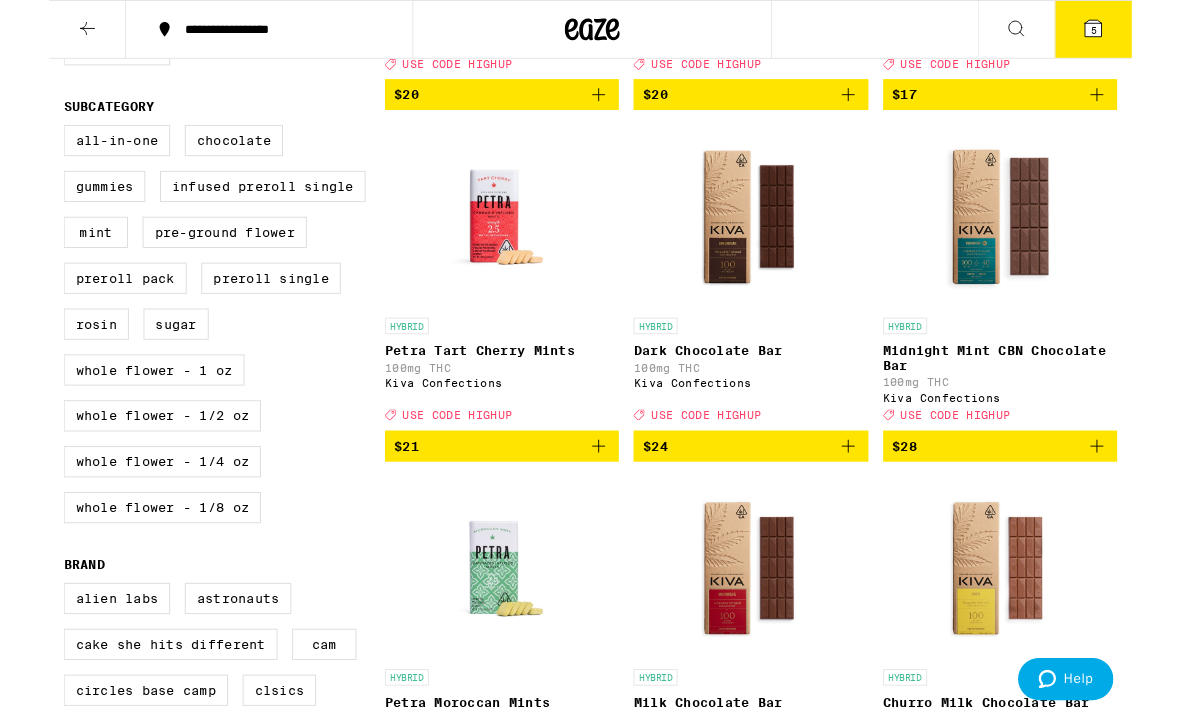 click on "HYBRID Petra Tart Cherry Mints 100mg THC Kiva Confections Deal Created with Sketch. USE CODE HIGHUP" at bounding box center (493, 402) 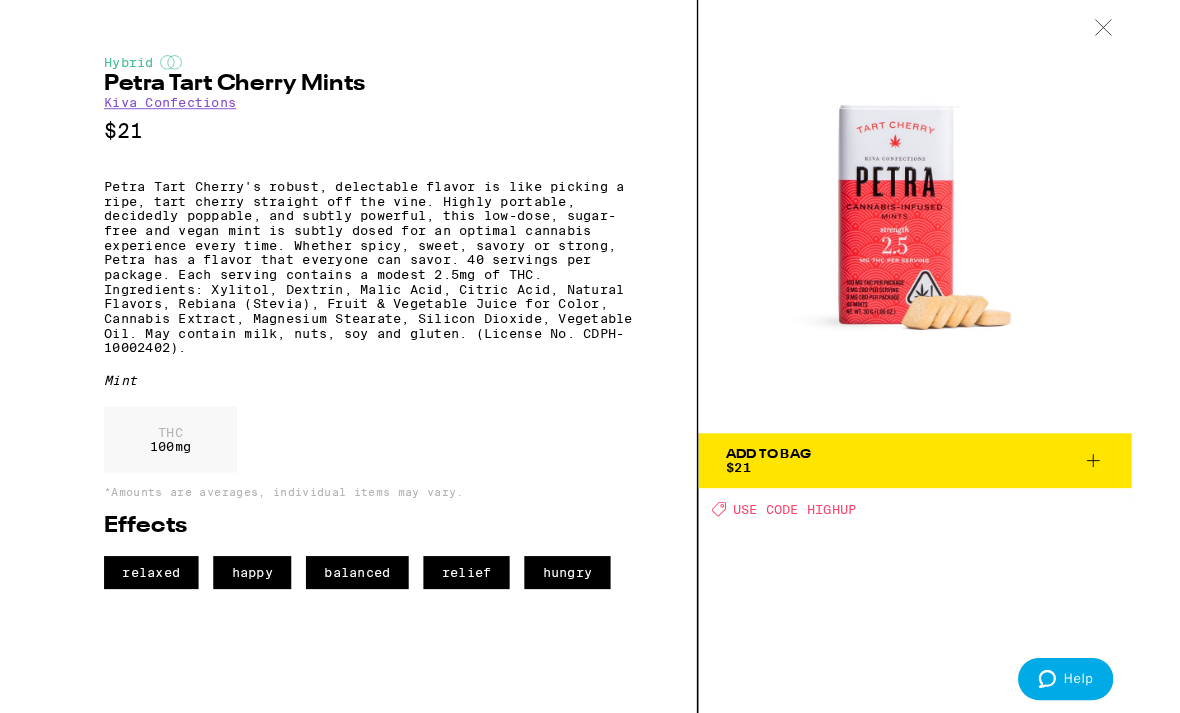 scroll, scrollTop: 560, scrollLeft: 0, axis: vertical 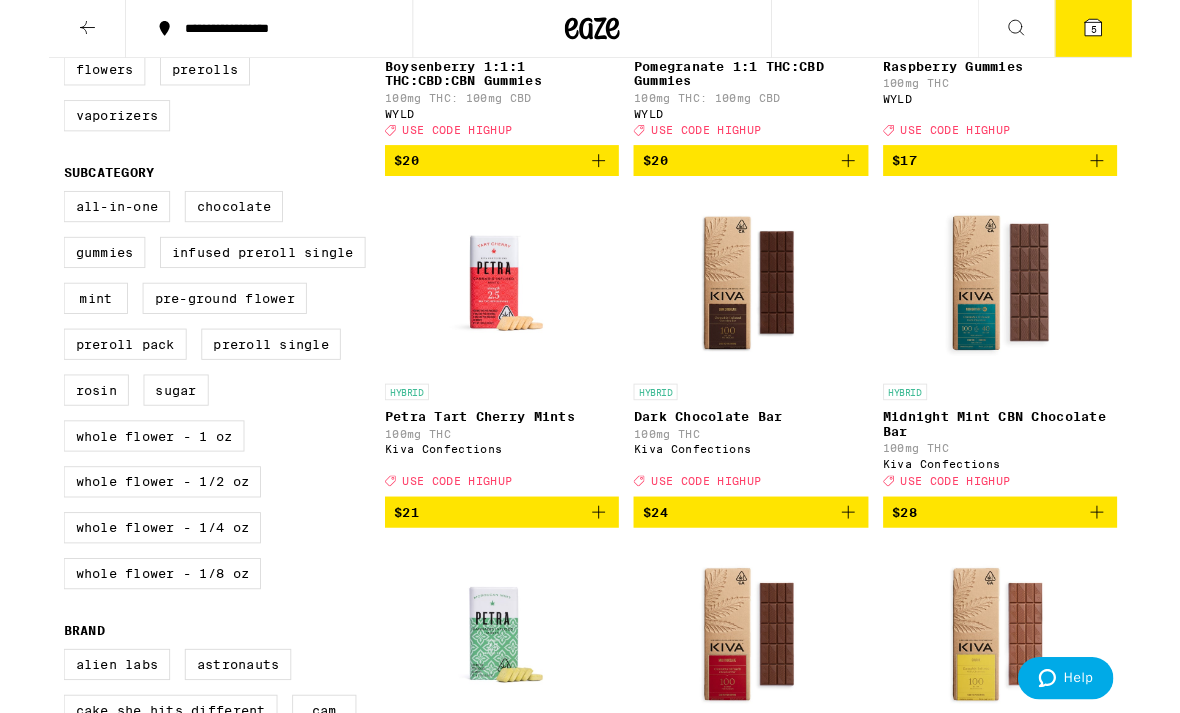 click on "Petra Tart Cherry Mints" at bounding box center [493, 455] 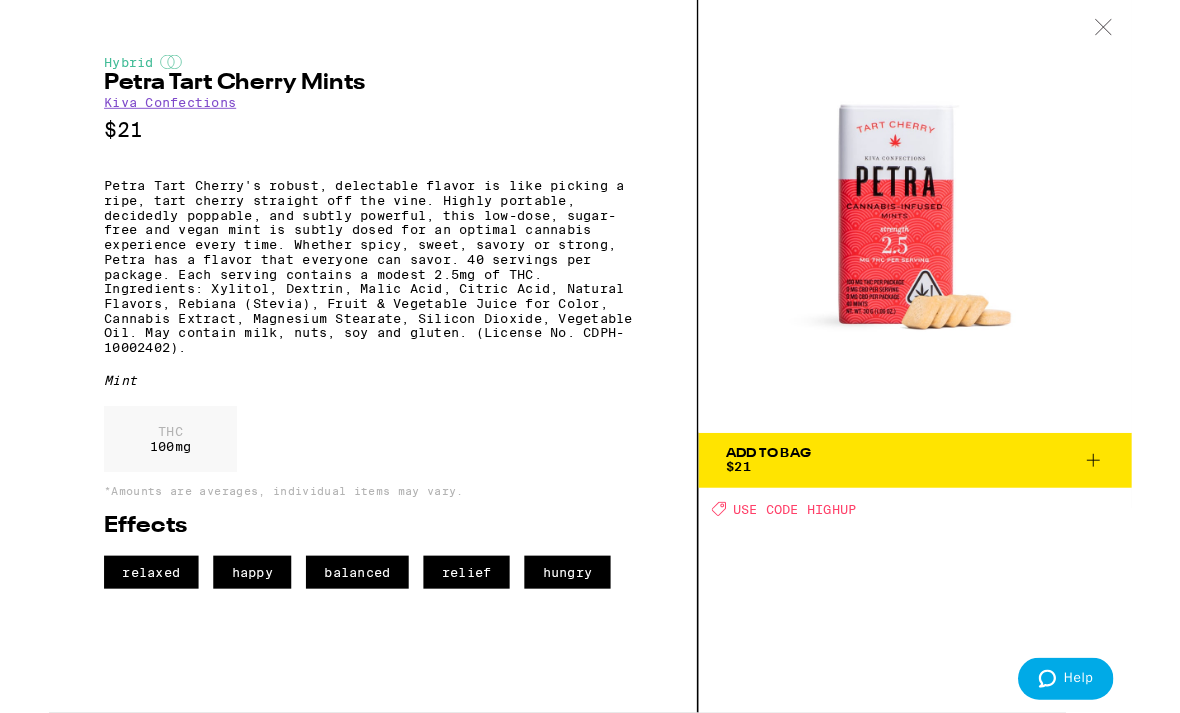 scroll, scrollTop: 878, scrollLeft: 0, axis: vertical 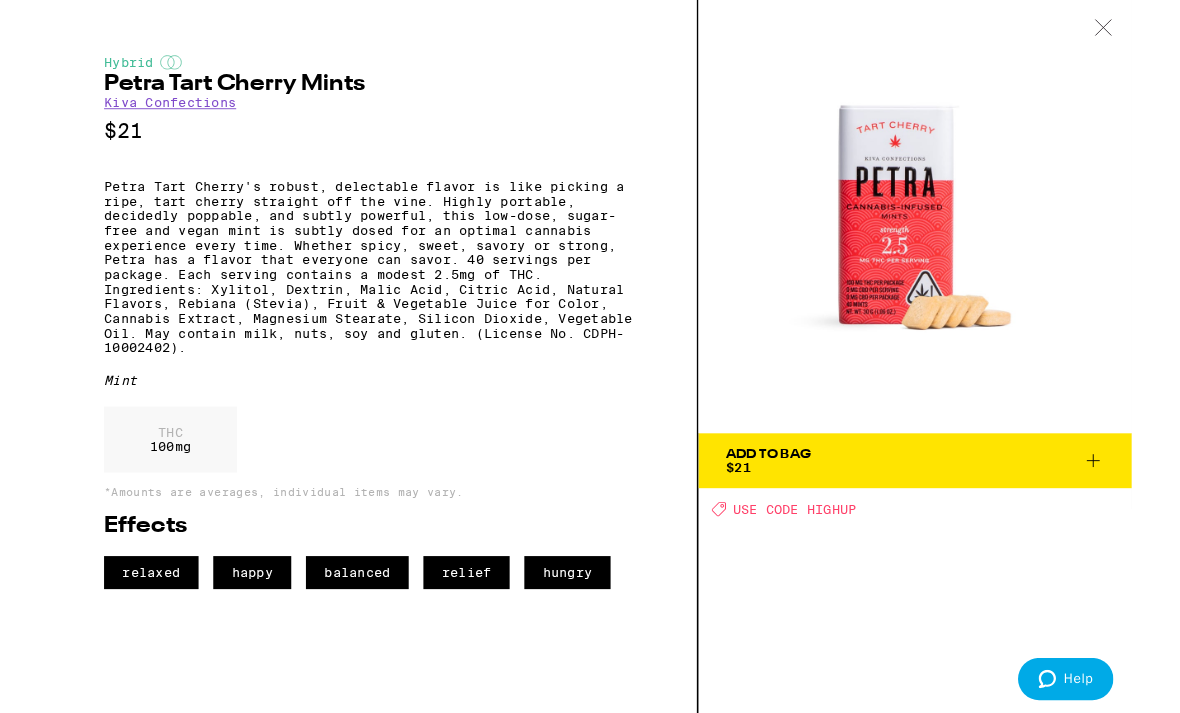 click on "Deal Created with Sketch. USE CODE HIGHUP" at bounding box center [1036, 459] 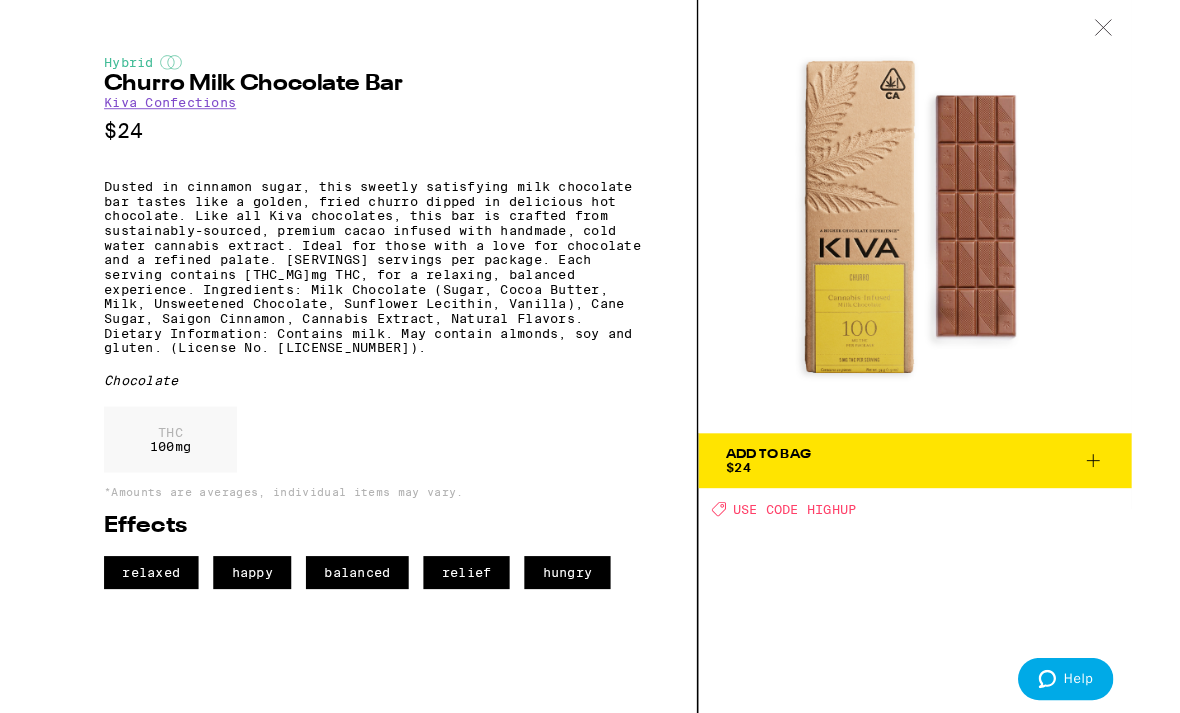 click 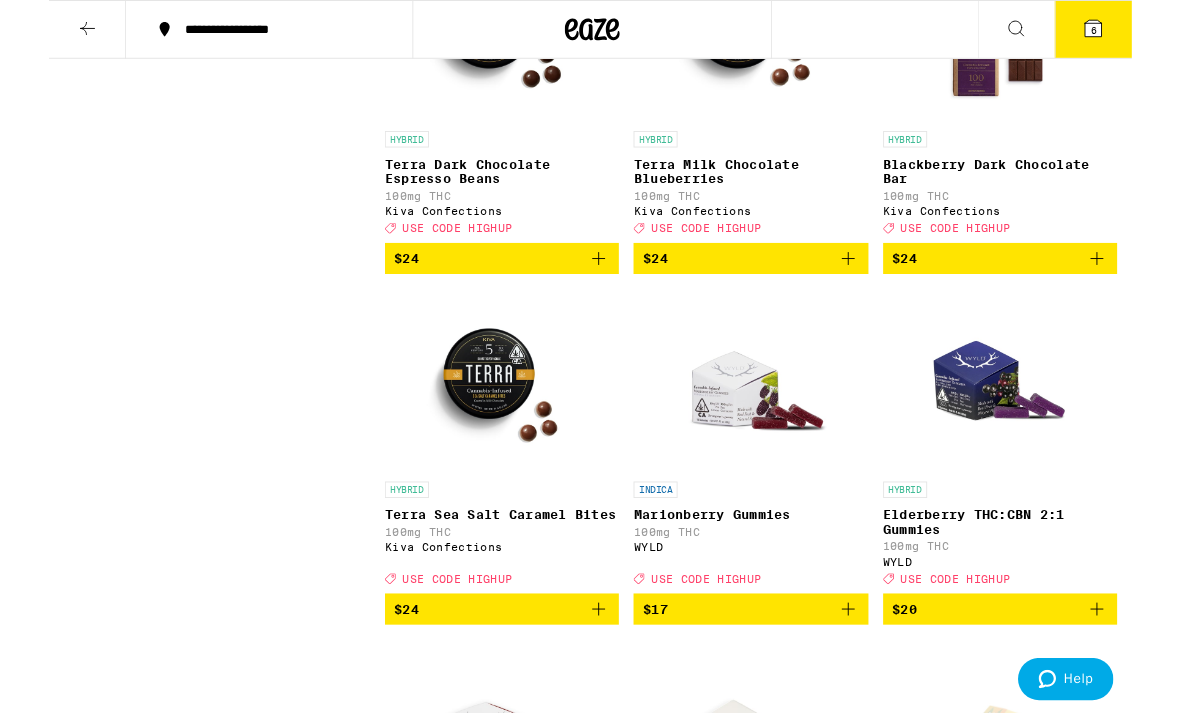 scroll, scrollTop: 1555, scrollLeft: 0, axis: vertical 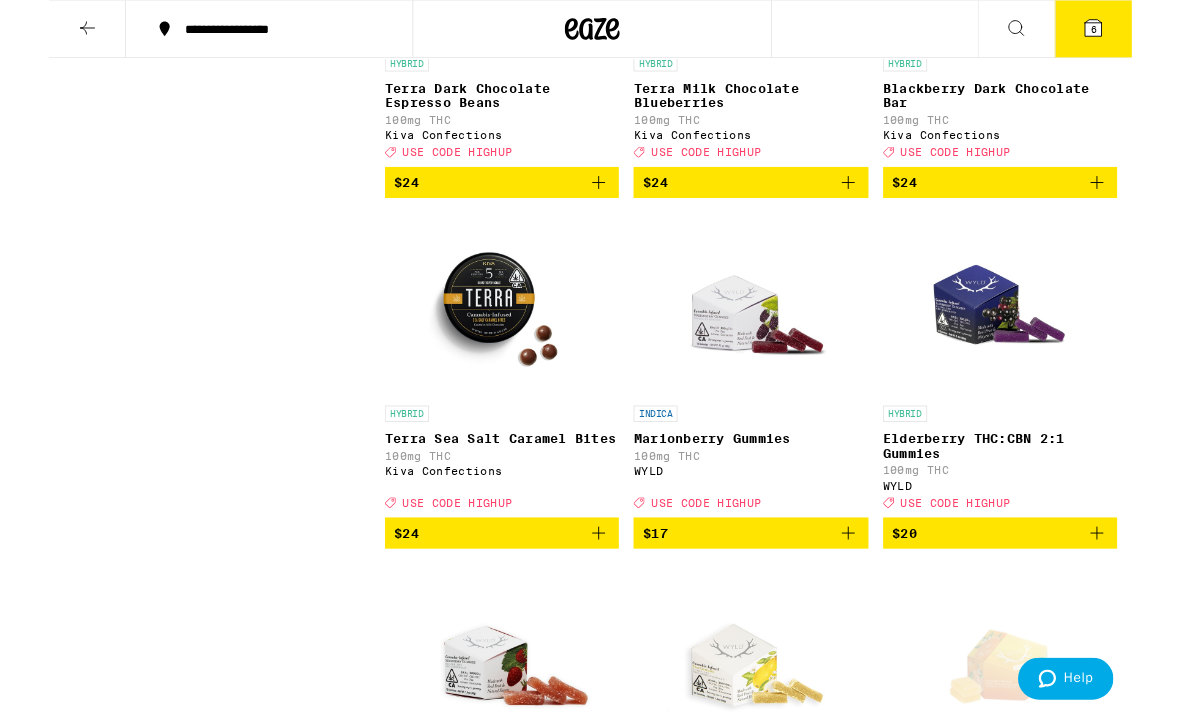 click 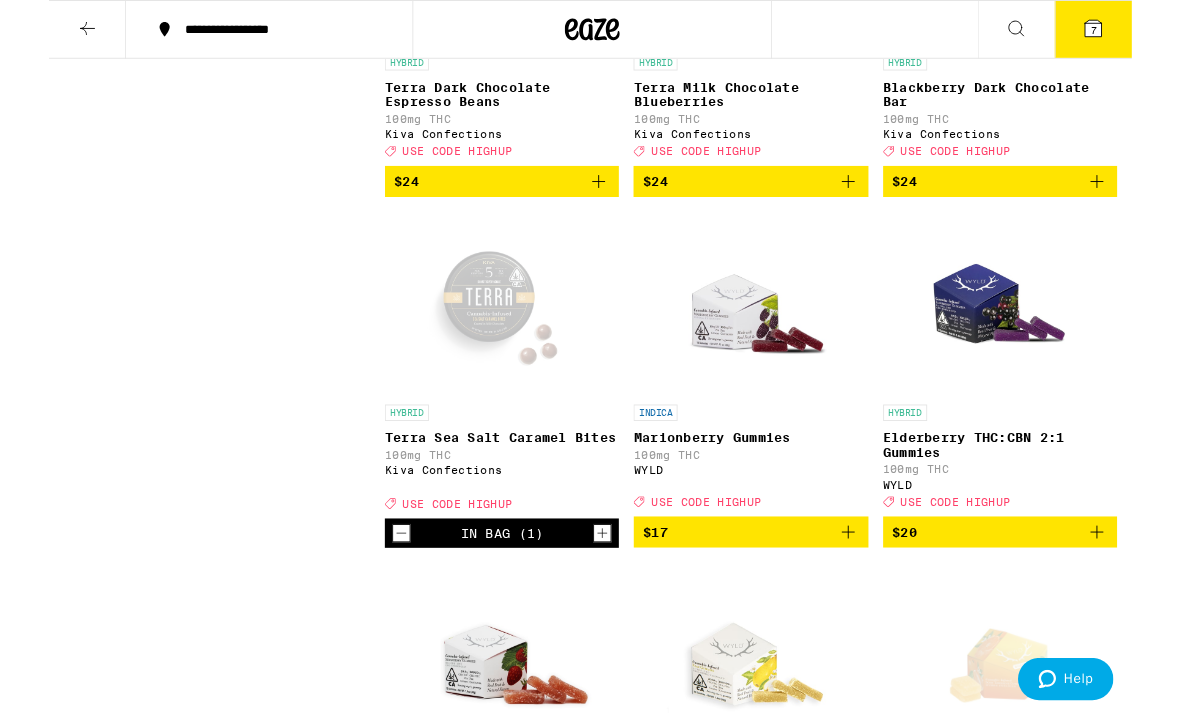 click on "7" at bounding box center [1138, 33] 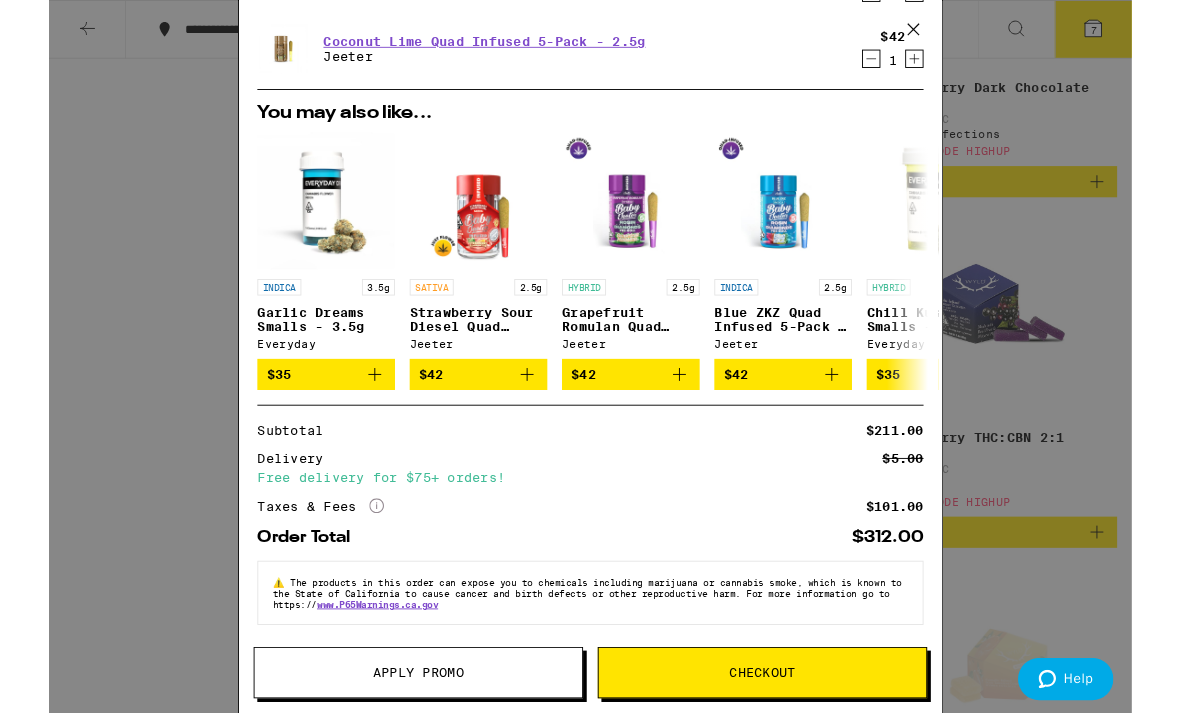 scroll, scrollTop: 422, scrollLeft: 0, axis: vertical 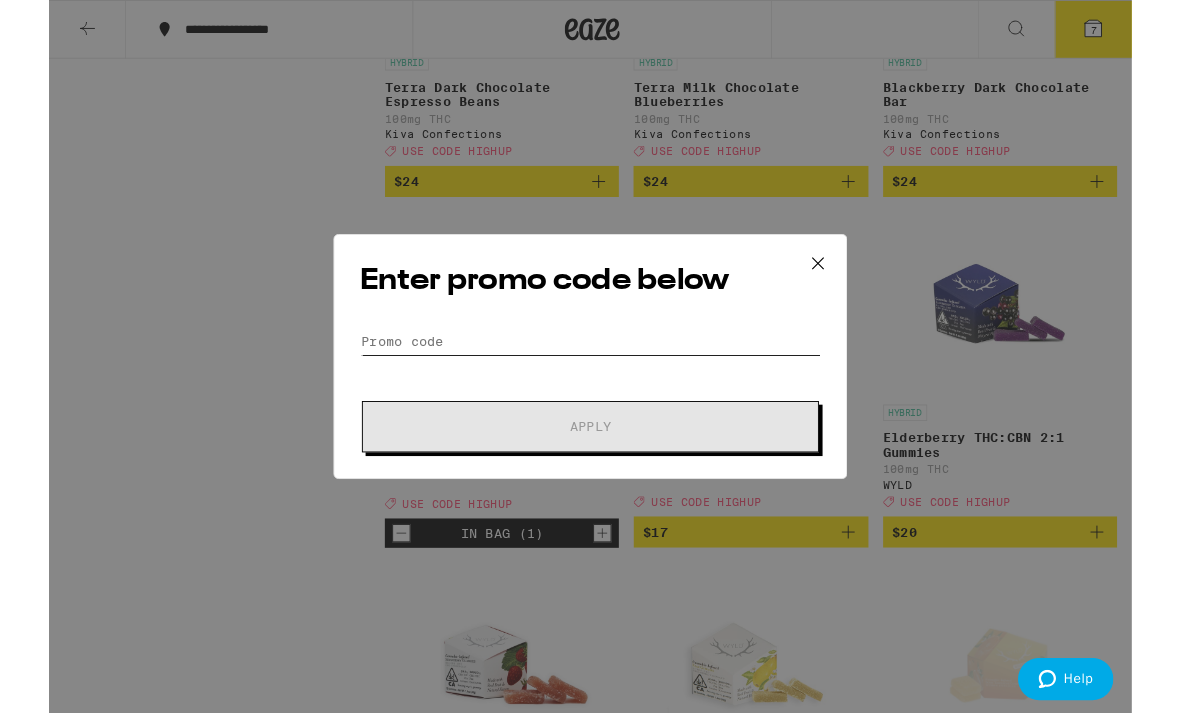 click on "Promo Code" at bounding box center (590, 372) 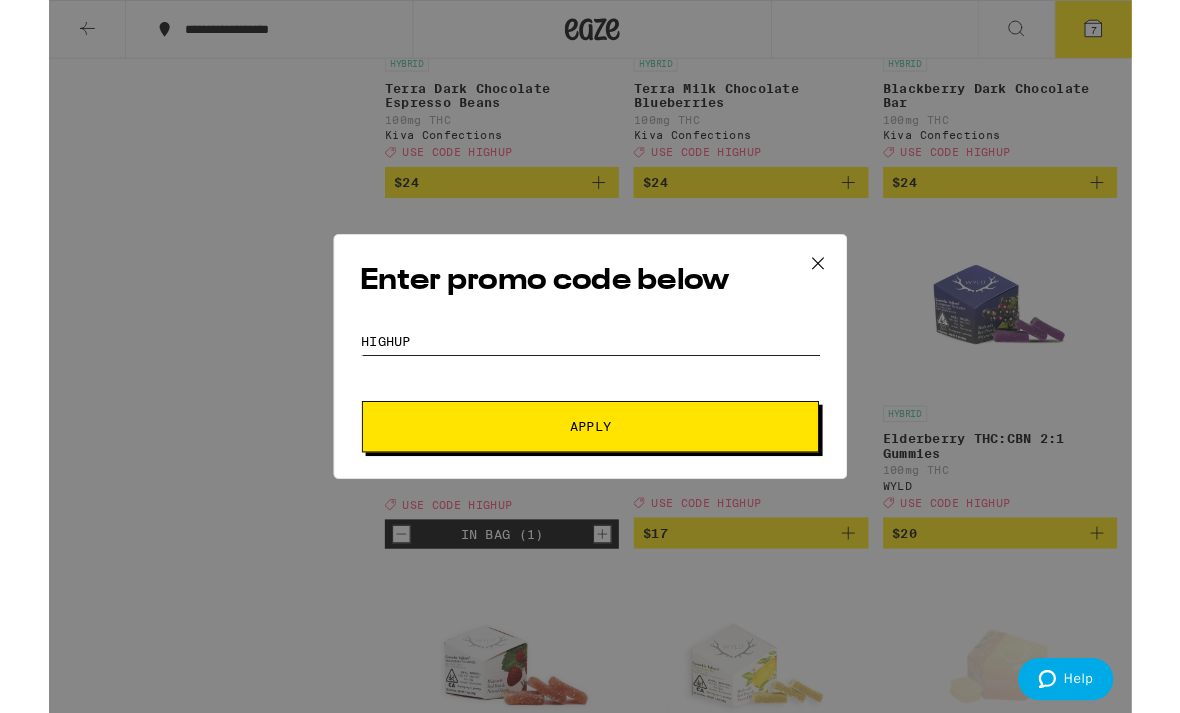 type on "Highup" 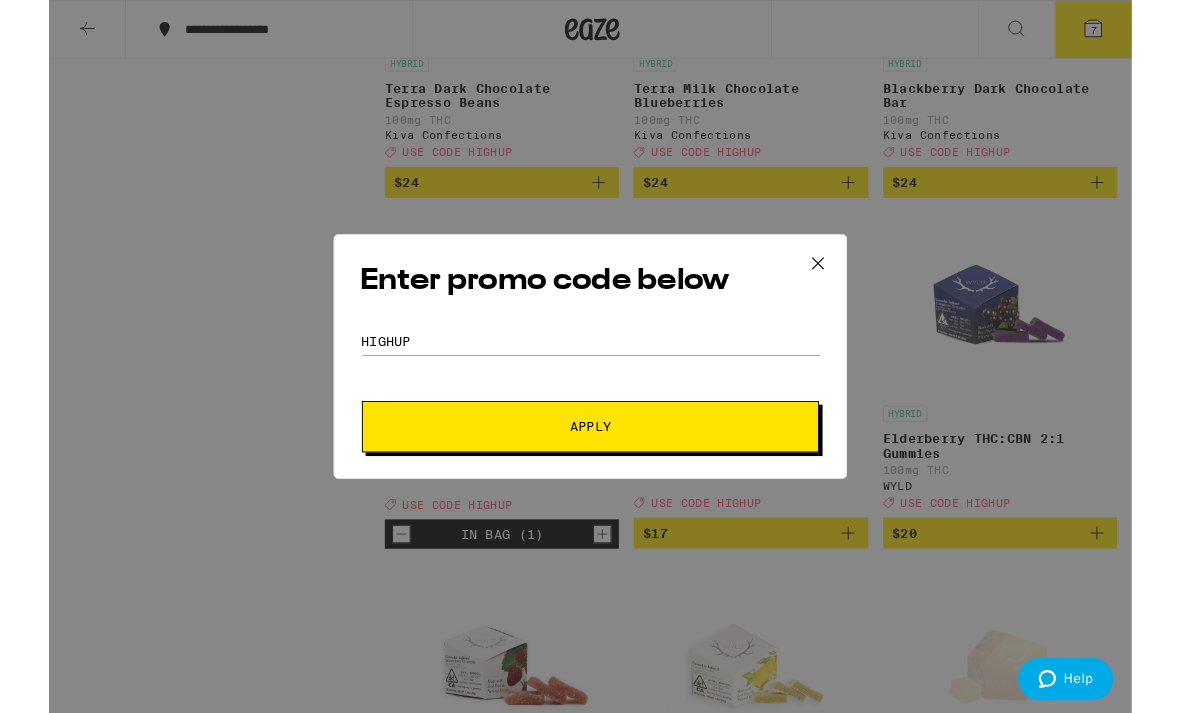 click on "Apply" at bounding box center [590, 465] 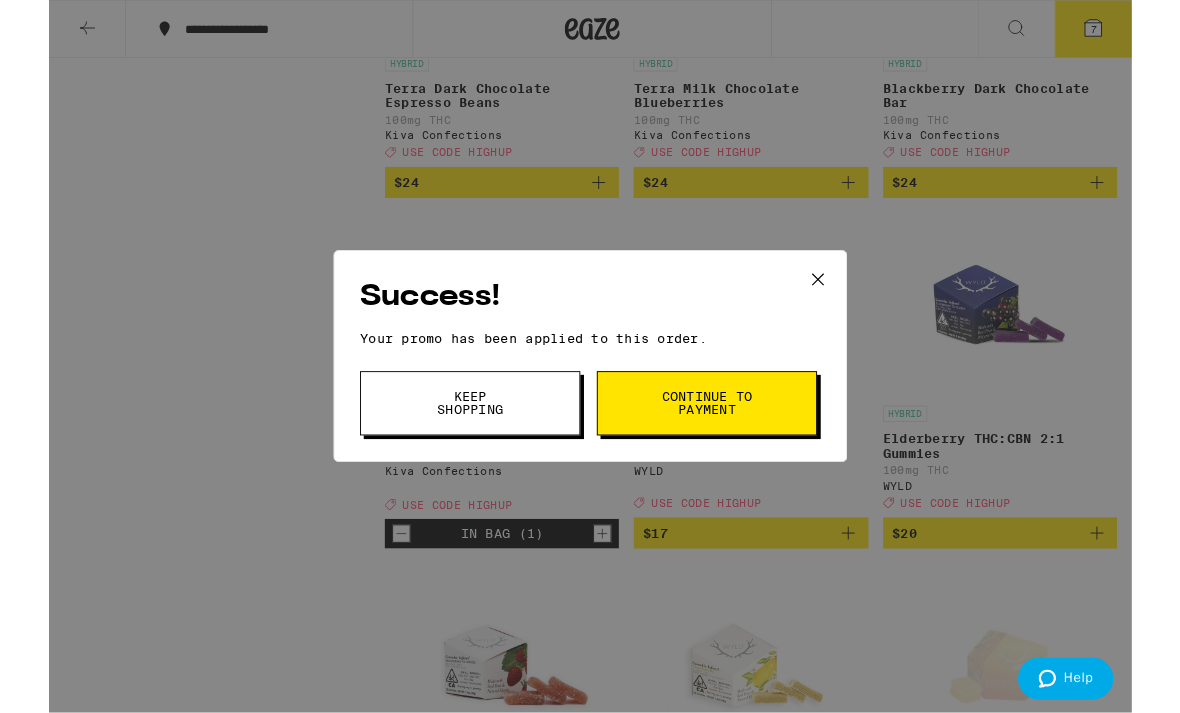 scroll, scrollTop: 1556, scrollLeft: 0, axis: vertical 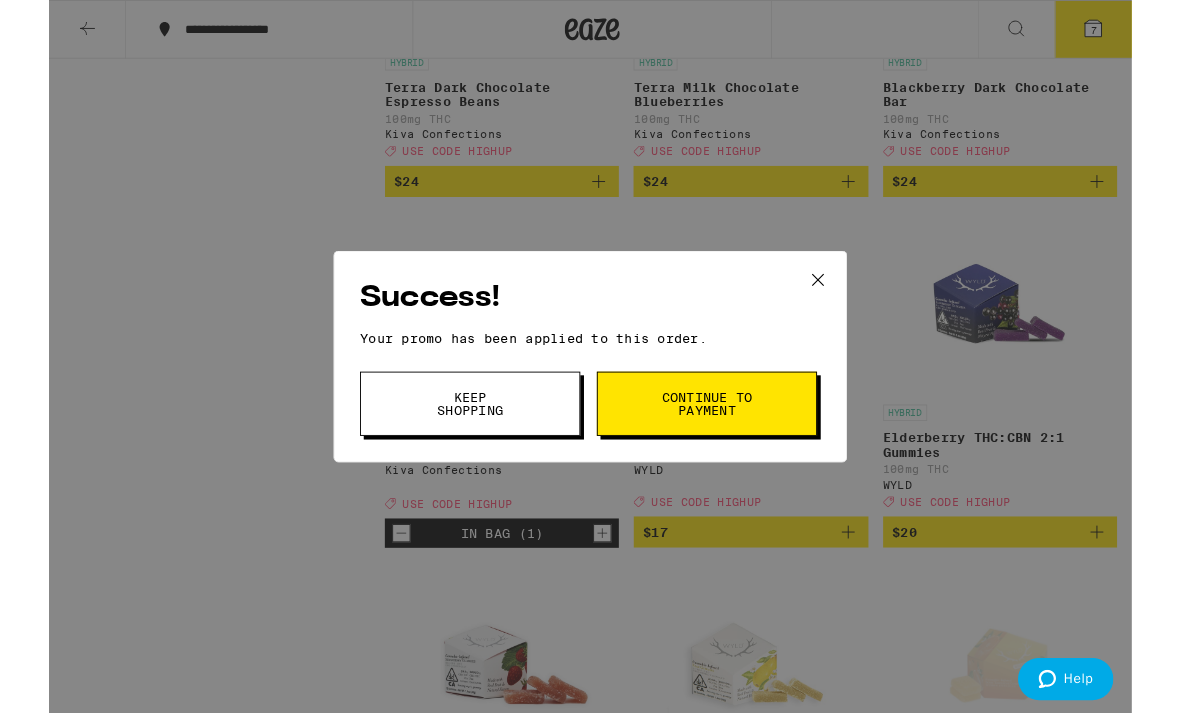 click 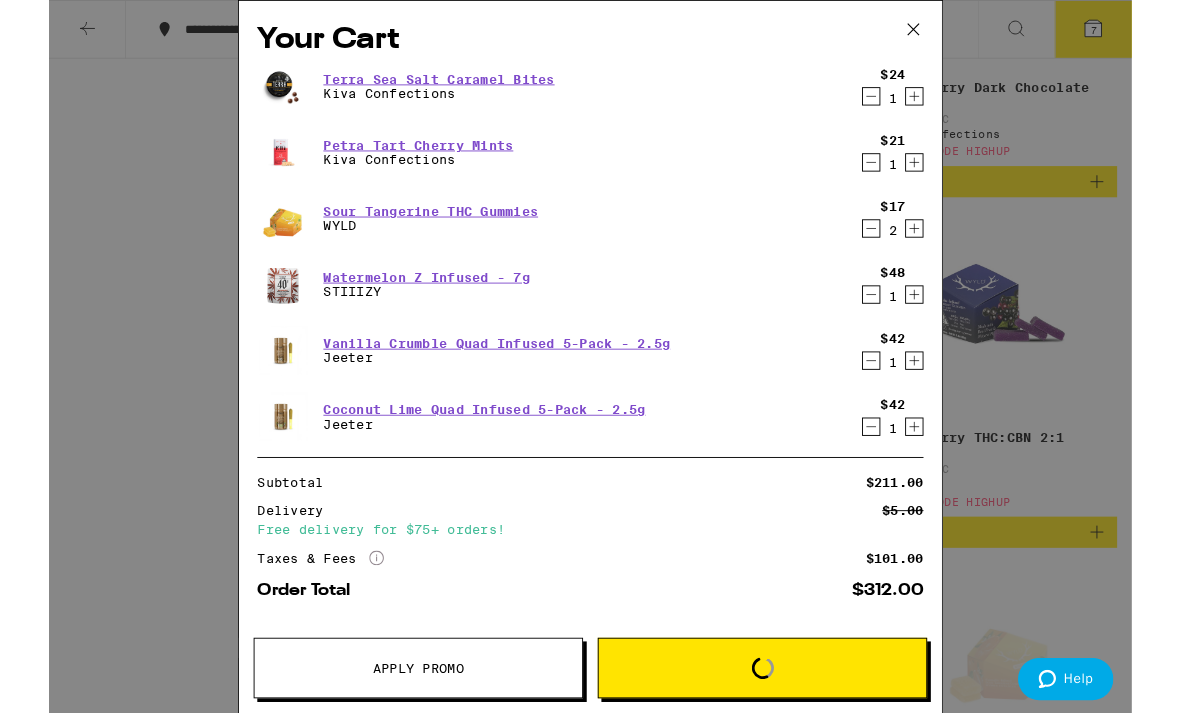 scroll, scrollTop: 1561, scrollLeft: 0, axis: vertical 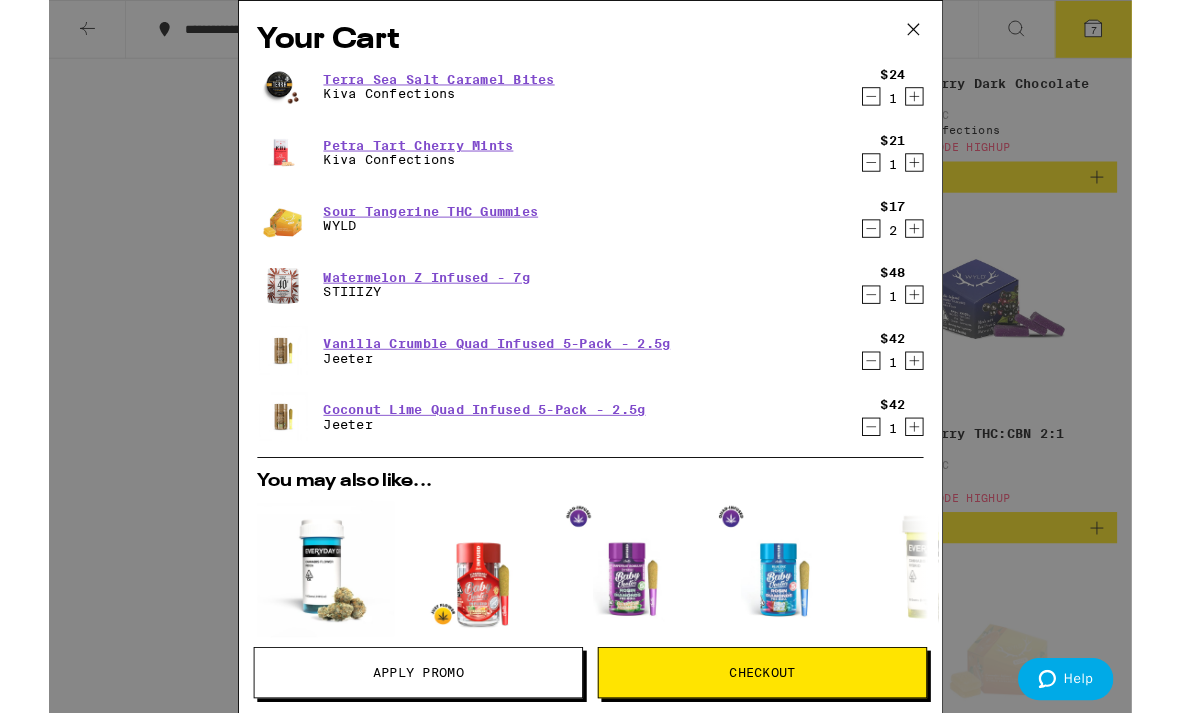 click on "Checkout" at bounding box center [777, 733] 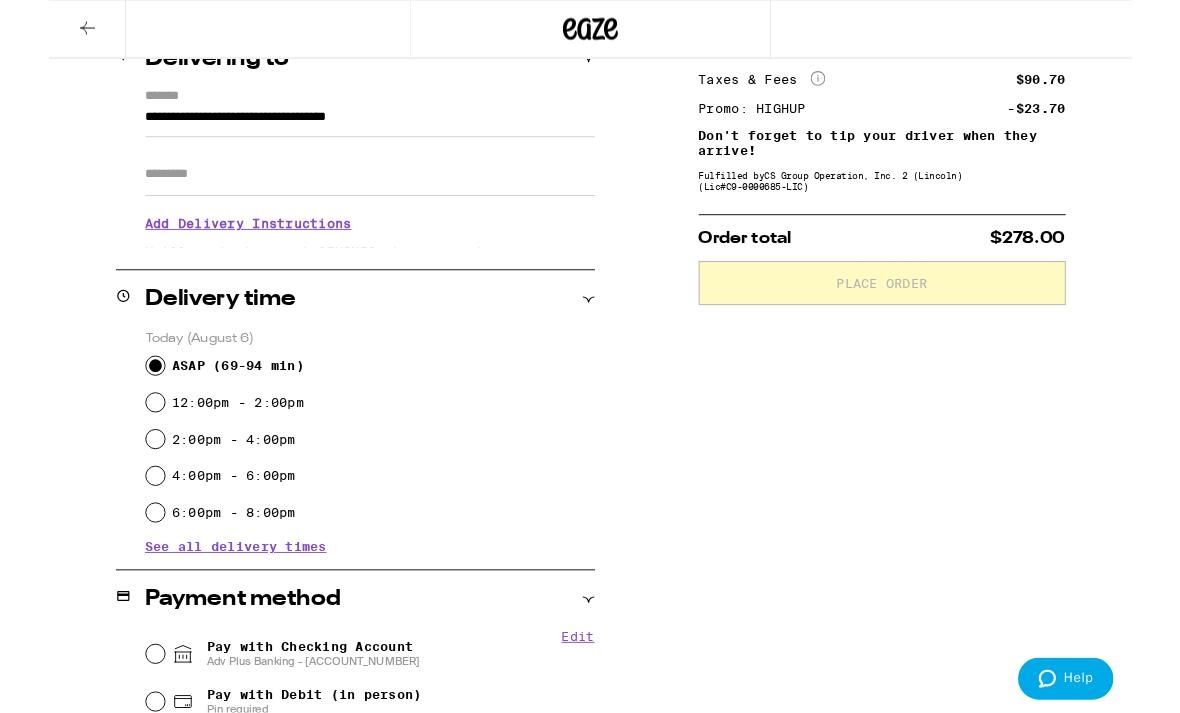 scroll, scrollTop: 451, scrollLeft: 0, axis: vertical 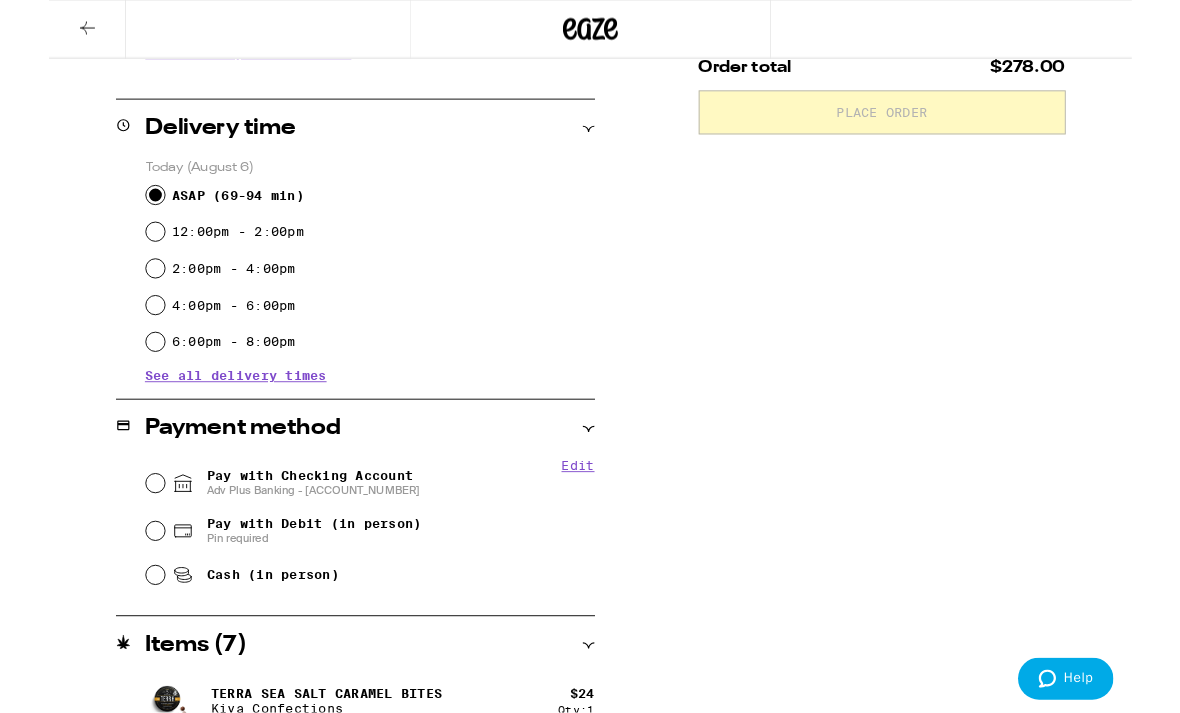 click on "Pay with Checking Account Adv Plus Banking - 3883" at bounding box center [116, 527] 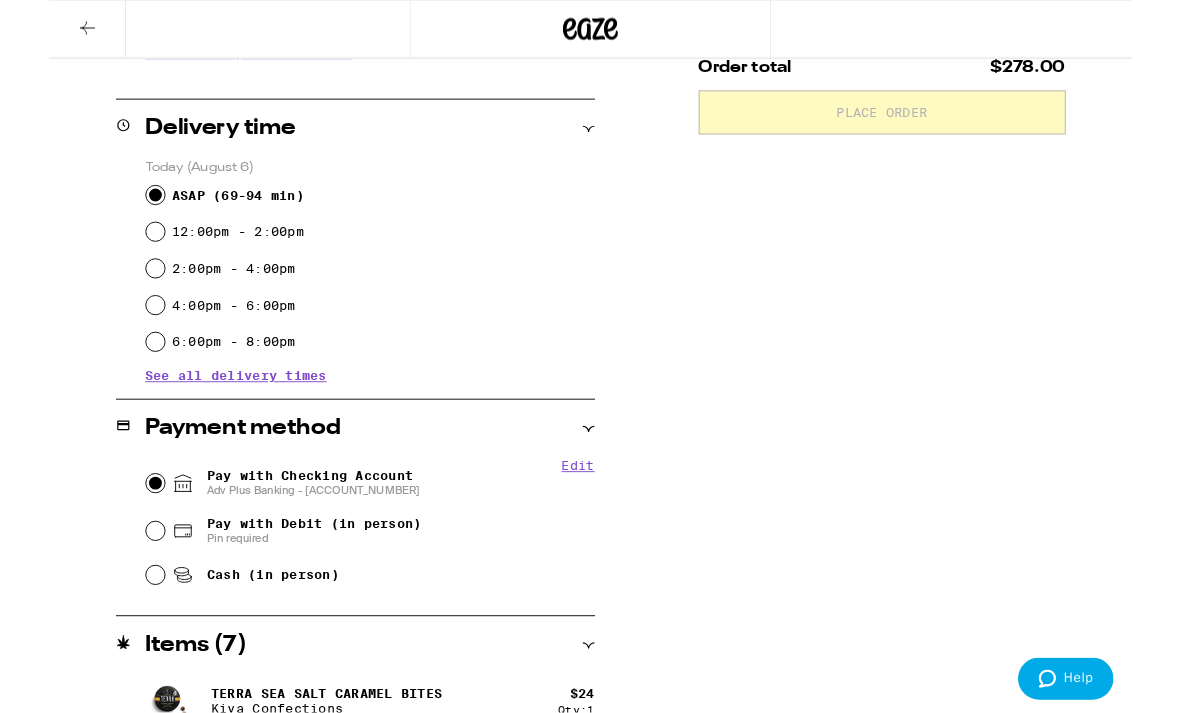radio on "true" 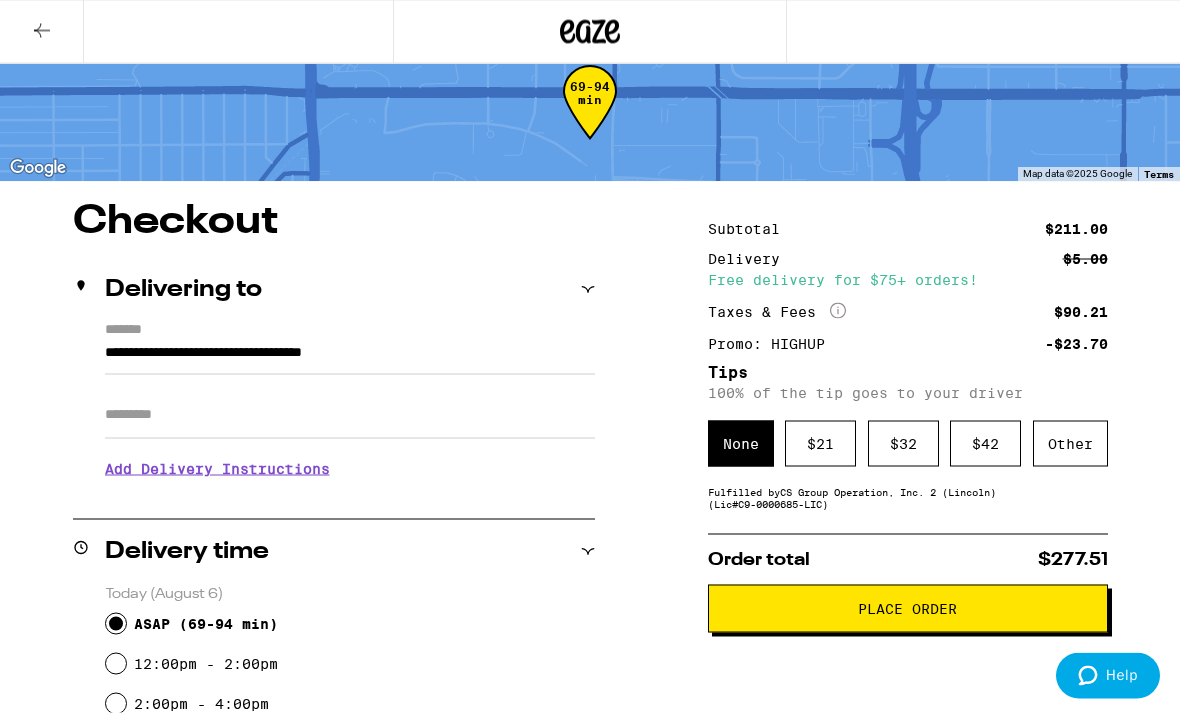 scroll, scrollTop: 0, scrollLeft: 0, axis: both 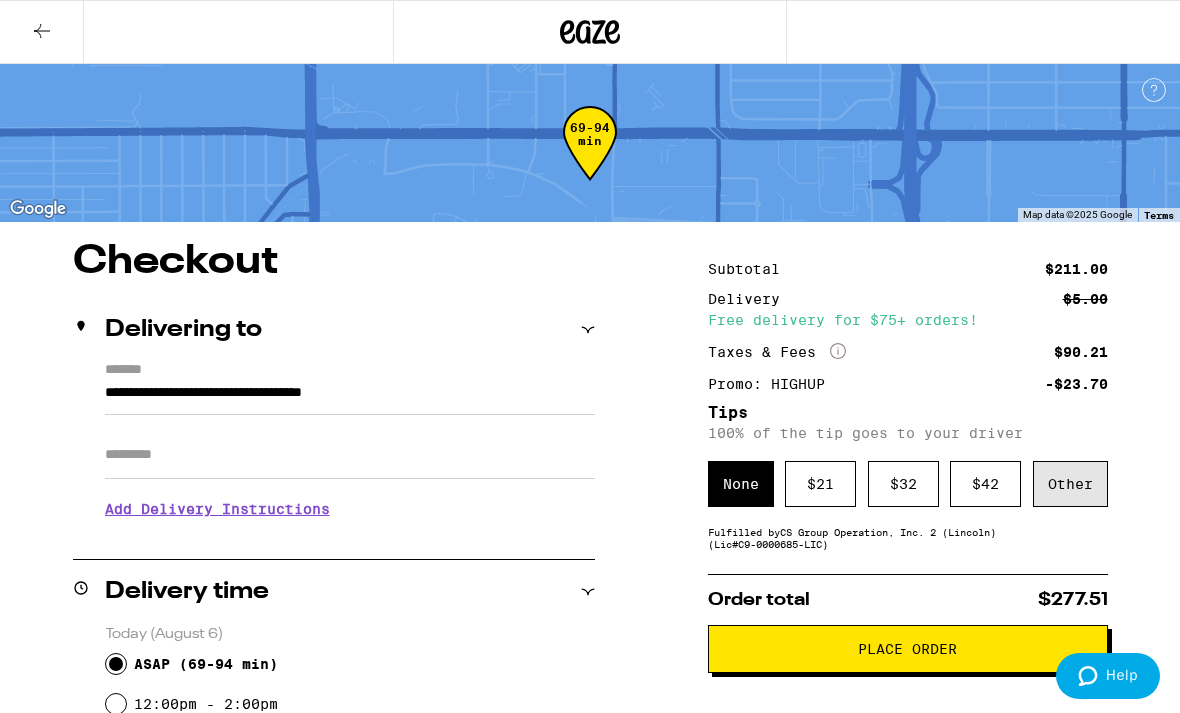 click on "Other" at bounding box center (1070, 484) 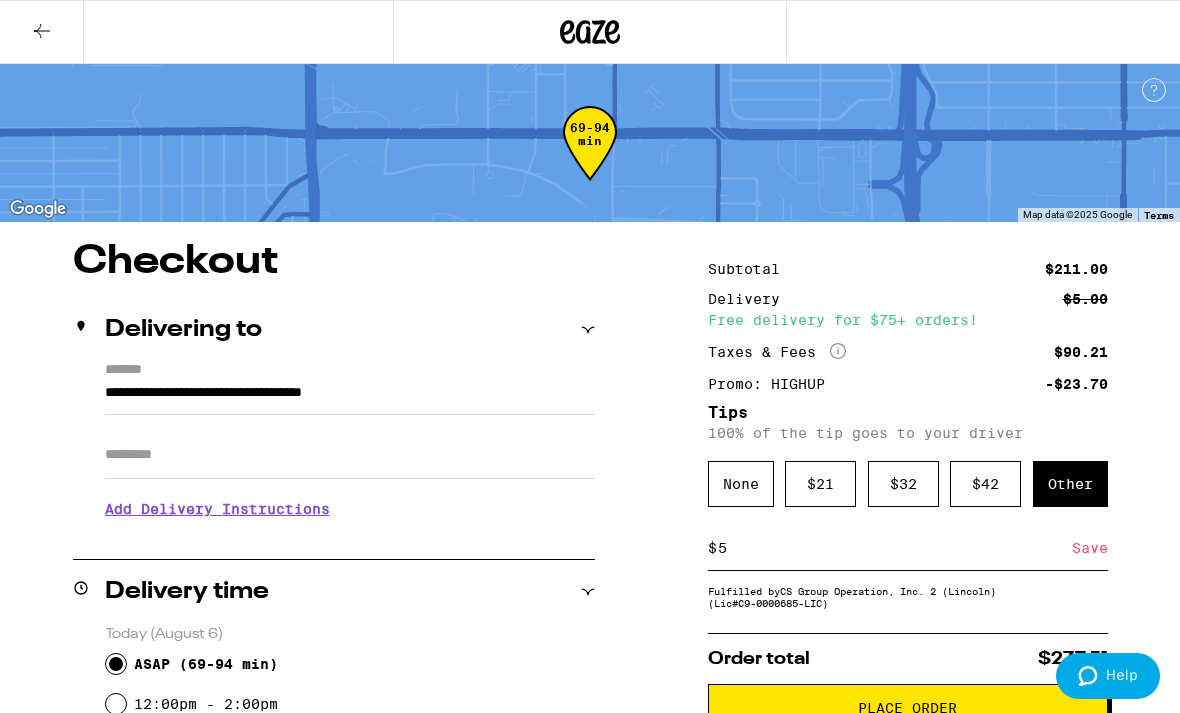 type on "5" 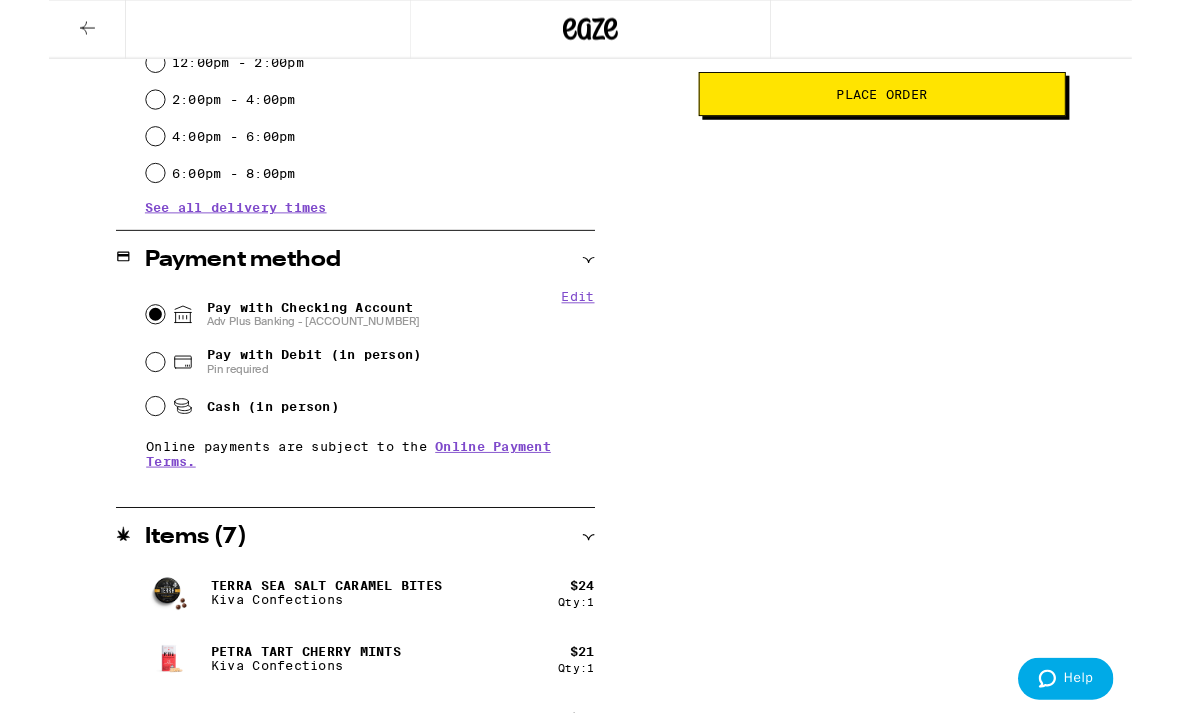 scroll, scrollTop: 636, scrollLeft: 0, axis: vertical 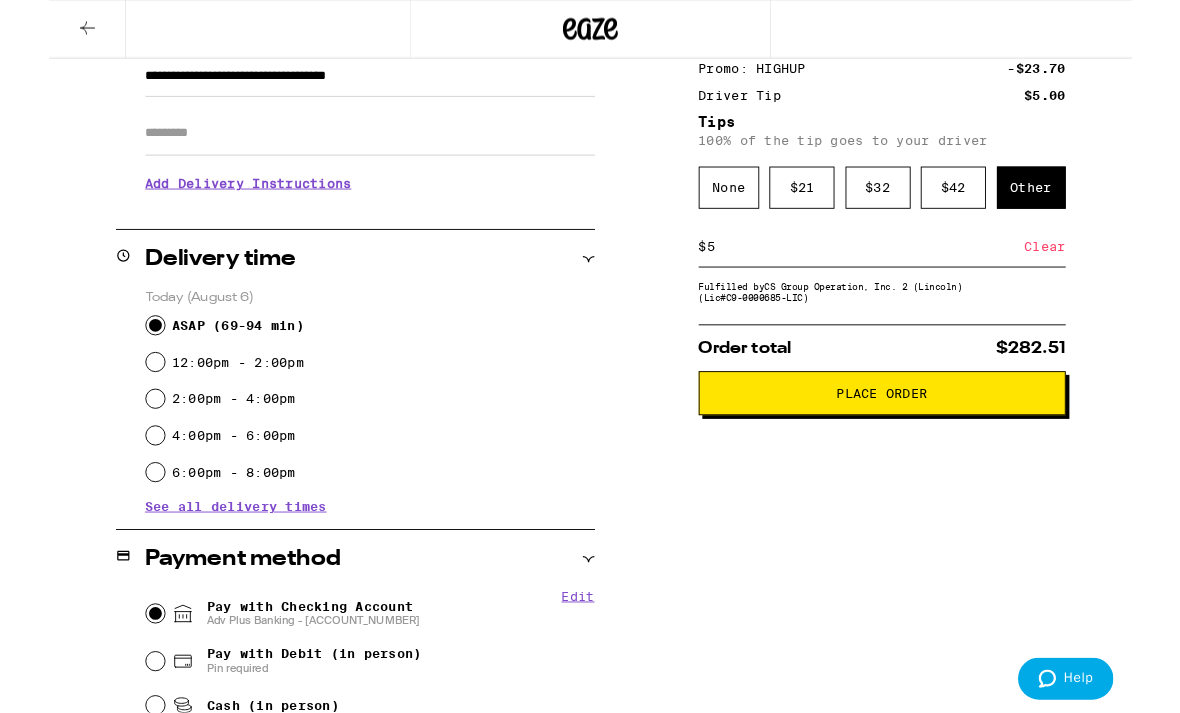 click on "Place Order" at bounding box center [908, 429] 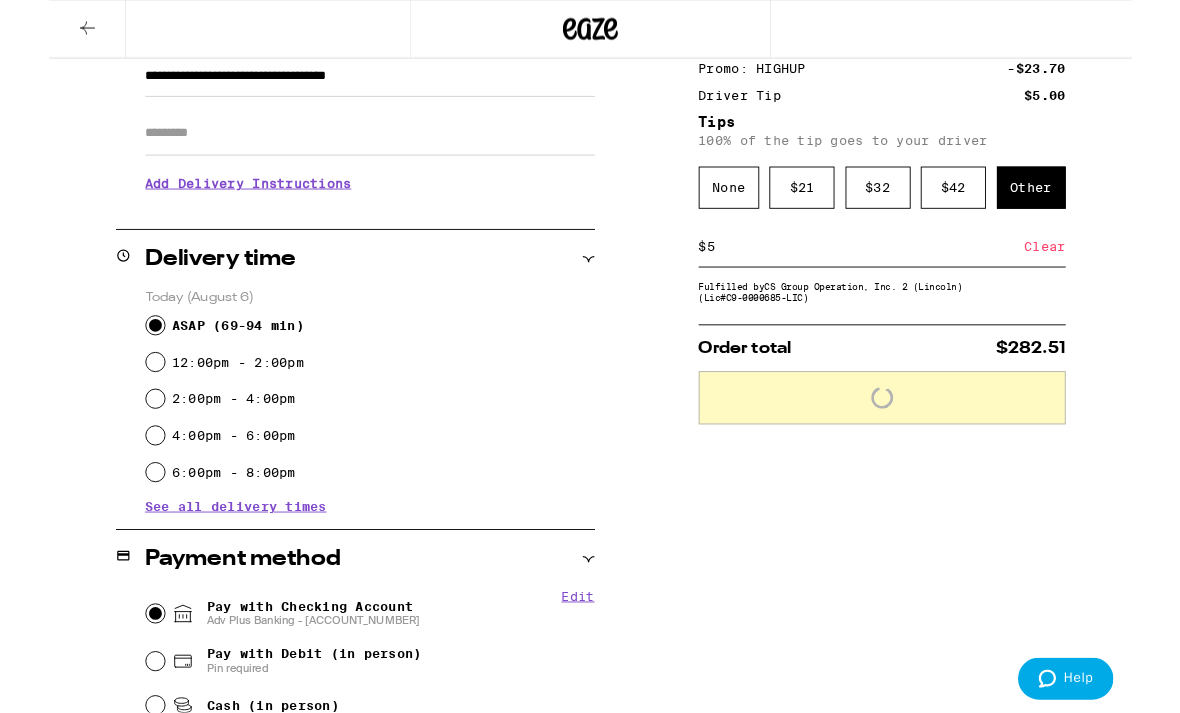 scroll, scrollTop: 310, scrollLeft: 0, axis: vertical 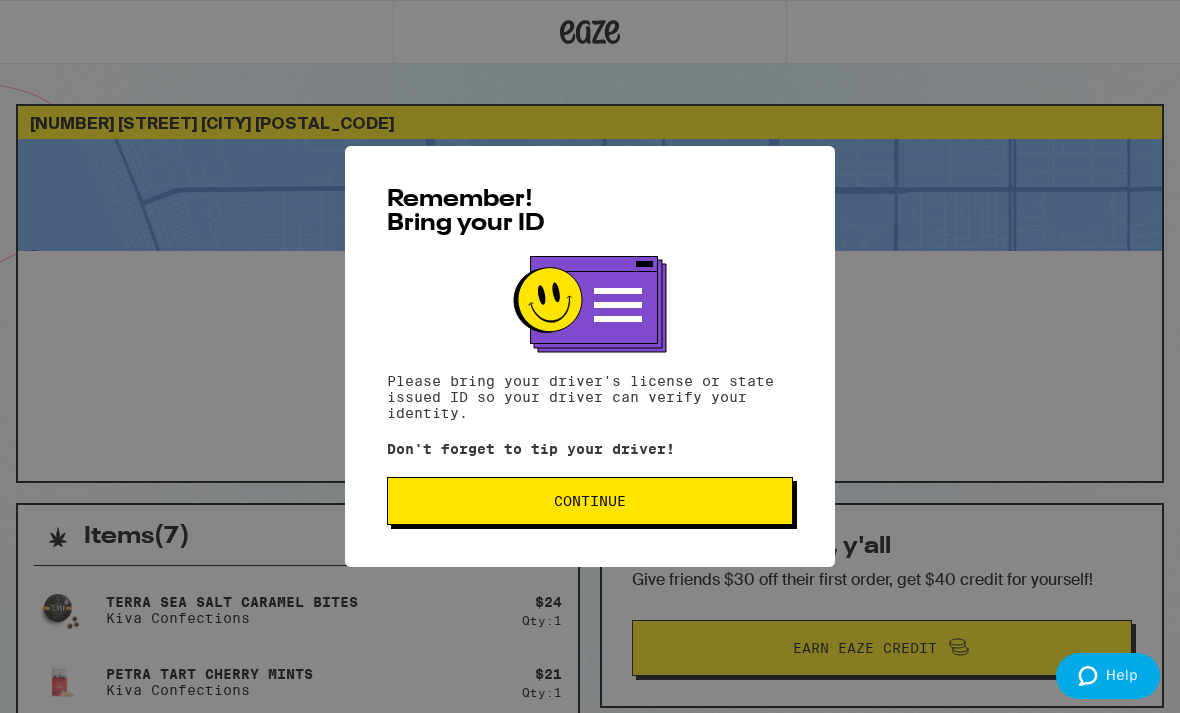 click on "Continue" at bounding box center [590, 501] 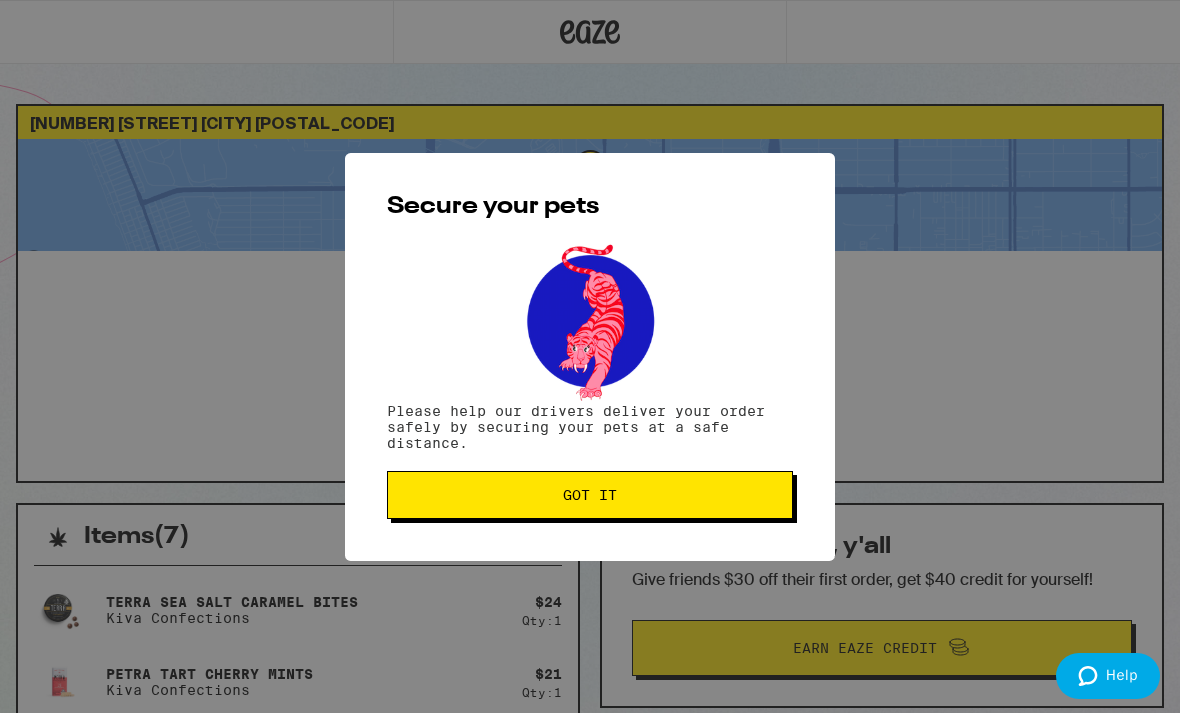 click on "Got it" at bounding box center (590, 495) 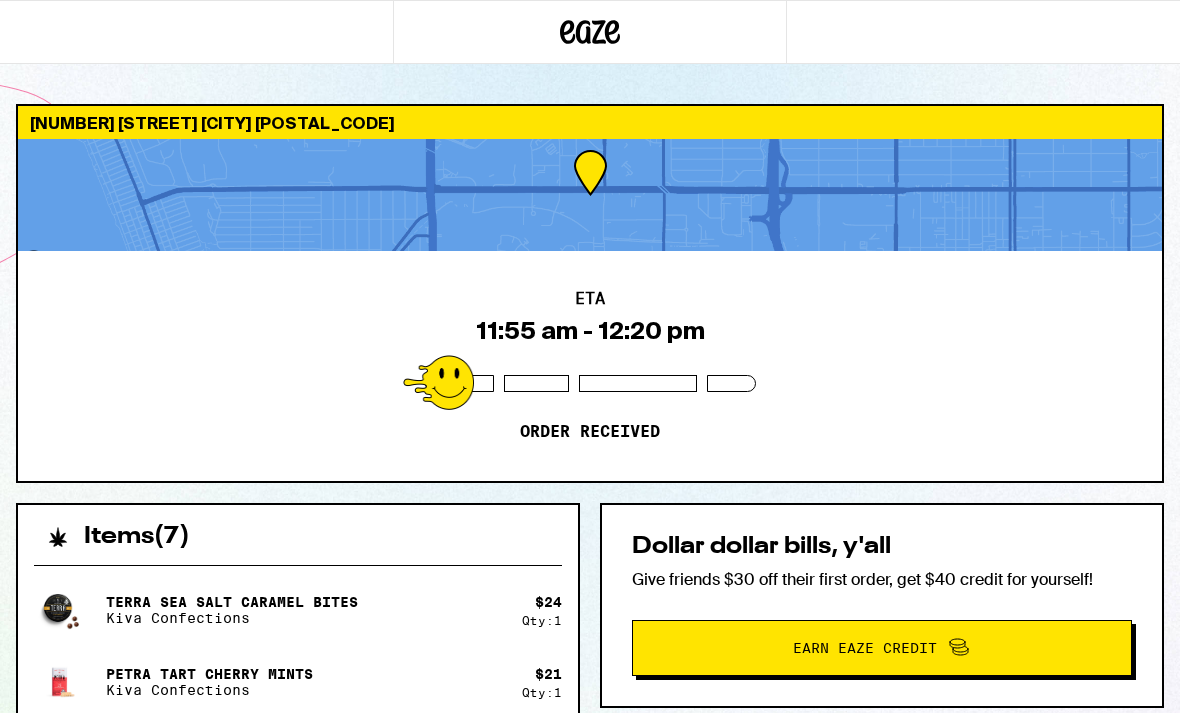 scroll, scrollTop: 0, scrollLeft: 0, axis: both 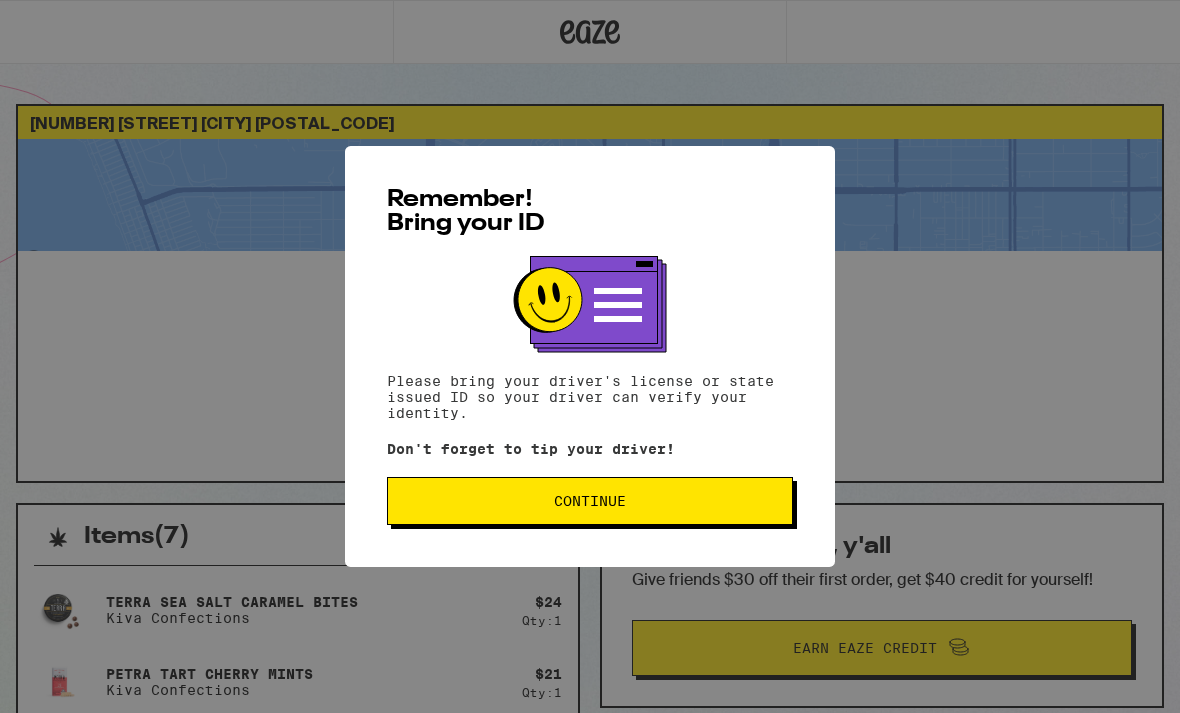 click on "Continue" at bounding box center [590, 501] 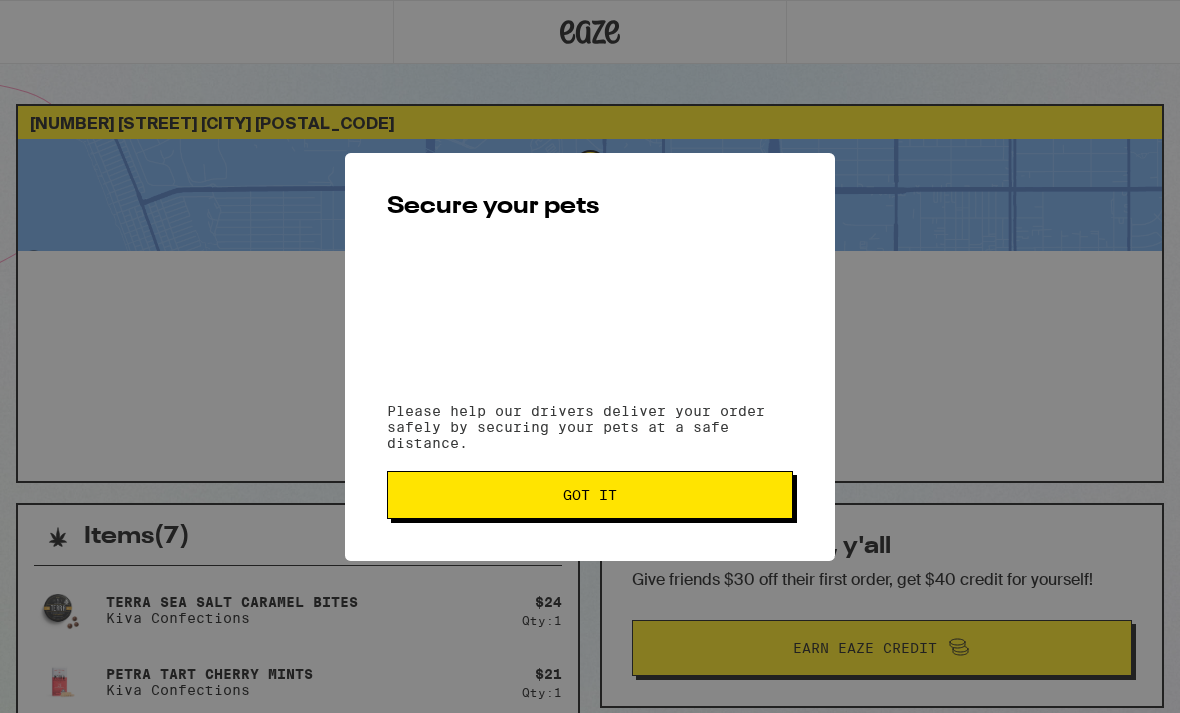 click on "Got it" at bounding box center (590, 495) 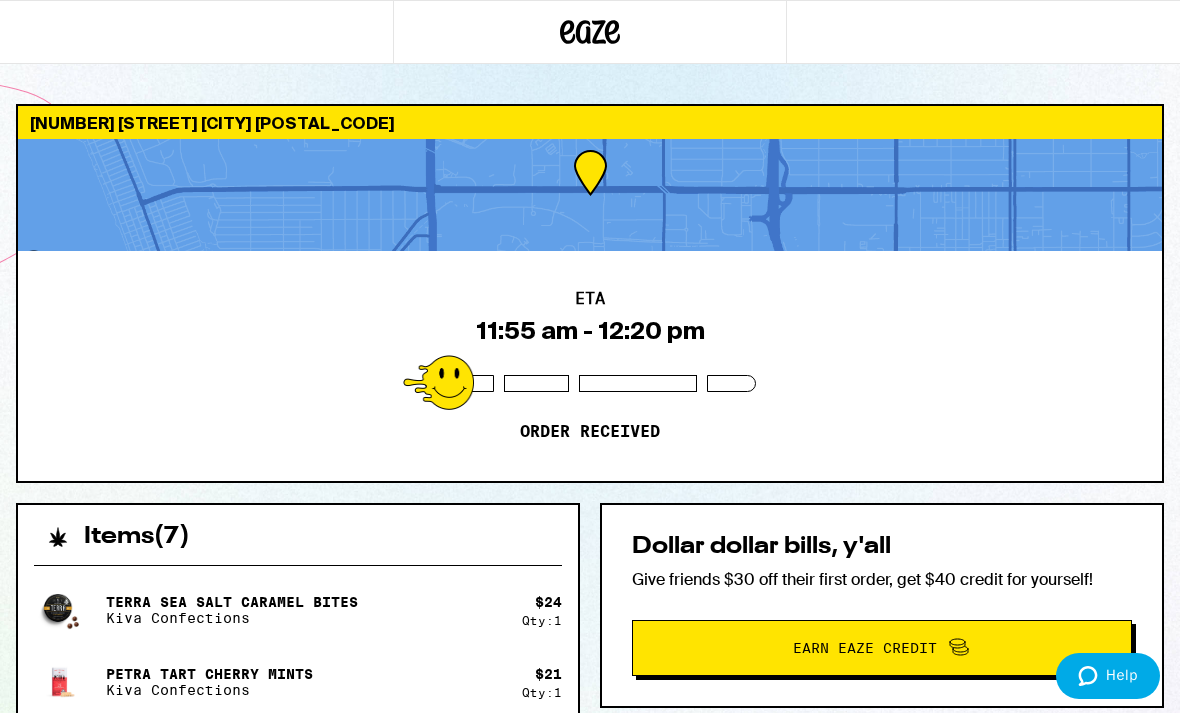 scroll, scrollTop: 0, scrollLeft: 0, axis: both 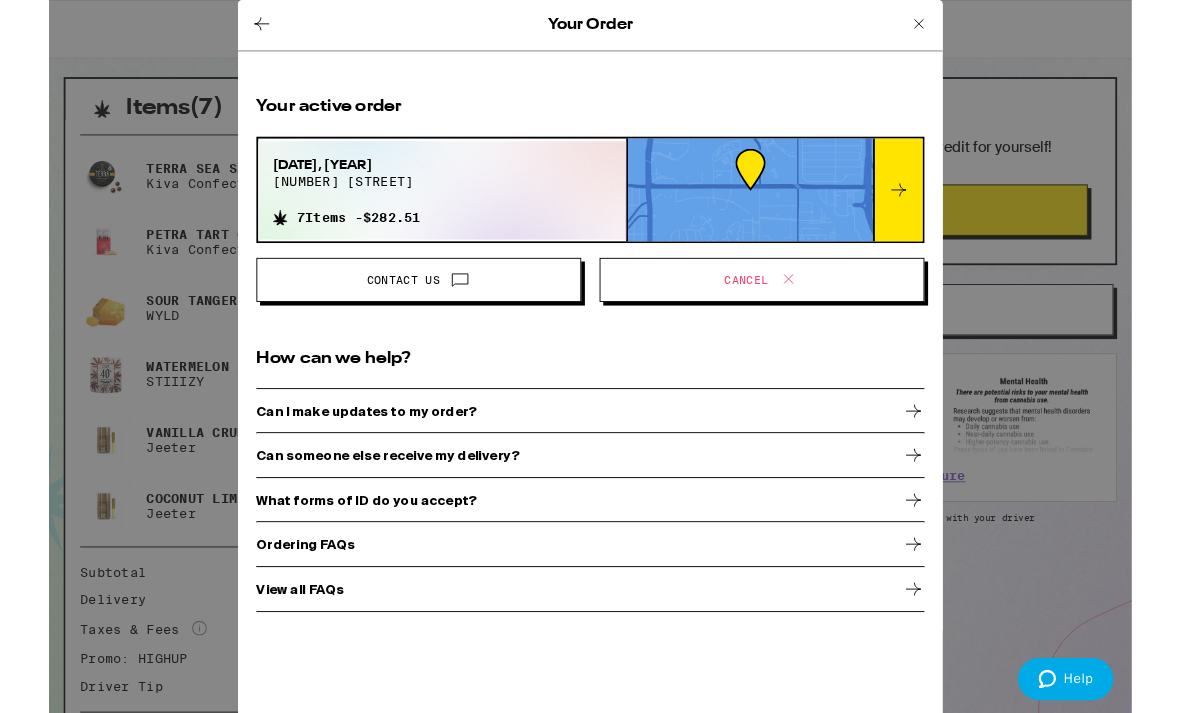 click on "Contact Us" at bounding box center (403, 305) 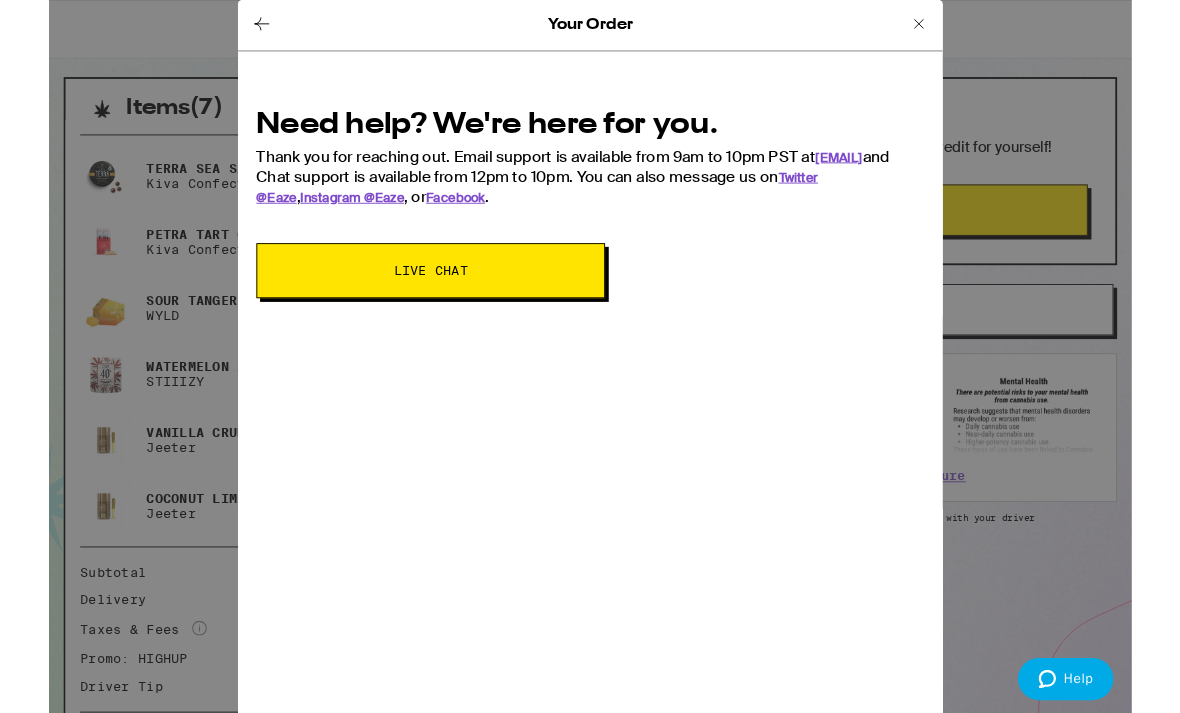 click on "Live Chat" at bounding box center (416, 295) 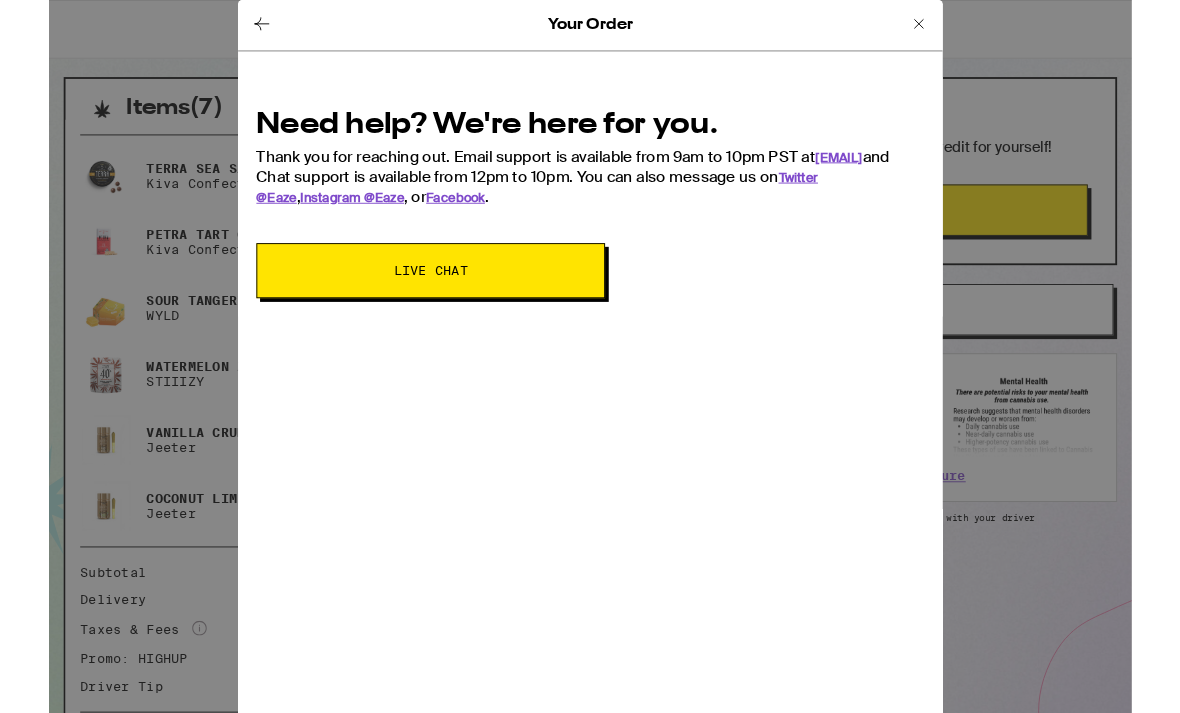 scroll, scrollTop: 418, scrollLeft: 0, axis: vertical 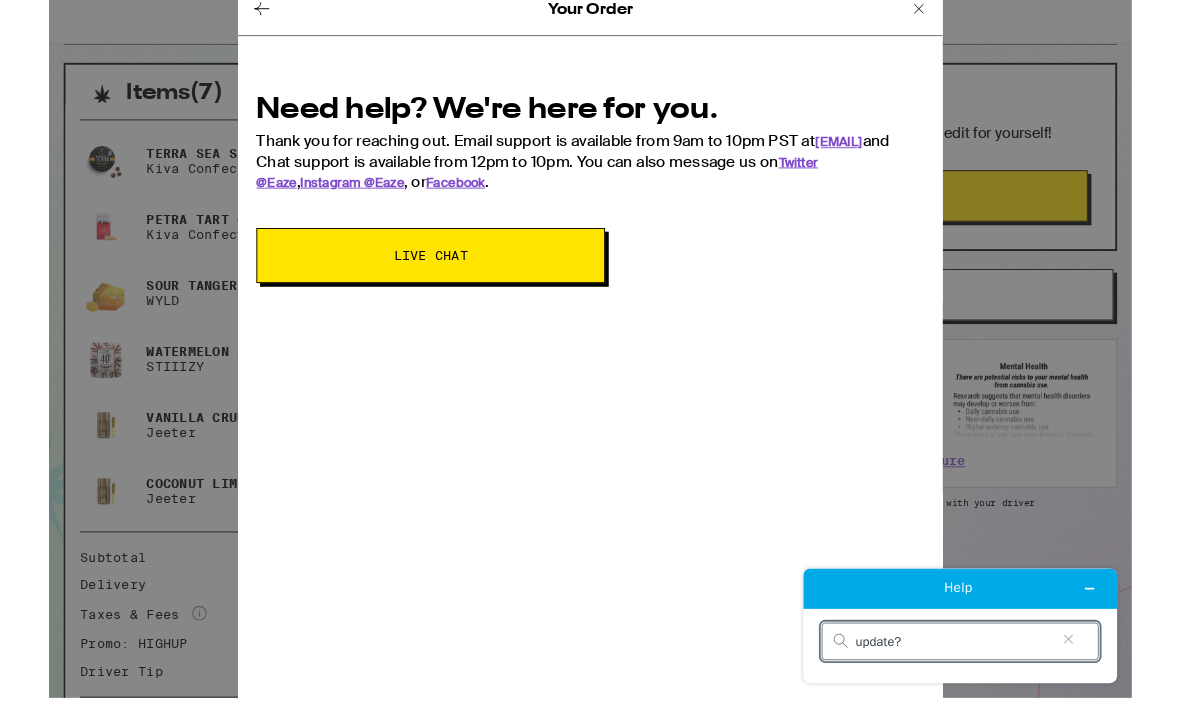 type on "update?" 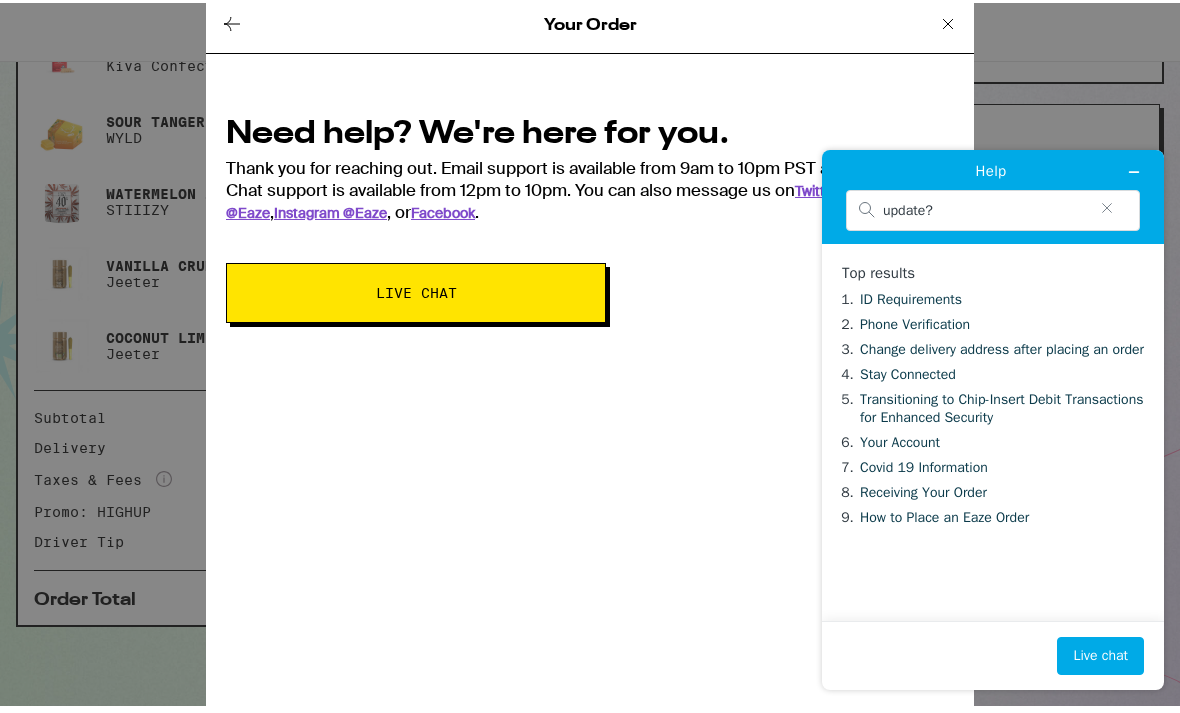 scroll, scrollTop: 558, scrollLeft: 0, axis: vertical 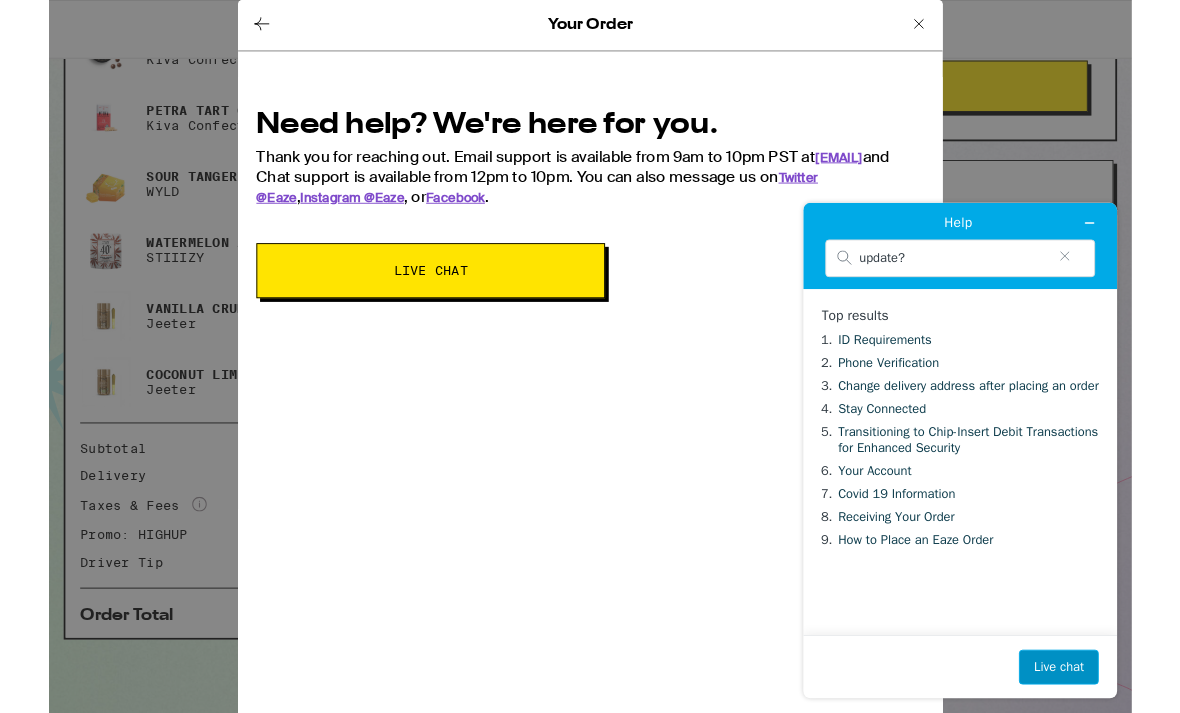 click on "Live chat" at bounding box center [1082, 710] 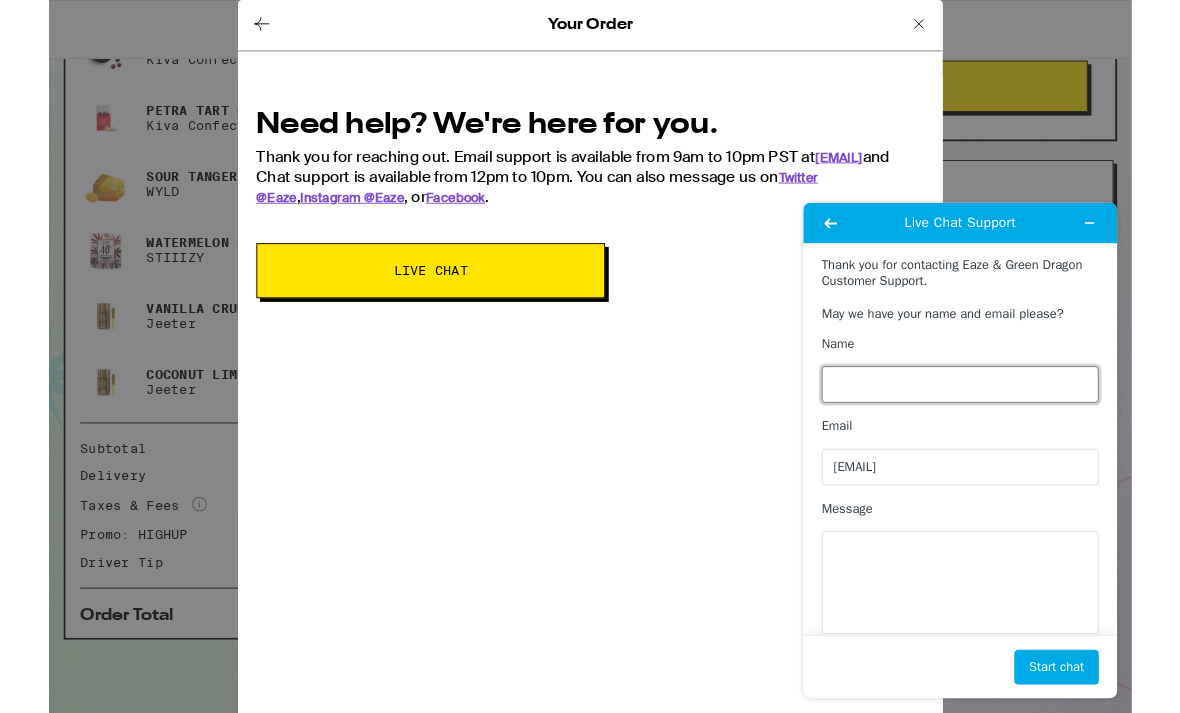 click on "Name" at bounding box center (975, 402) 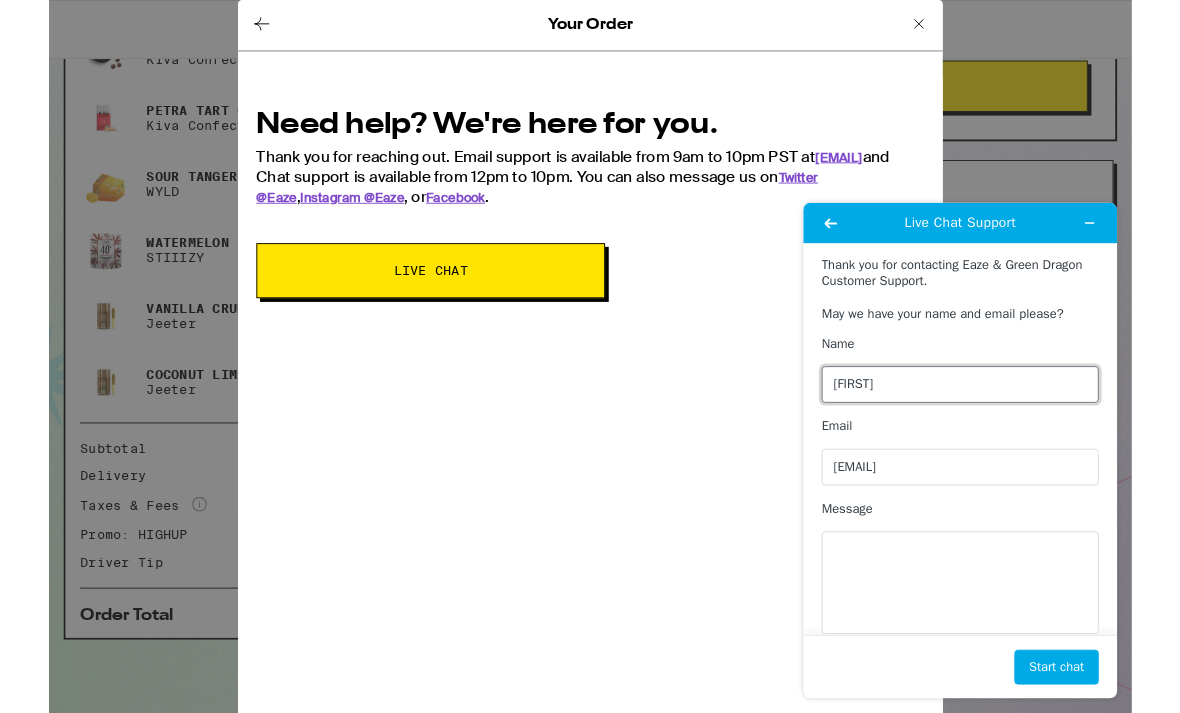 type on "Kelly" 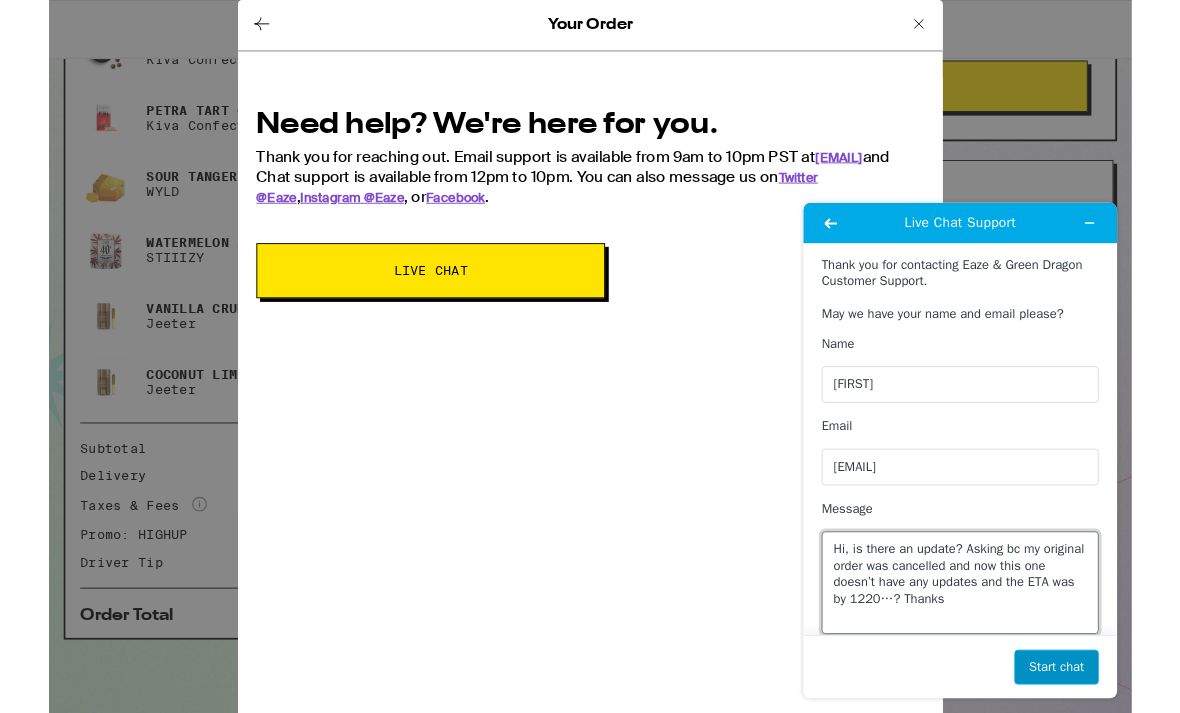 type on "Hi, is there an update? Asking bc my original order was cancelled and now this one doesn’t have any updates and the ETA was by 1220…? Thanks" 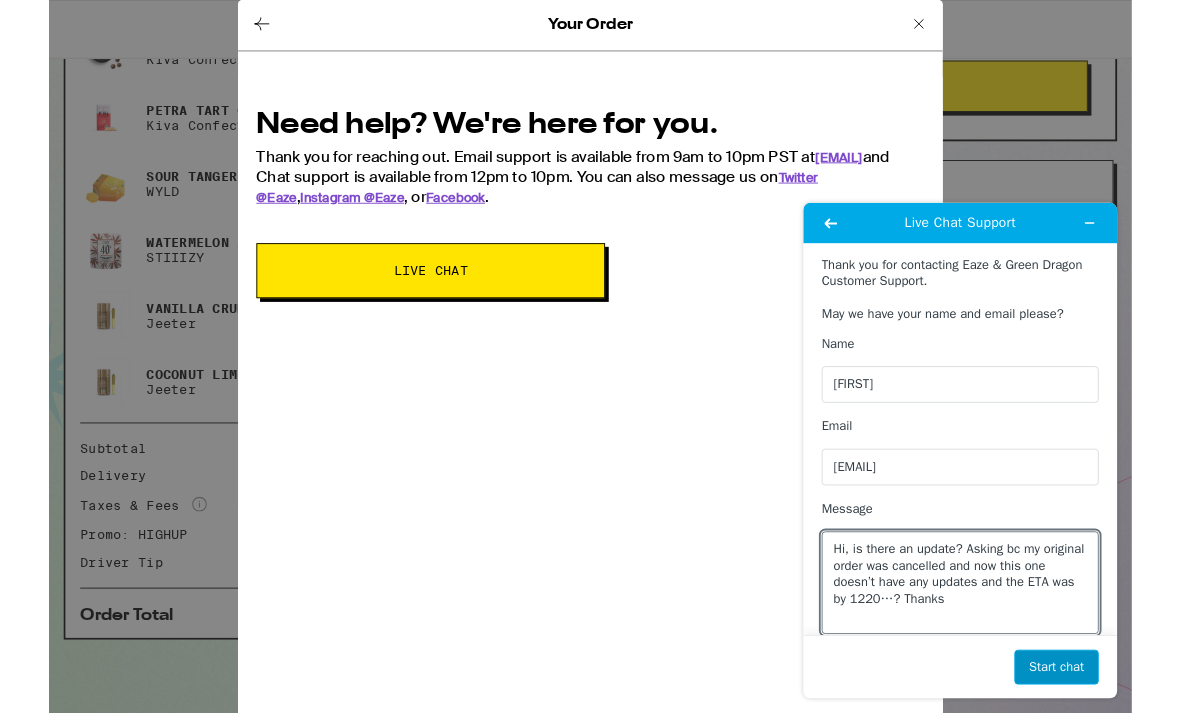 click on "Start chat" at bounding box center [1080, 710] 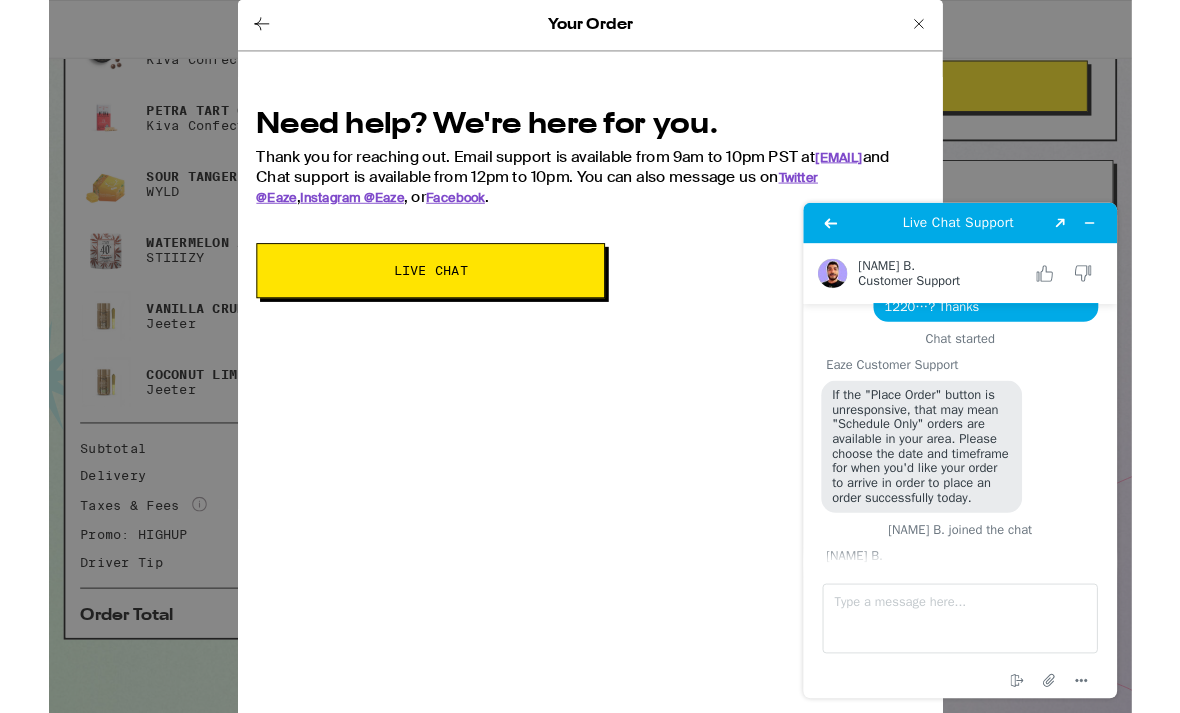 scroll, scrollTop: 223, scrollLeft: 0, axis: vertical 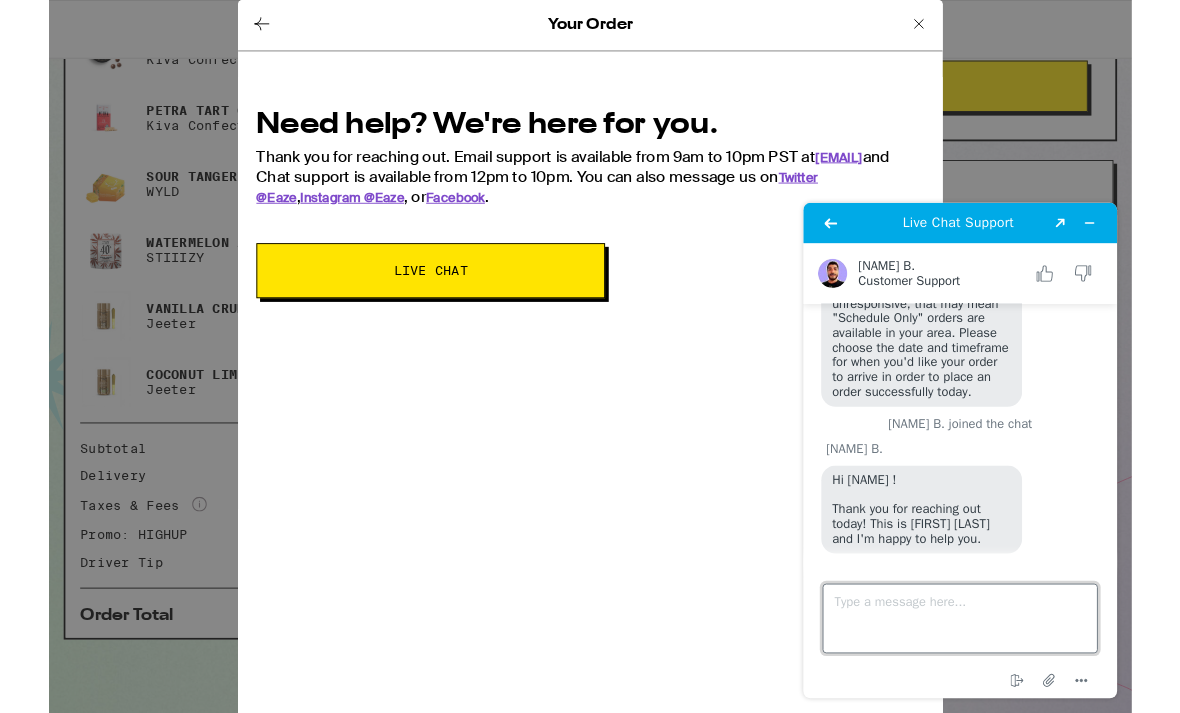 click on "Type a message here..." at bounding box center [975, 657] 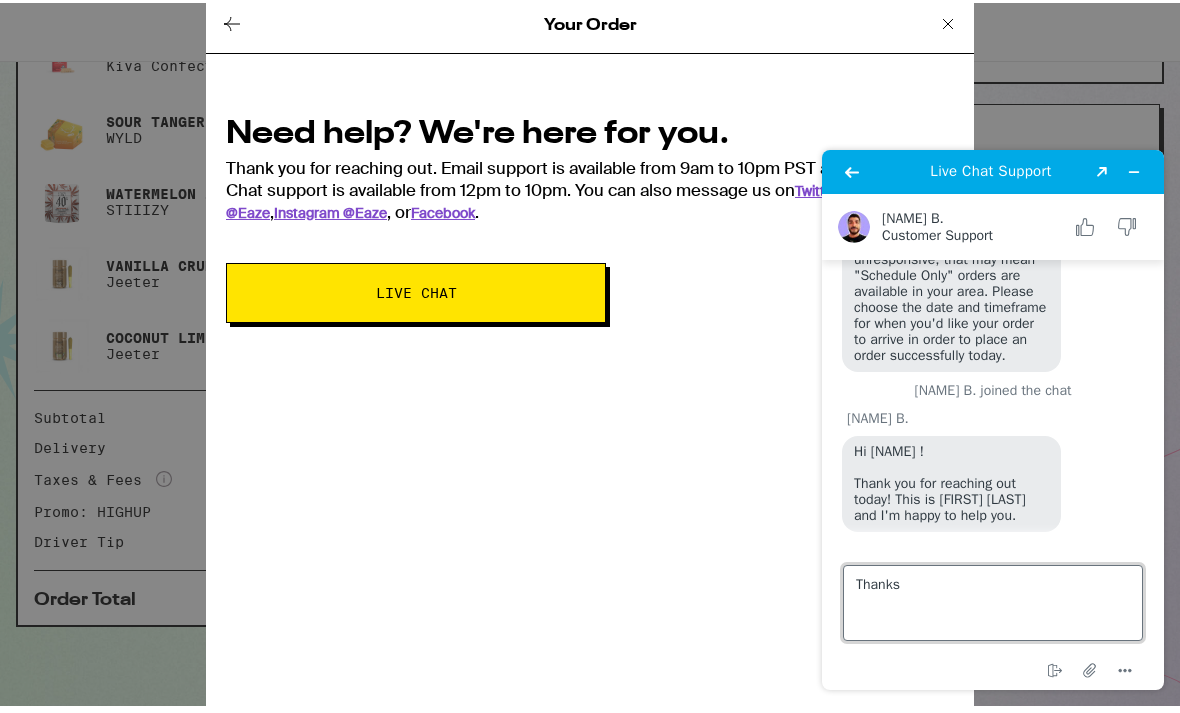 type on "Thanks" 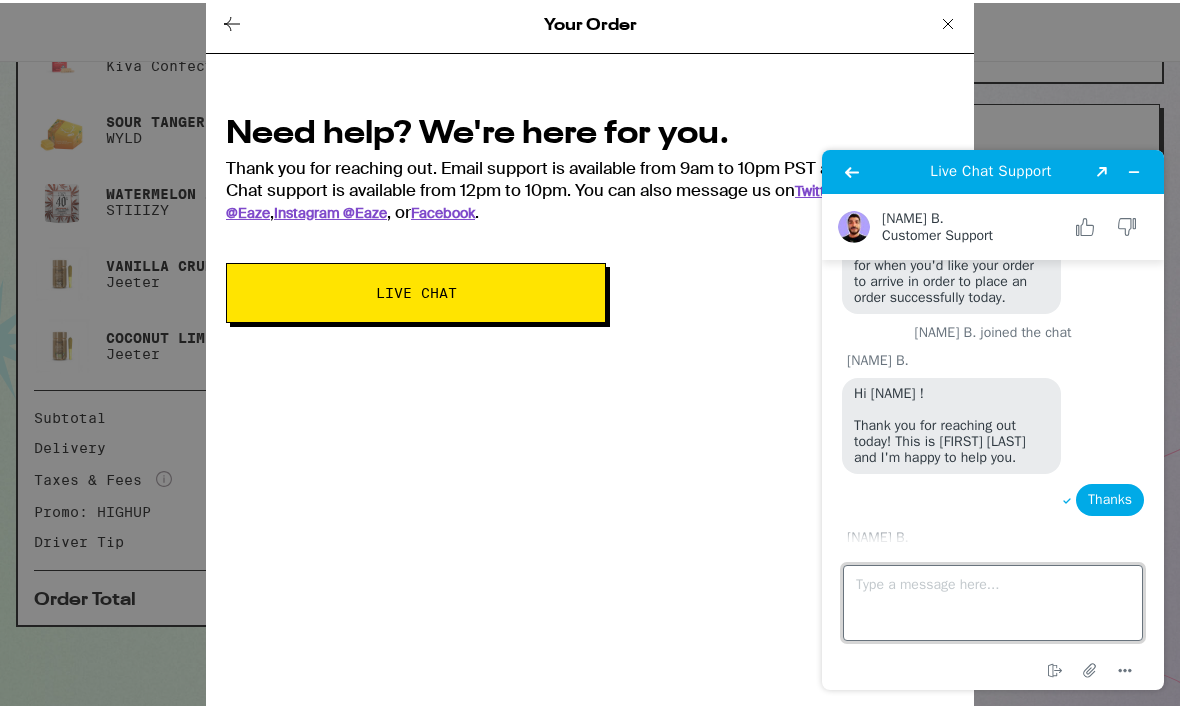 scroll, scrollTop: 384, scrollLeft: 0, axis: vertical 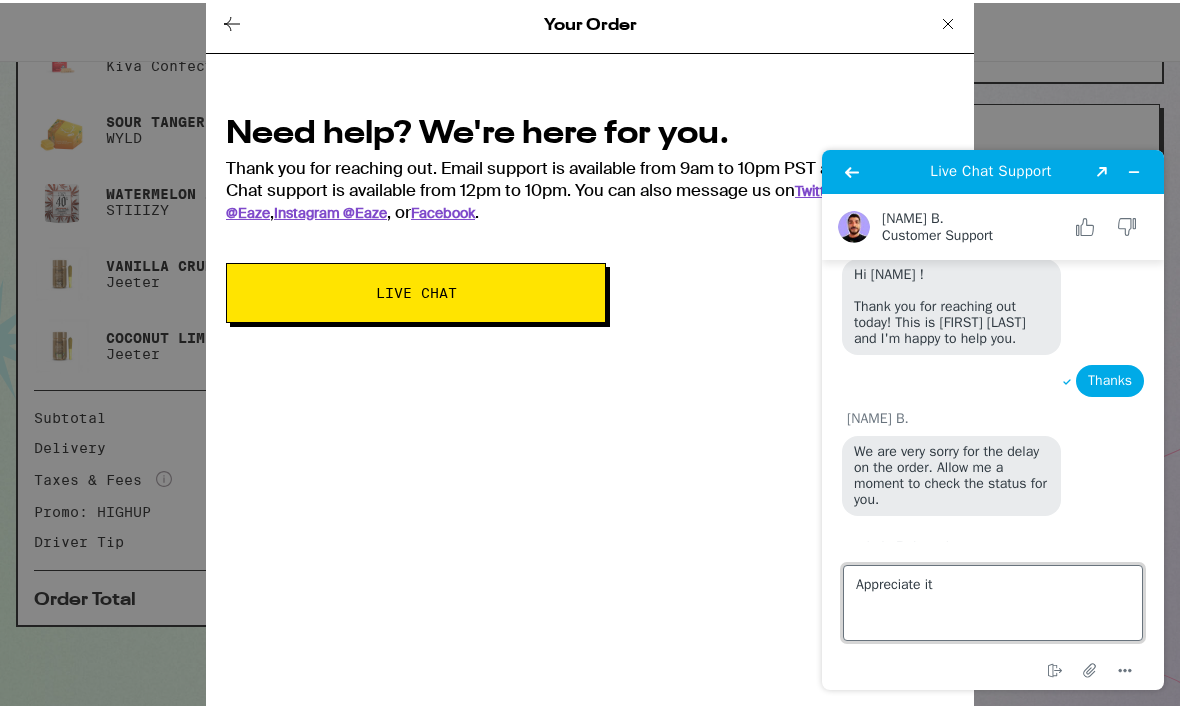 type on "Appreciate it" 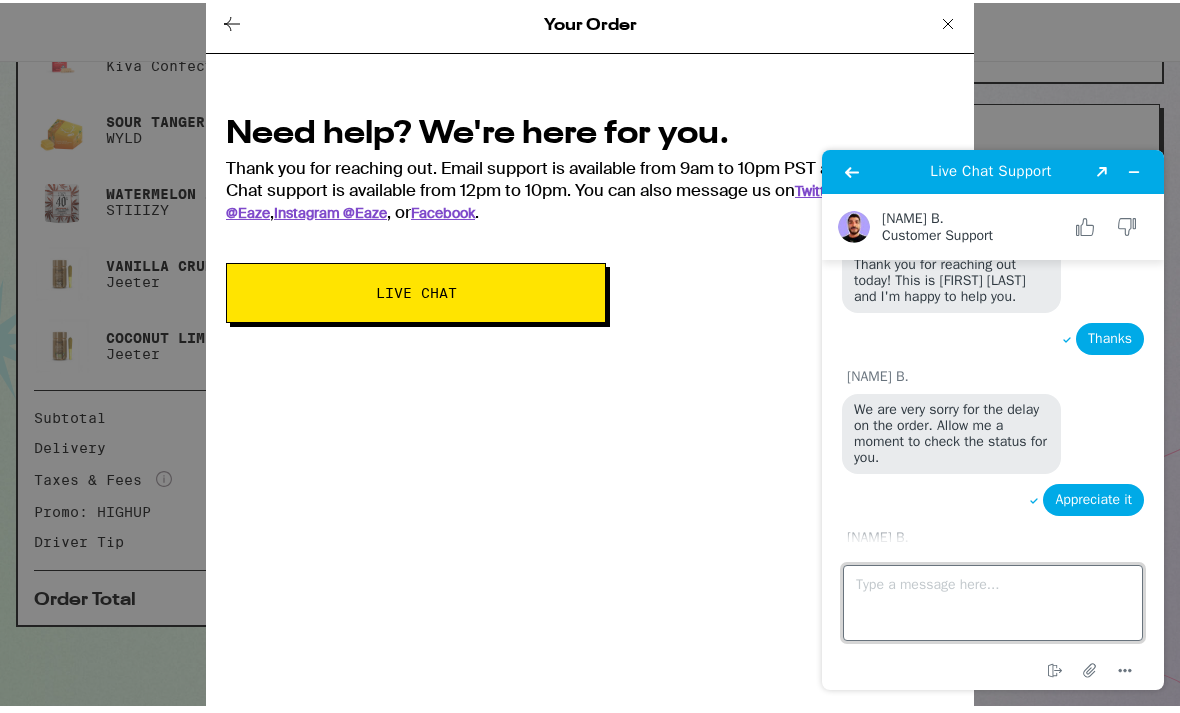 scroll, scrollTop: 689, scrollLeft: 0, axis: vertical 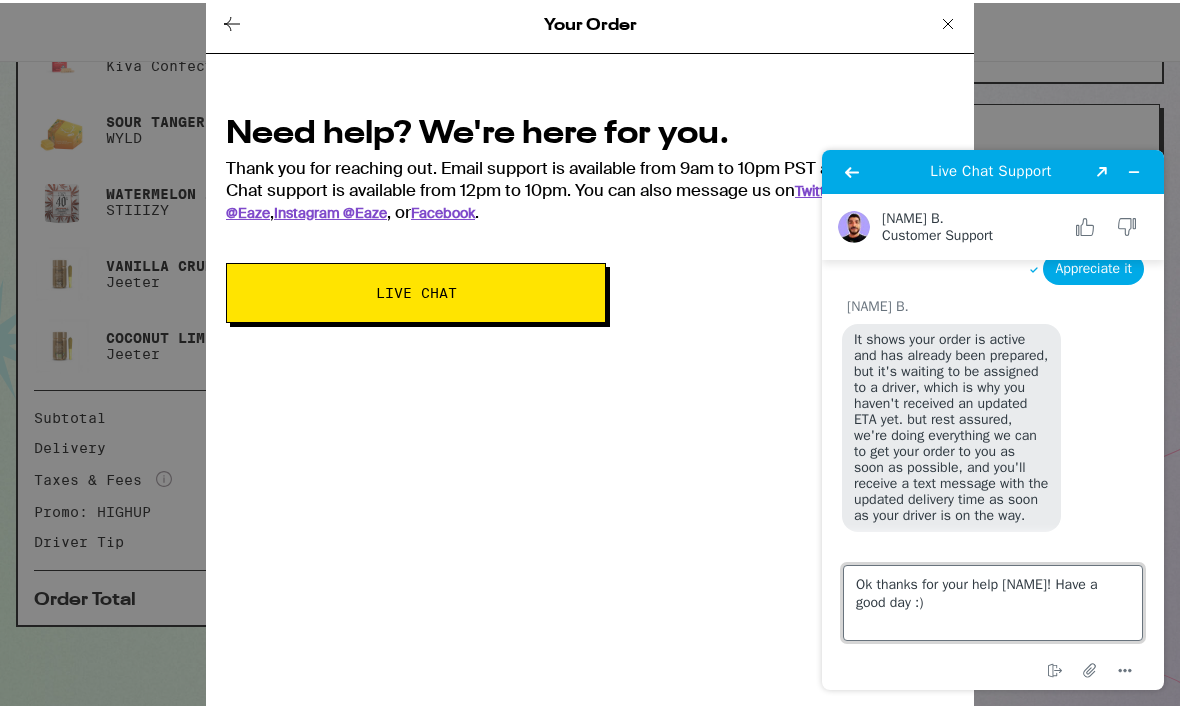 type on "Ok thanks for your help Luis! Have a good day :)" 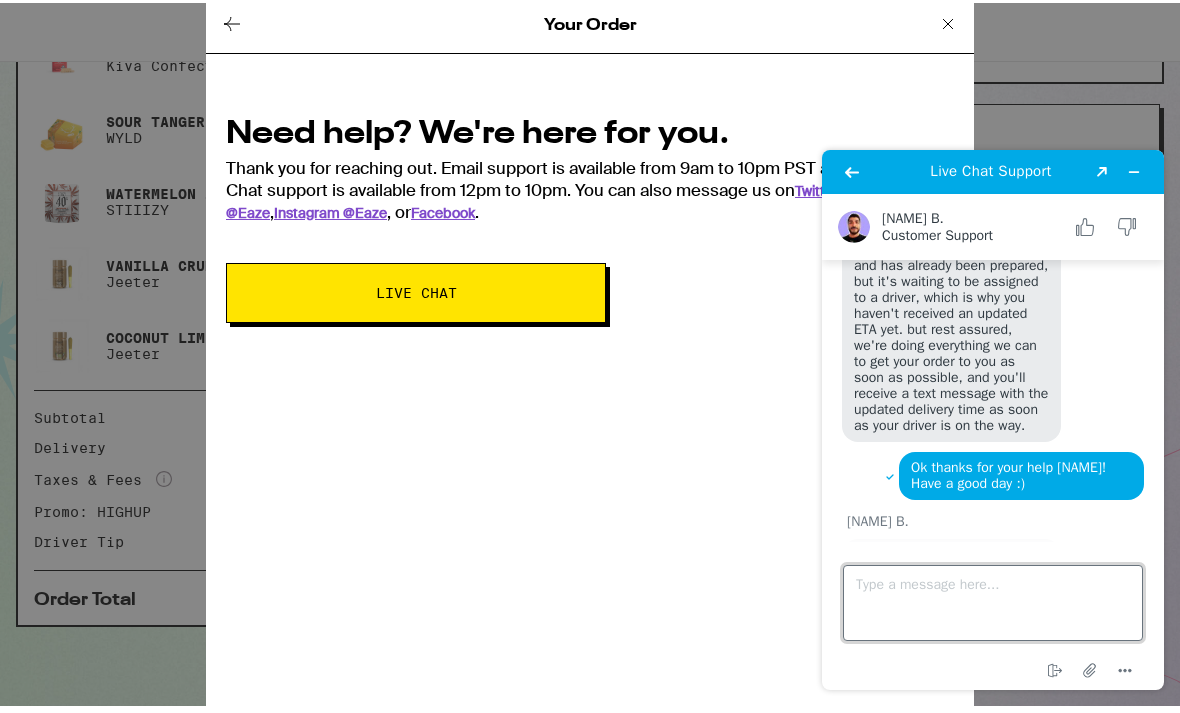 scroll, scrollTop: 978, scrollLeft: 0, axis: vertical 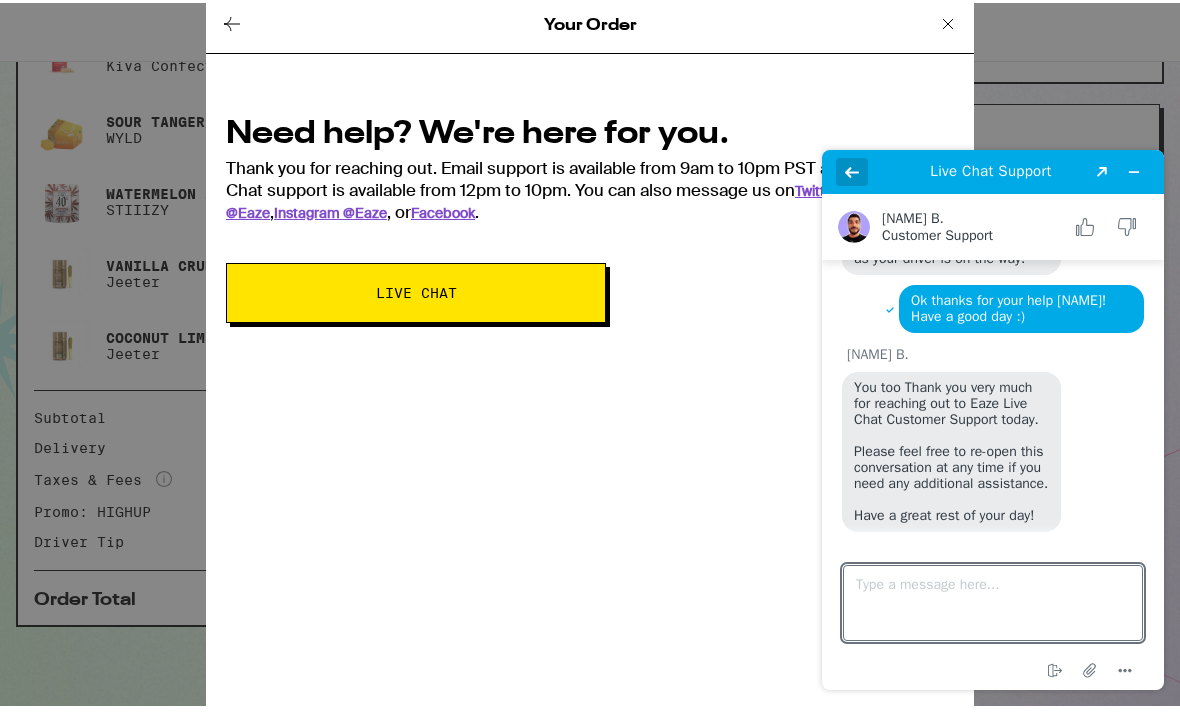 click at bounding box center [852, 171] 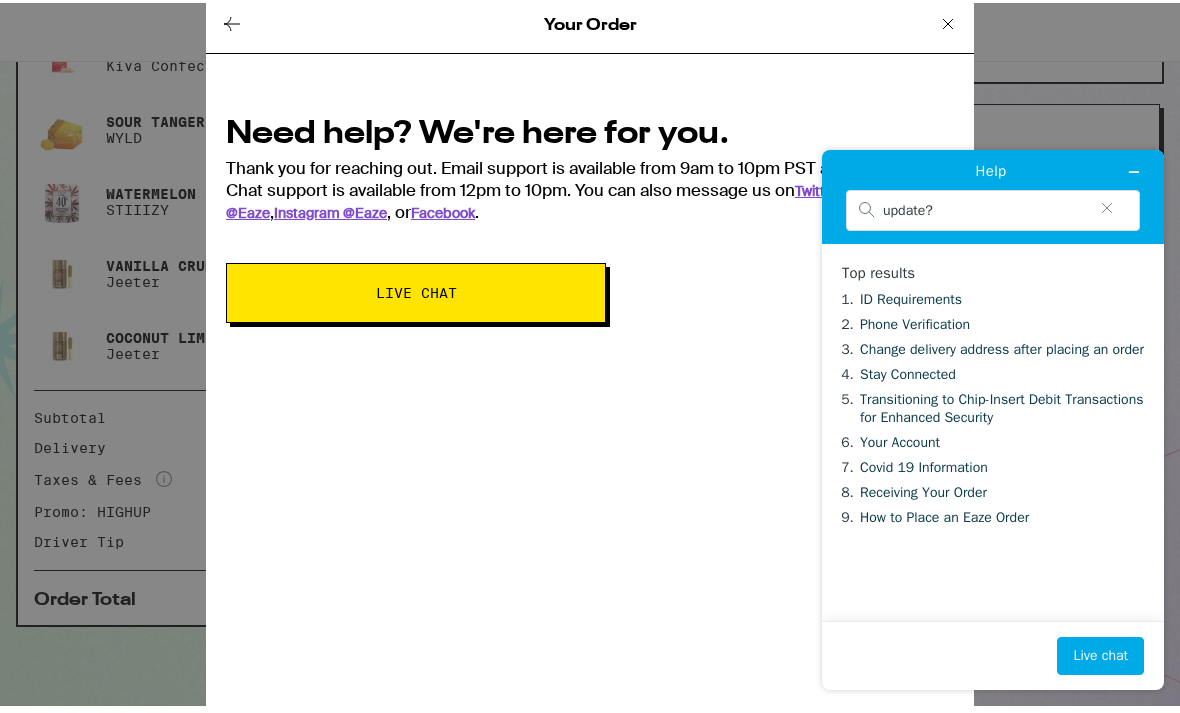 scroll, scrollTop: 558, scrollLeft: 0, axis: vertical 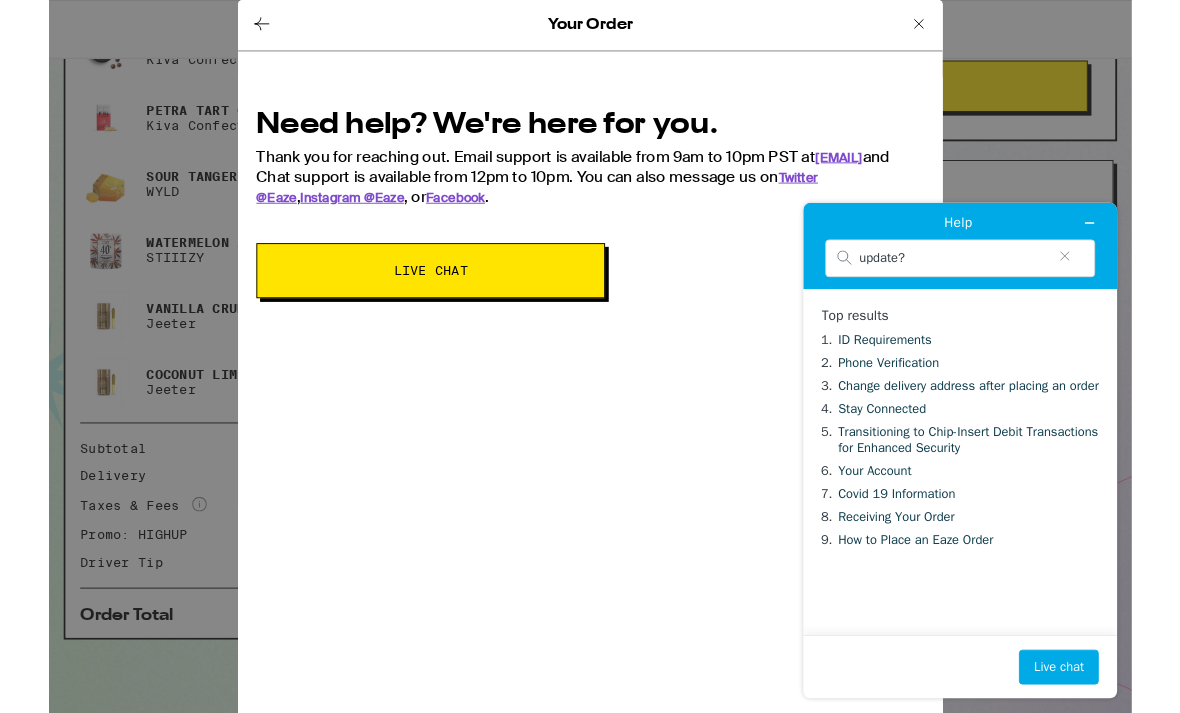 click on "Your Order Need help? We're here for you. Thank you for reaching out. Email support is available from 9am to 10pm PST at  support@eaze.com  and Chat support is available from 12pm to 10pm. You can also message us on  Twitter @Eaze ,  Instagram @Eaze , or  Facebook . Live Chat" at bounding box center (590, 388) 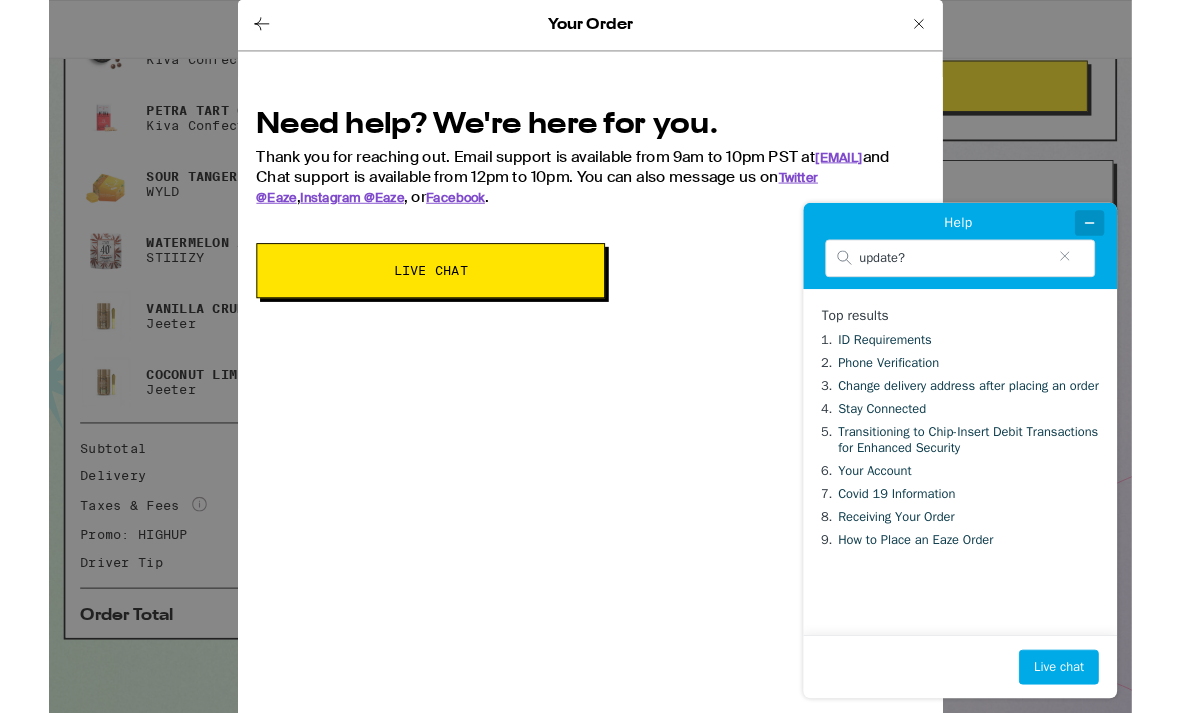 click at bounding box center [1116, 226] 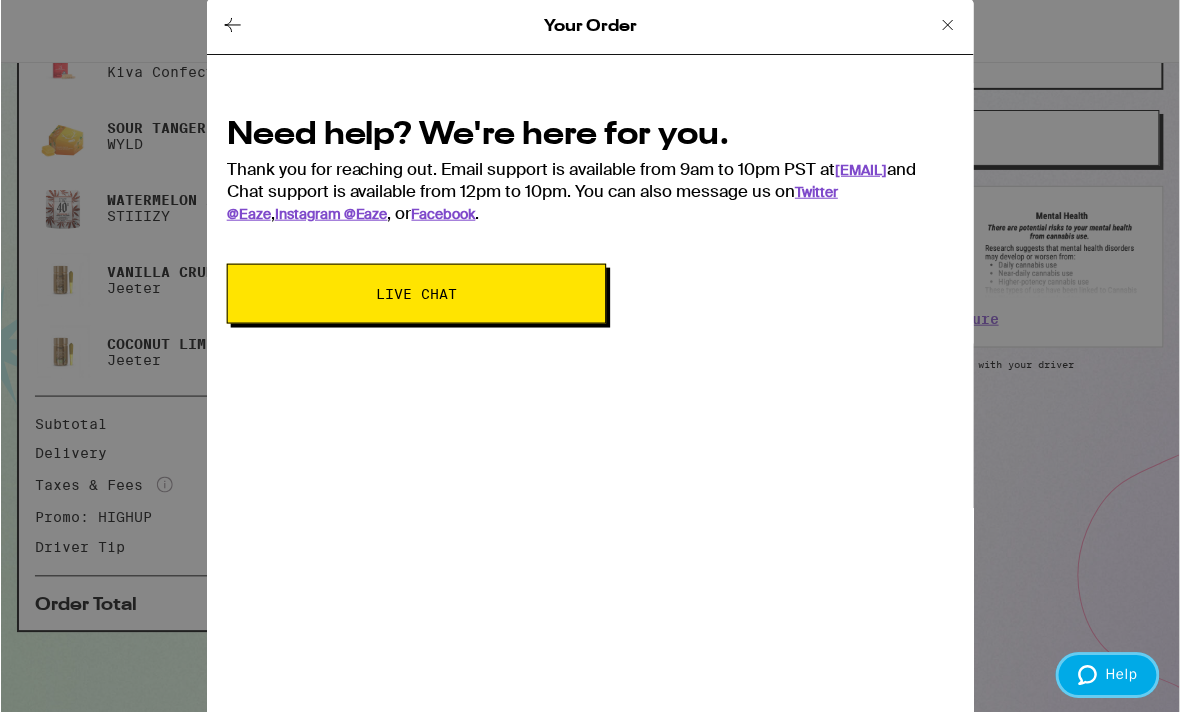 scroll, scrollTop: 622, scrollLeft: 0, axis: vertical 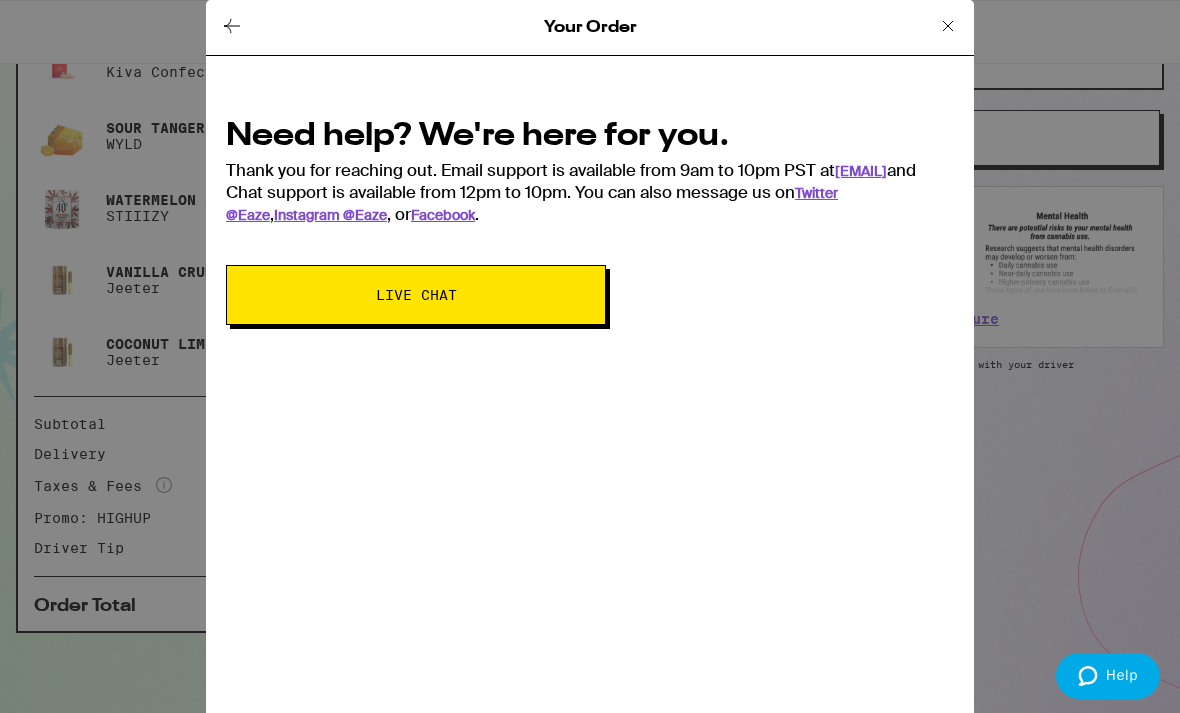 click 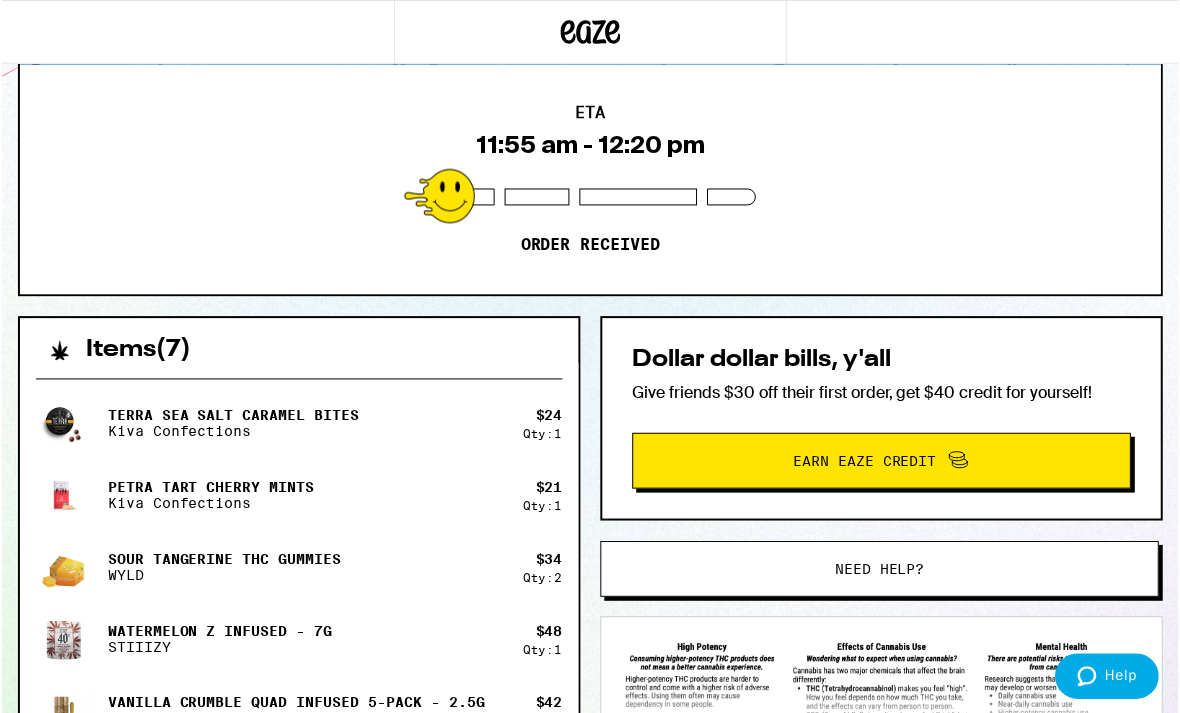 scroll, scrollTop: 0, scrollLeft: 0, axis: both 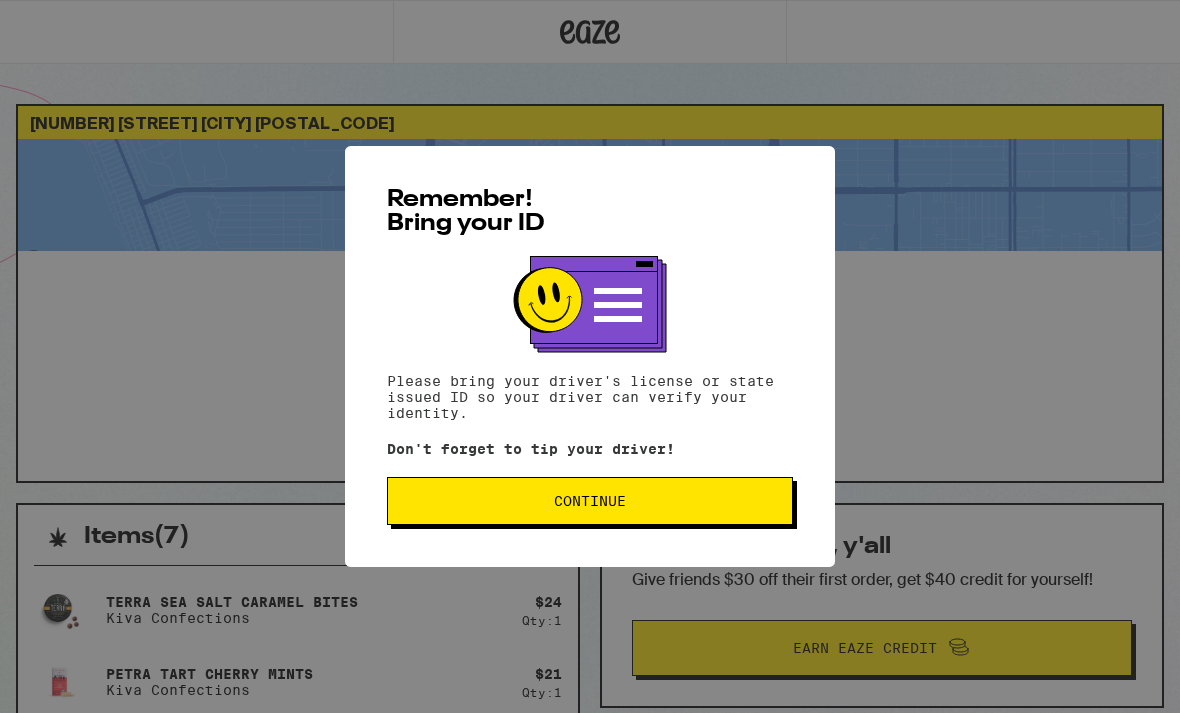 click on "Continue" at bounding box center [590, 501] 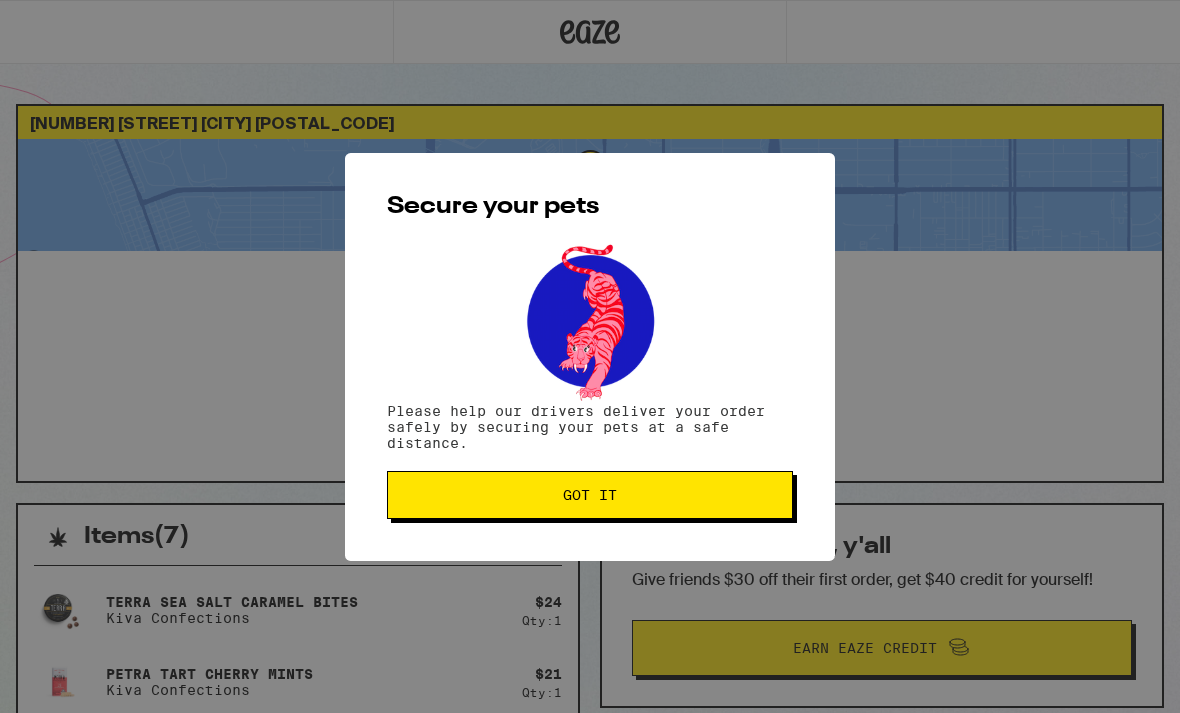 click on "Got it" at bounding box center [590, 495] 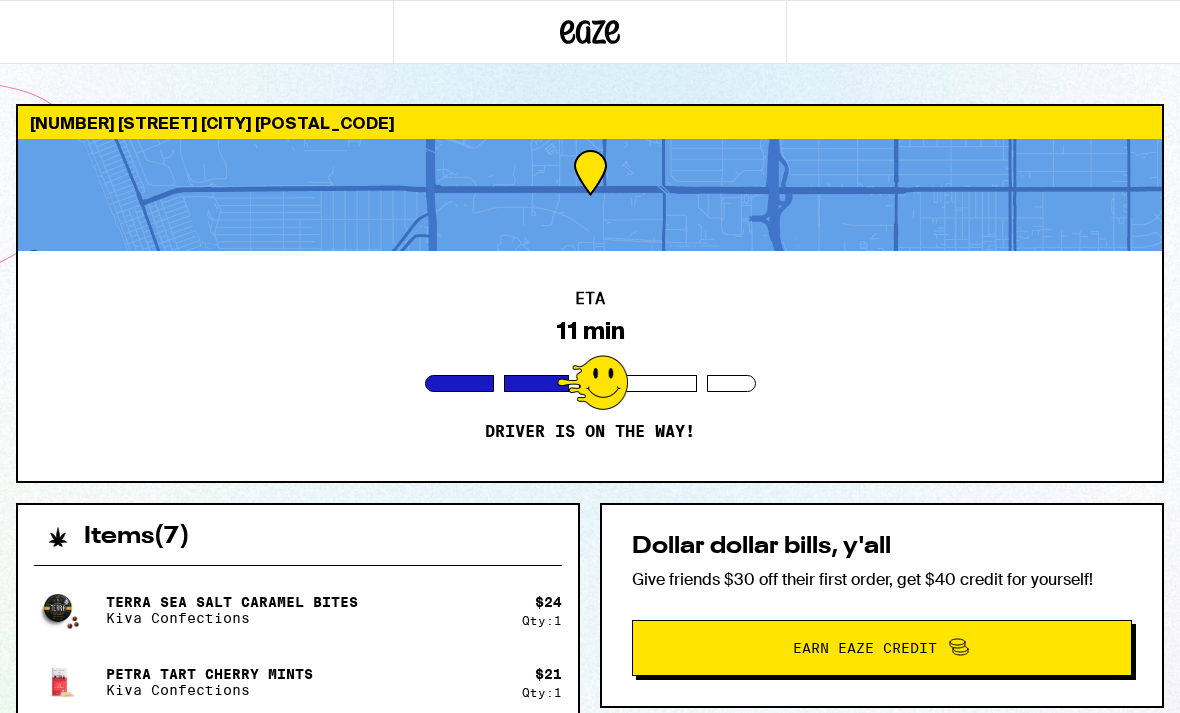 scroll, scrollTop: 0, scrollLeft: 0, axis: both 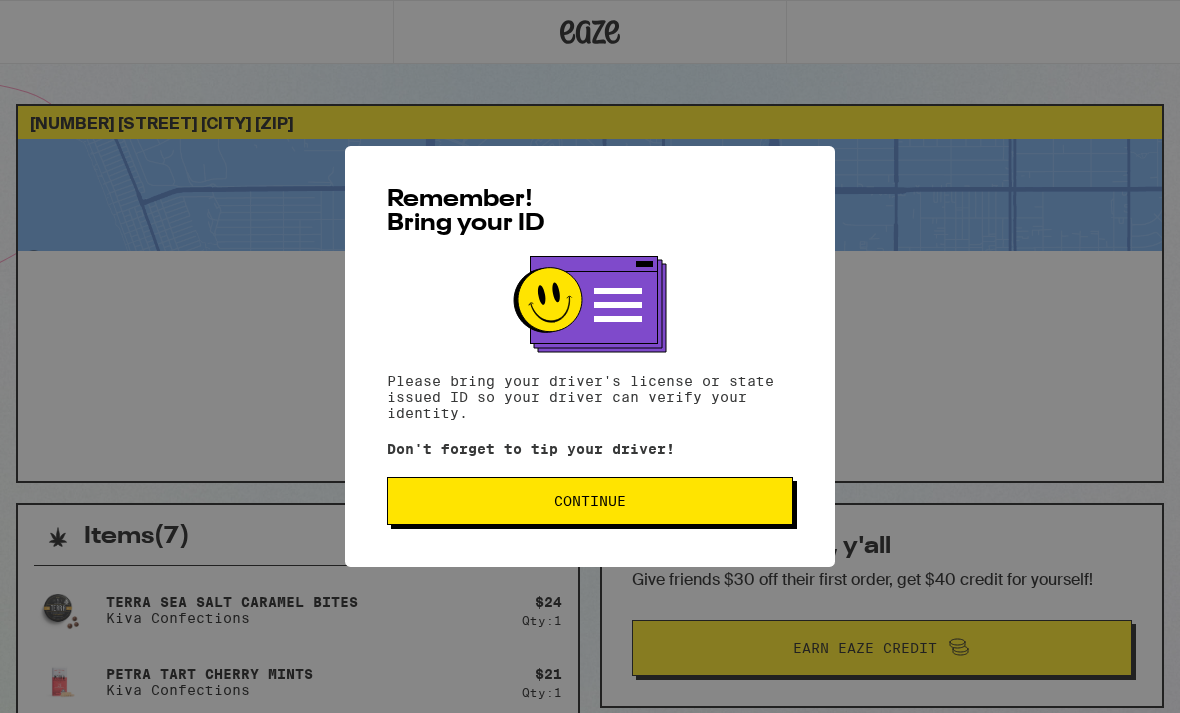 click on "Continue" at bounding box center (590, 501) 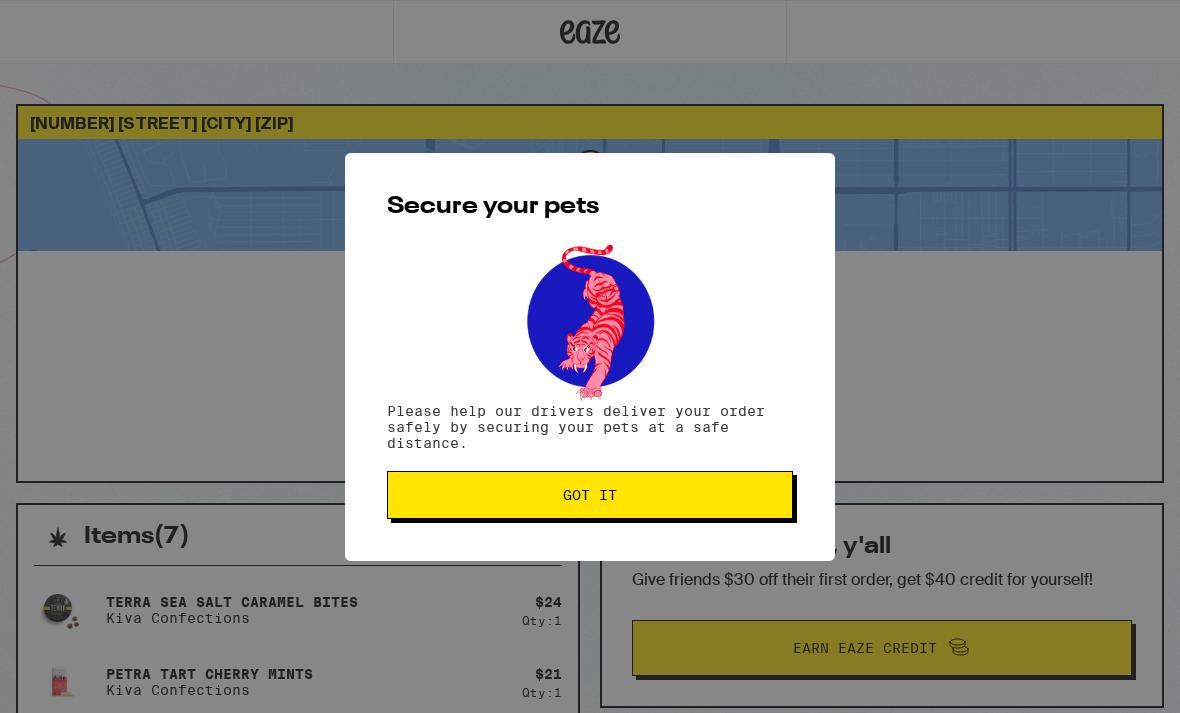 click on "Got it" at bounding box center [590, 495] 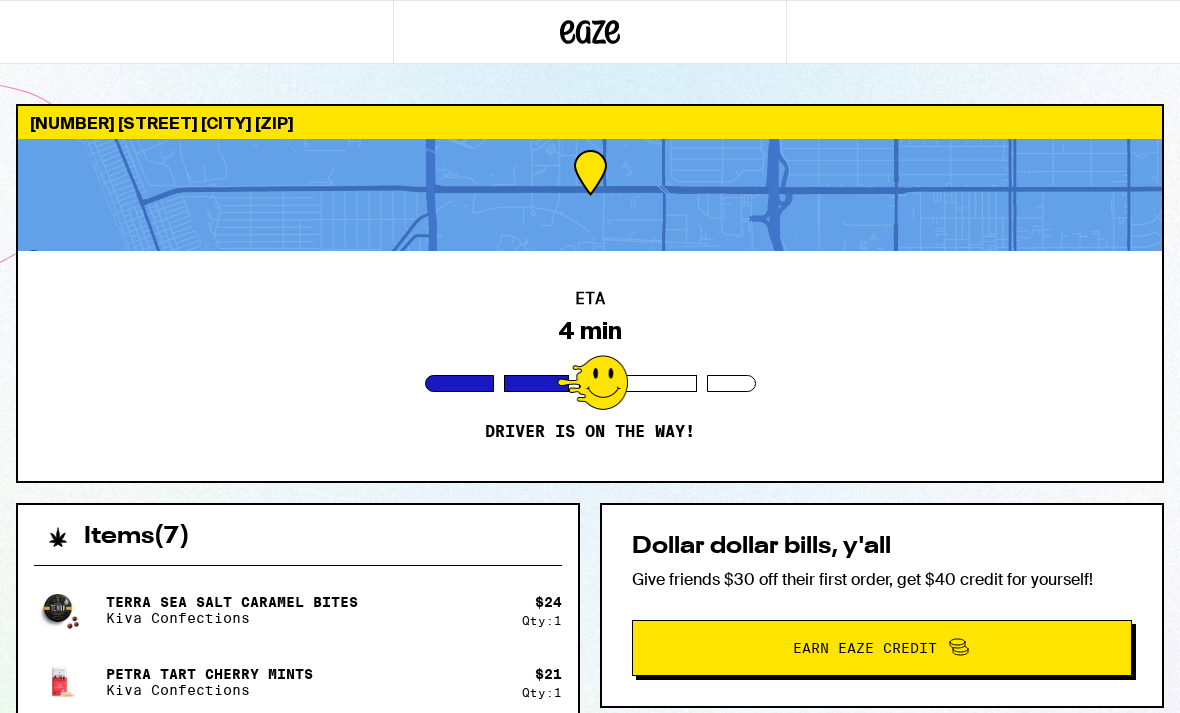 scroll, scrollTop: 0, scrollLeft: 0, axis: both 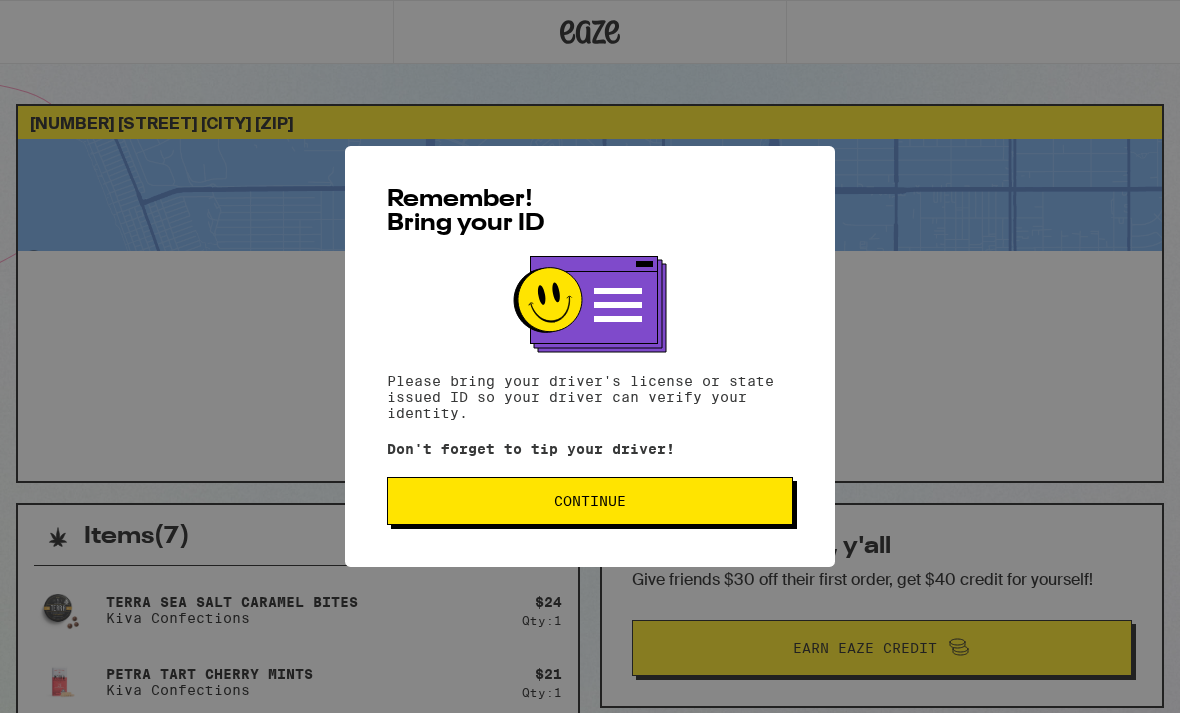 click on "Continue" at bounding box center (590, 501) 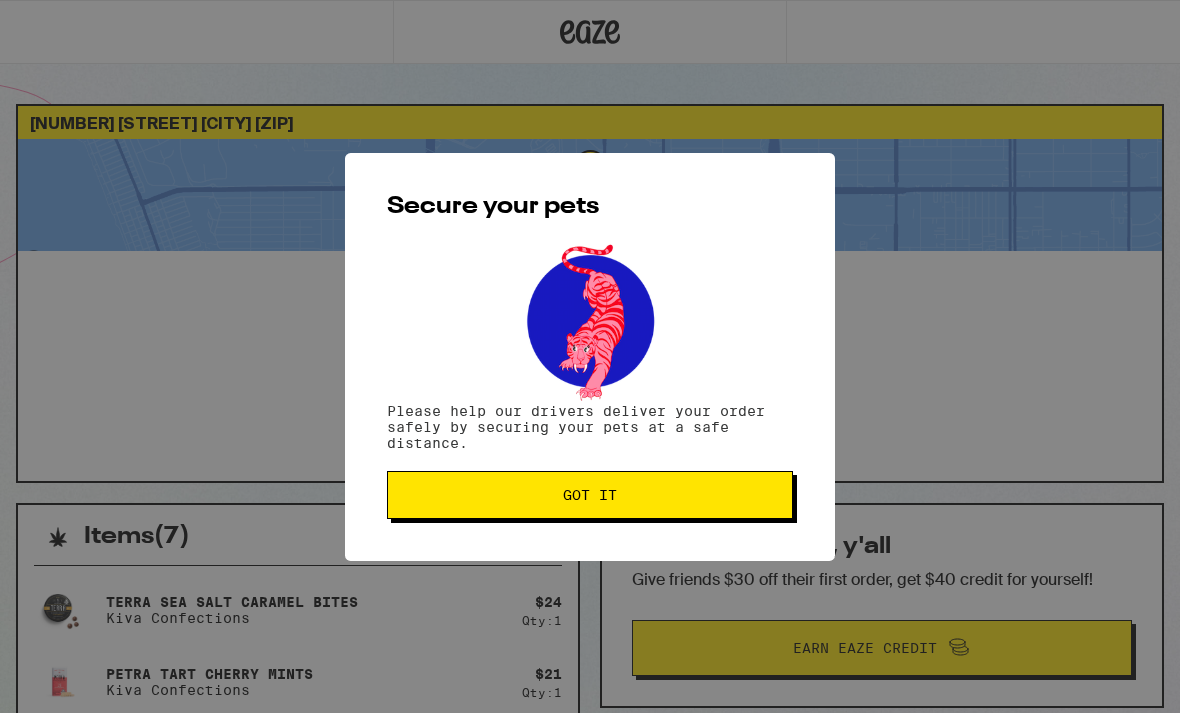 click on "Got it" at bounding box center [590, 495] 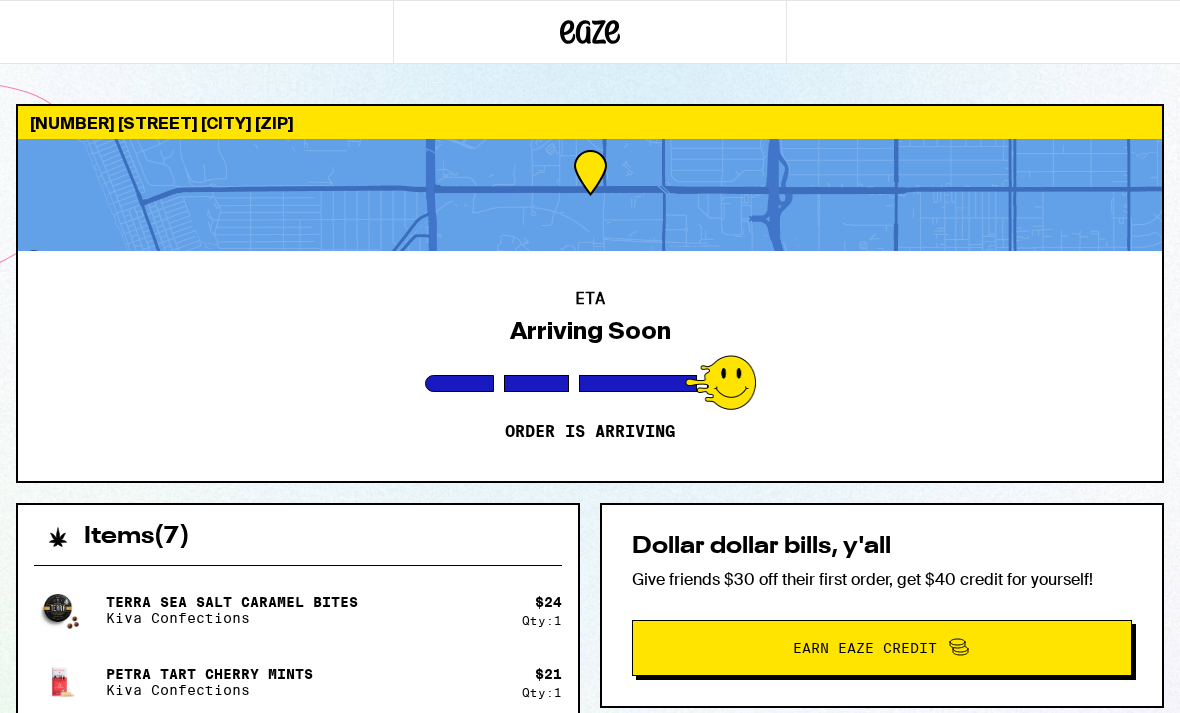 scroll, scrollTop: 0, scrollLeft: 0, axis: both 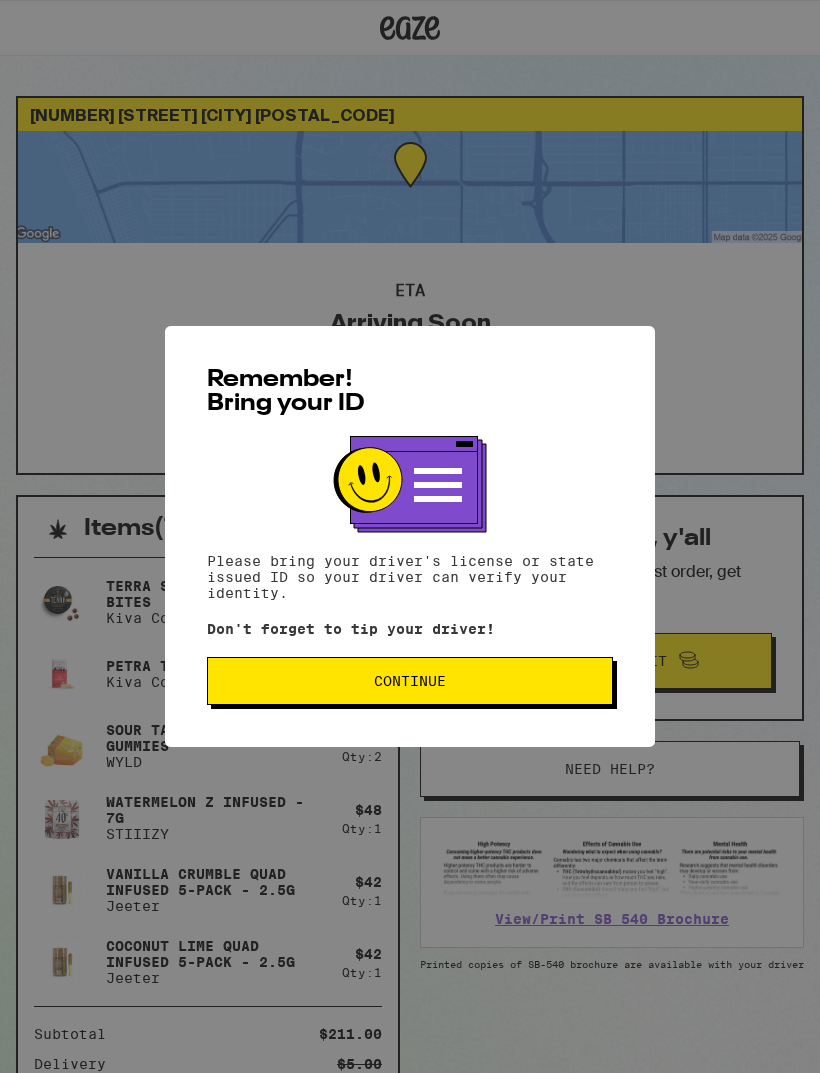 click on "Continue" at bounding box center [410, 681] 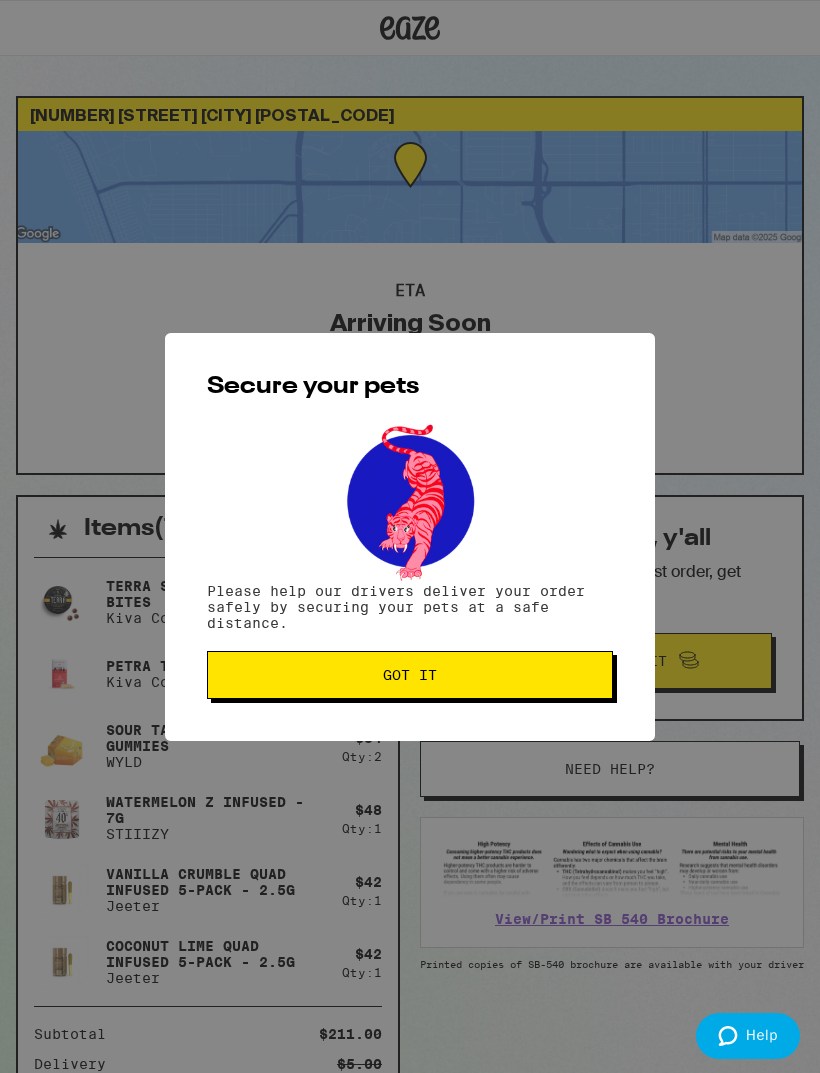 click on "Got it" at bounding box center (410, 675) 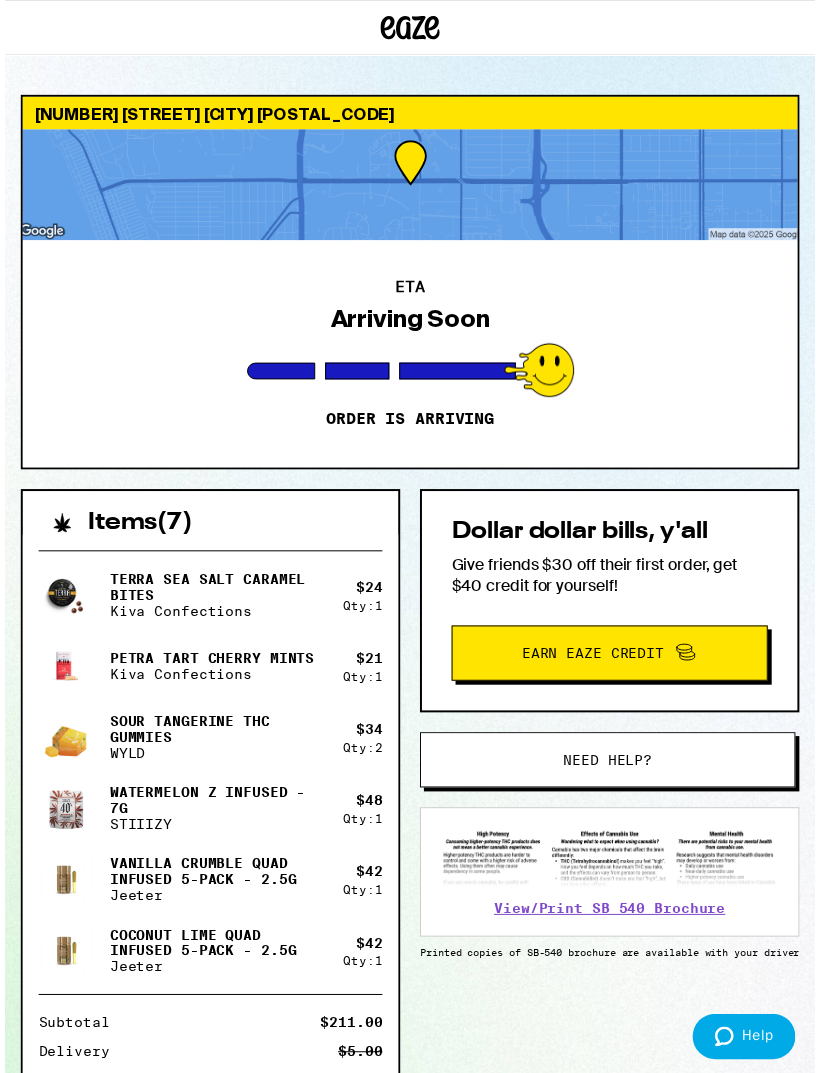scroll, scrollTop: 1, scrollLeft: 0, axis: vertical 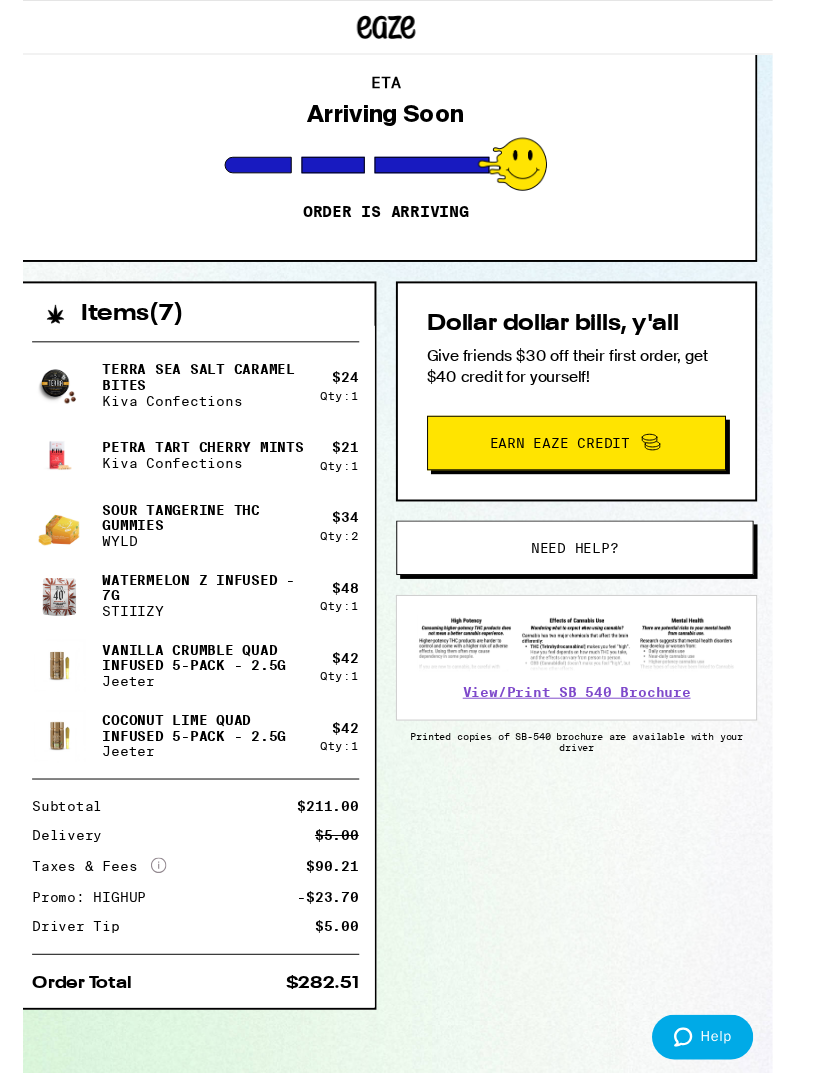 click on "Help" at bounding box center [718, 1036] 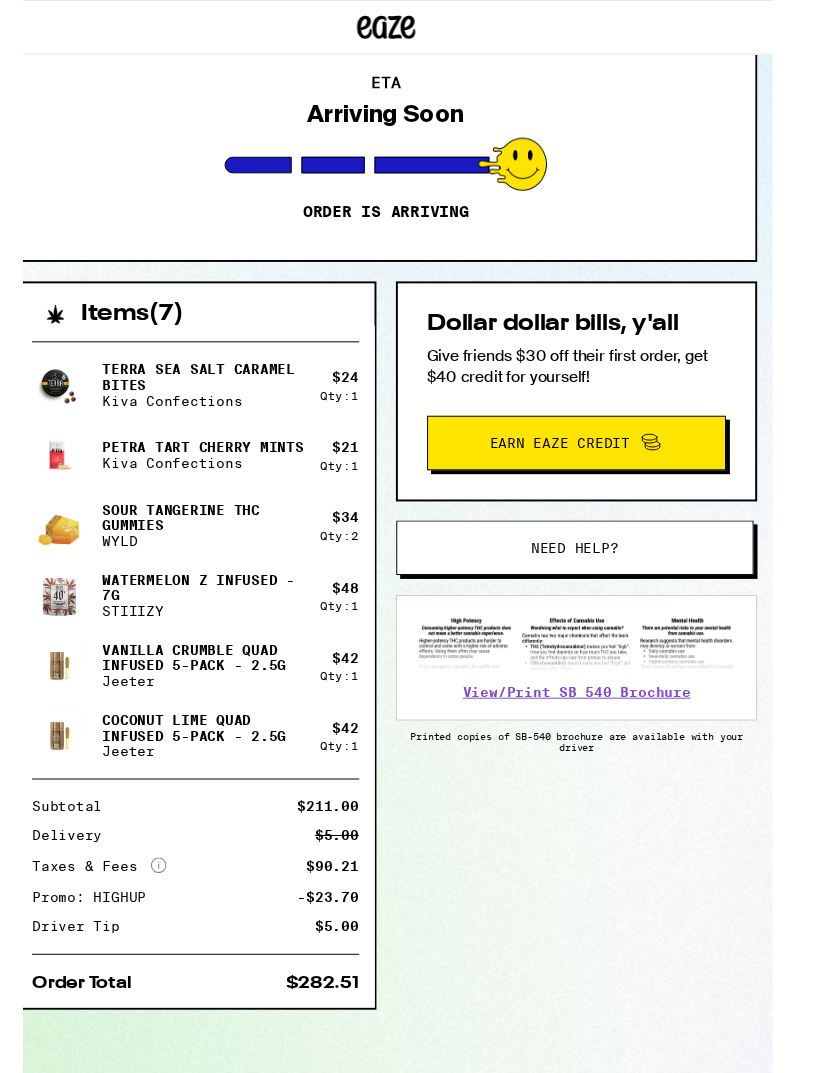 scroll, scrollTop: 0, scrollLeft: 0, axis: both 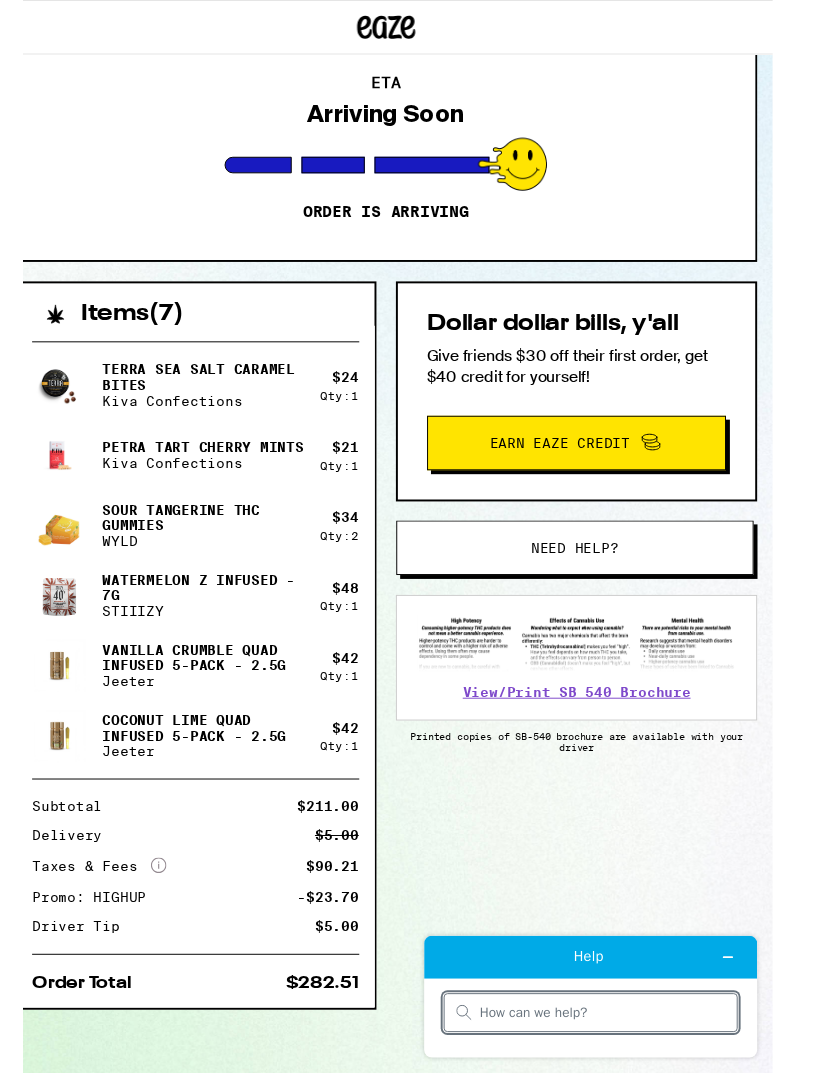 click at bounding box center [607, 1015] 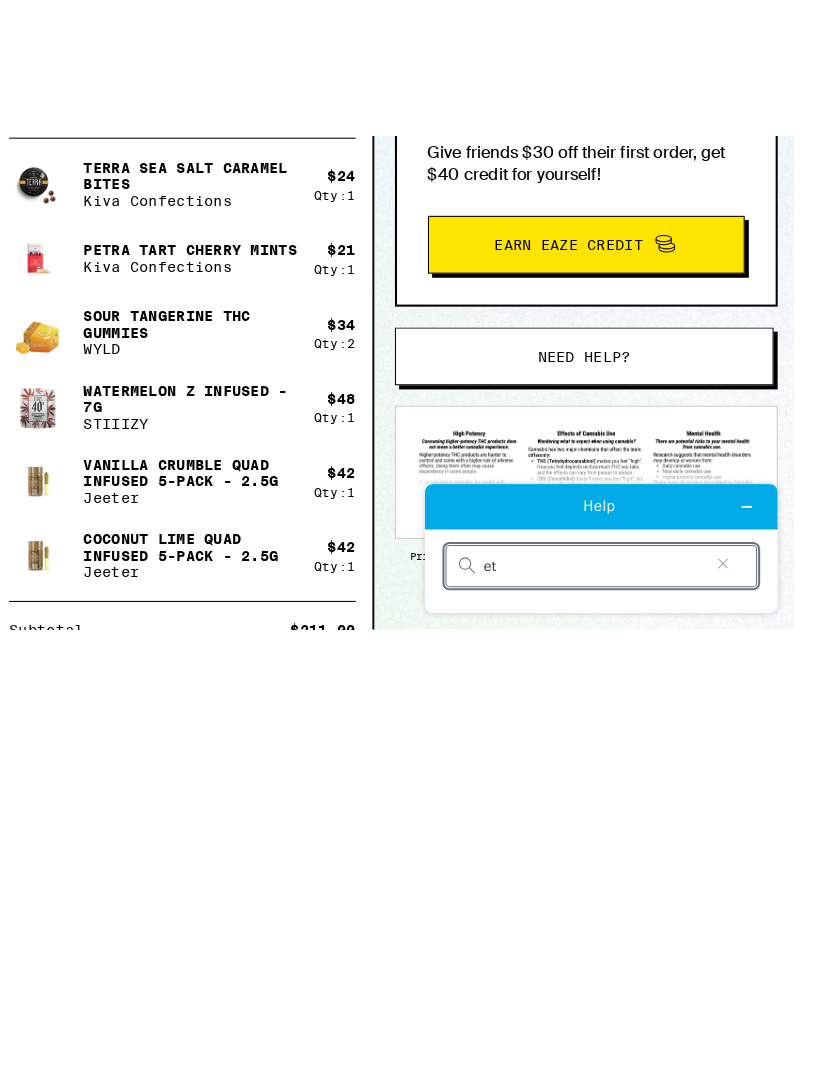 type on "eta" 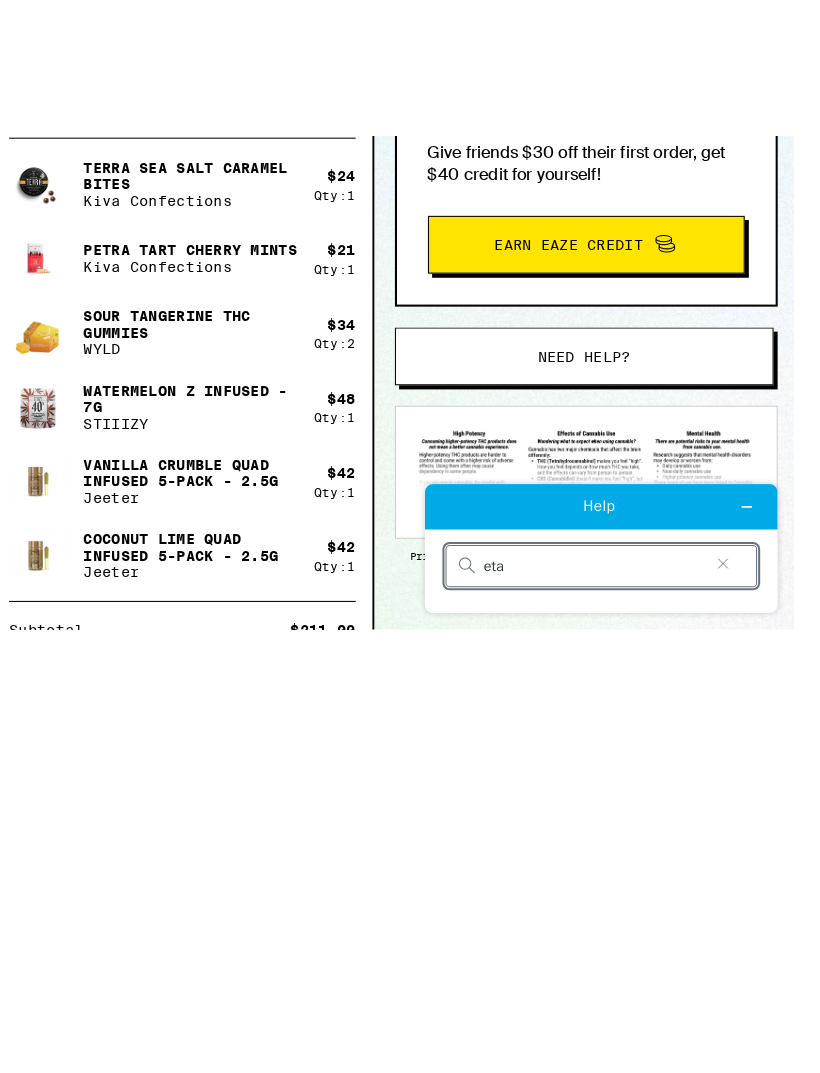 scroll, scrollTop: 229, scrollLeft: 0, axis: vertical 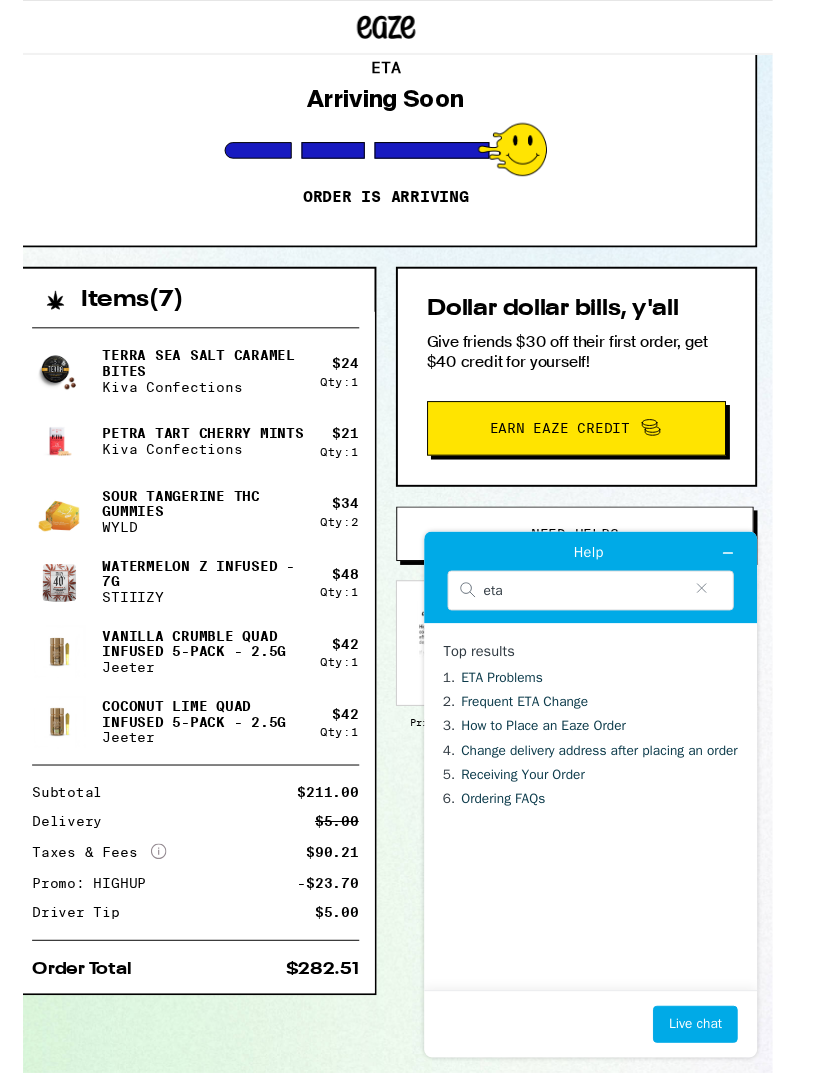 click on "Live chat" at bounding box center (702, 1038) 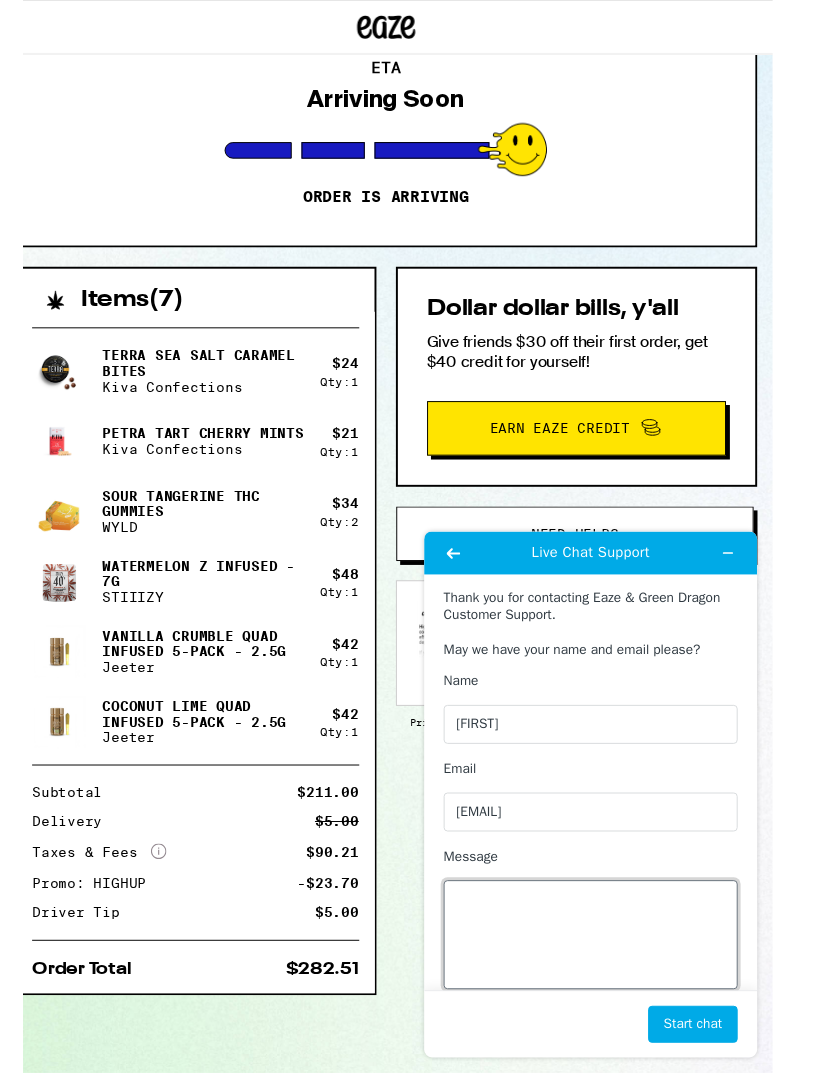 click on "Message" at bounding box center [595, 946] 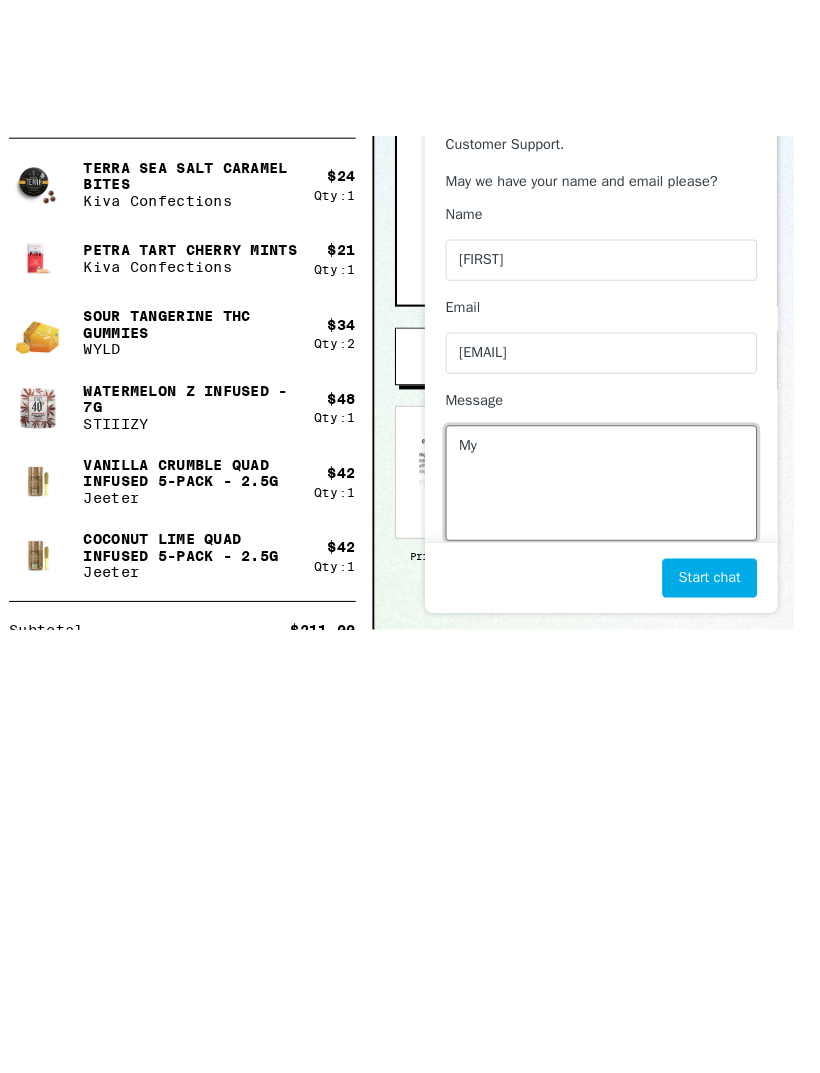 type on "M" 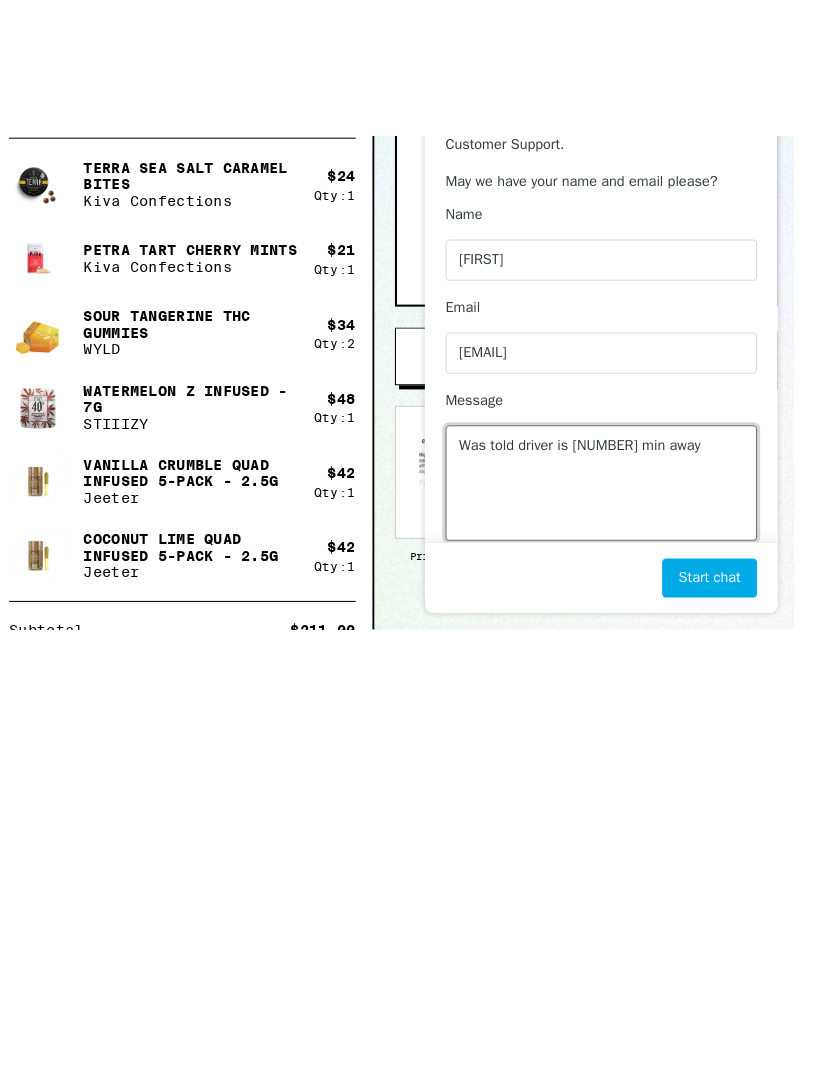 type on "Was told driver is [NUMBER] min away" 